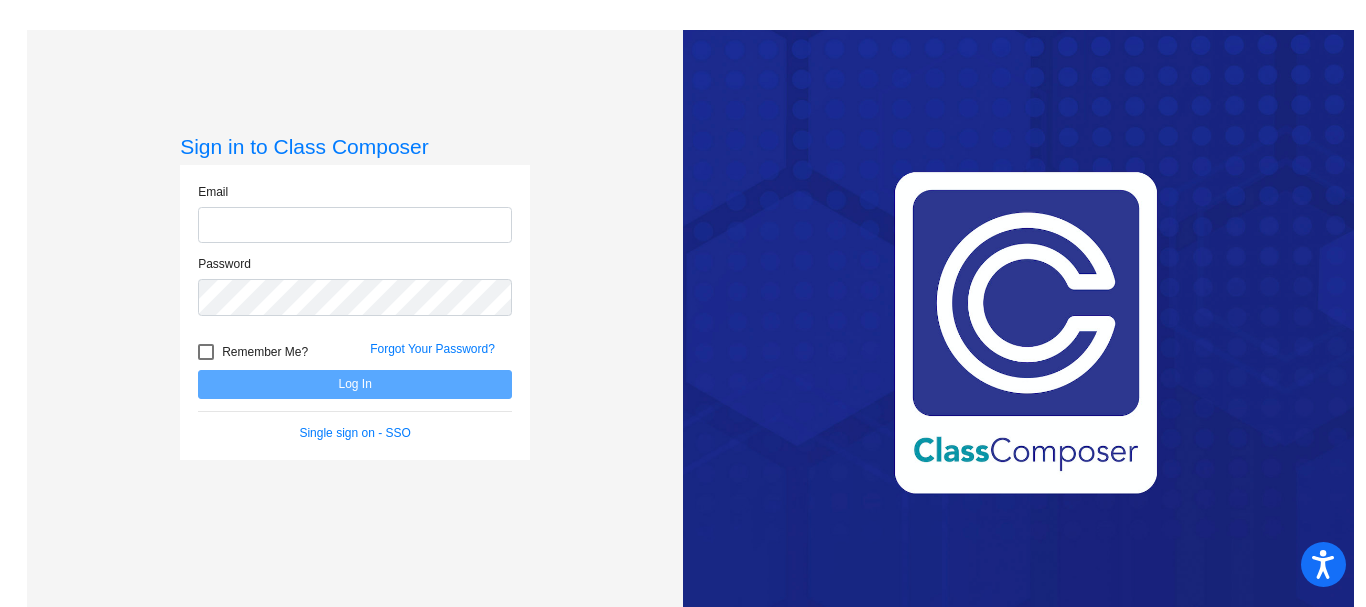 scroll, scrollTop: 0, scrollLeft: 0, axis: both 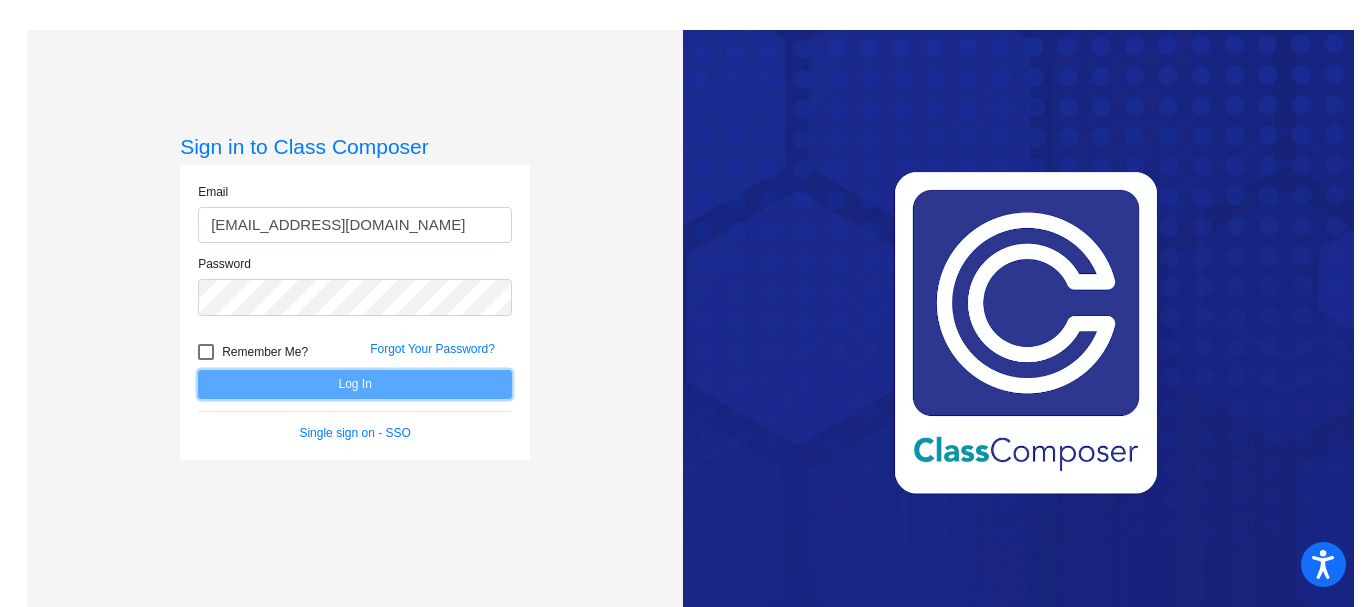 click on "Log In" 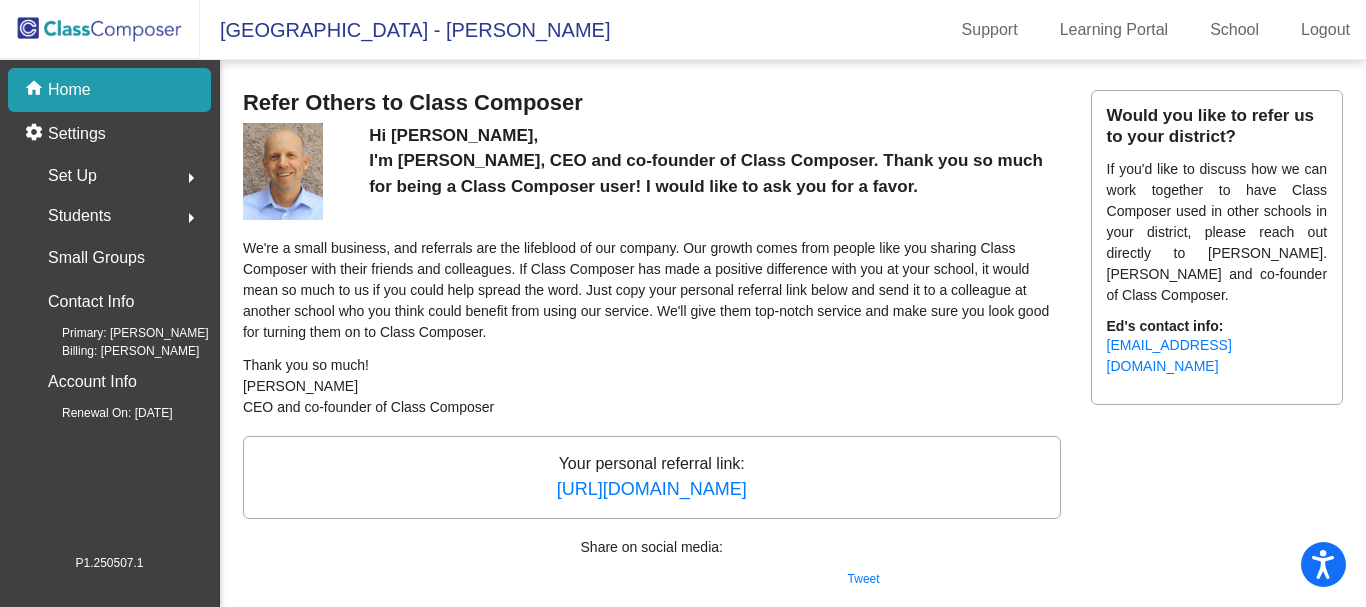 click on "home Home" 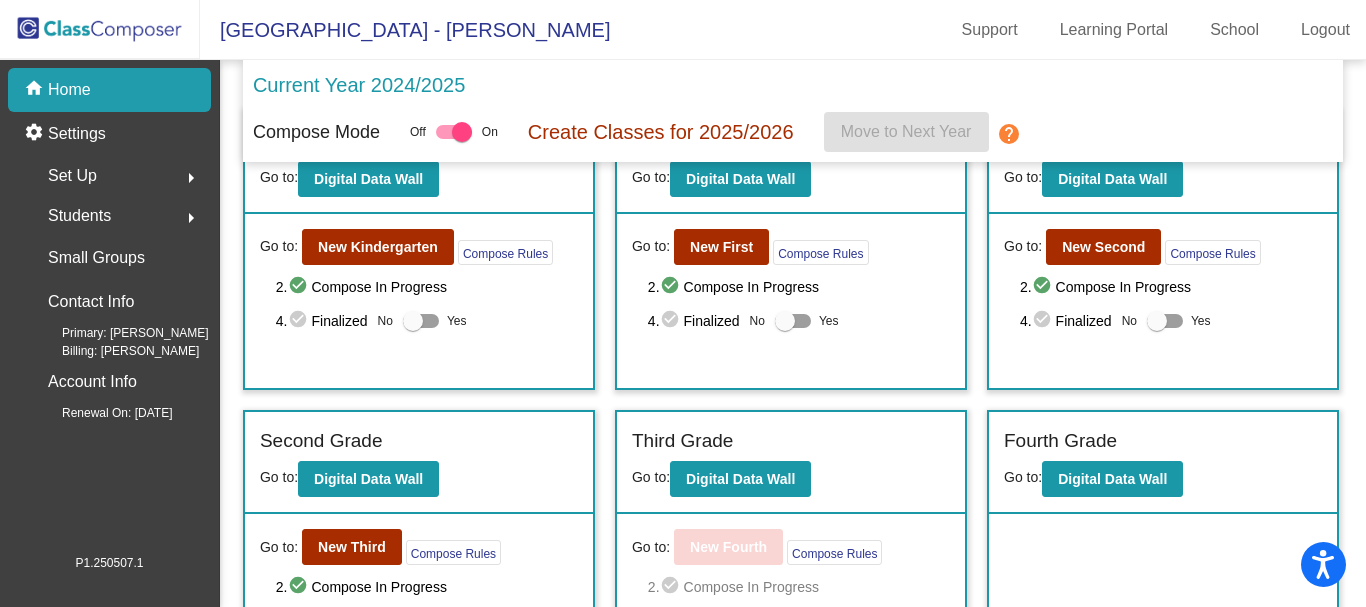 scroll, scrollTop: 100, scrollLeft: 0, axis: vertical 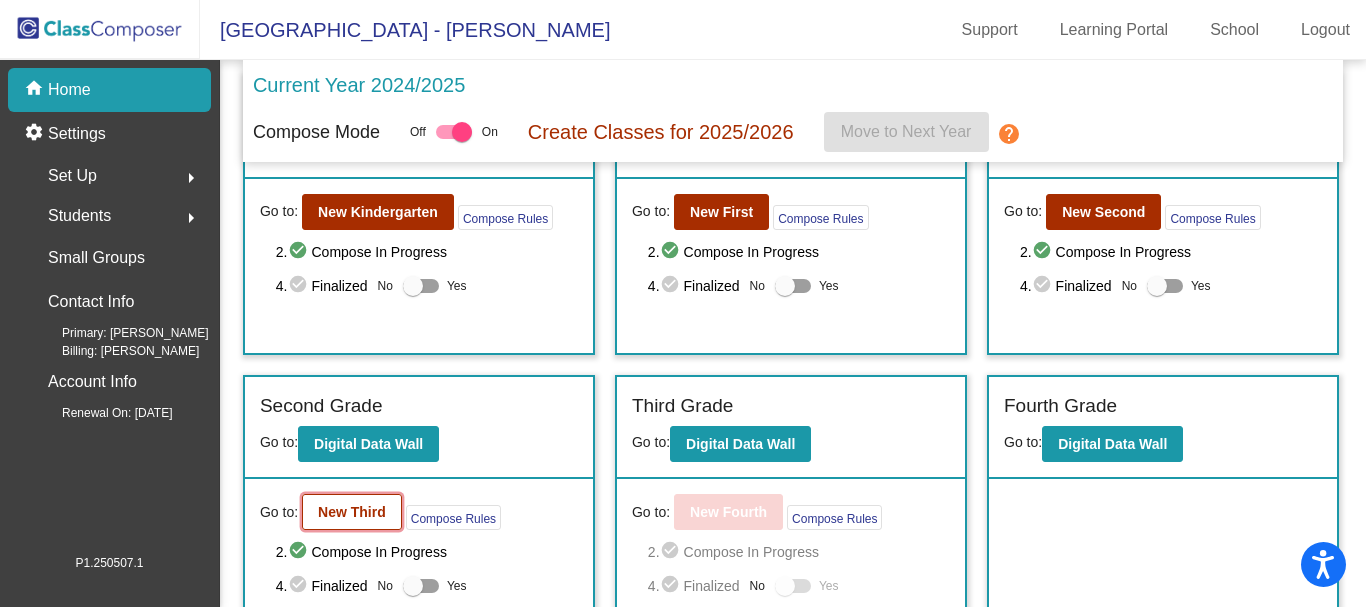 click on "New Third" 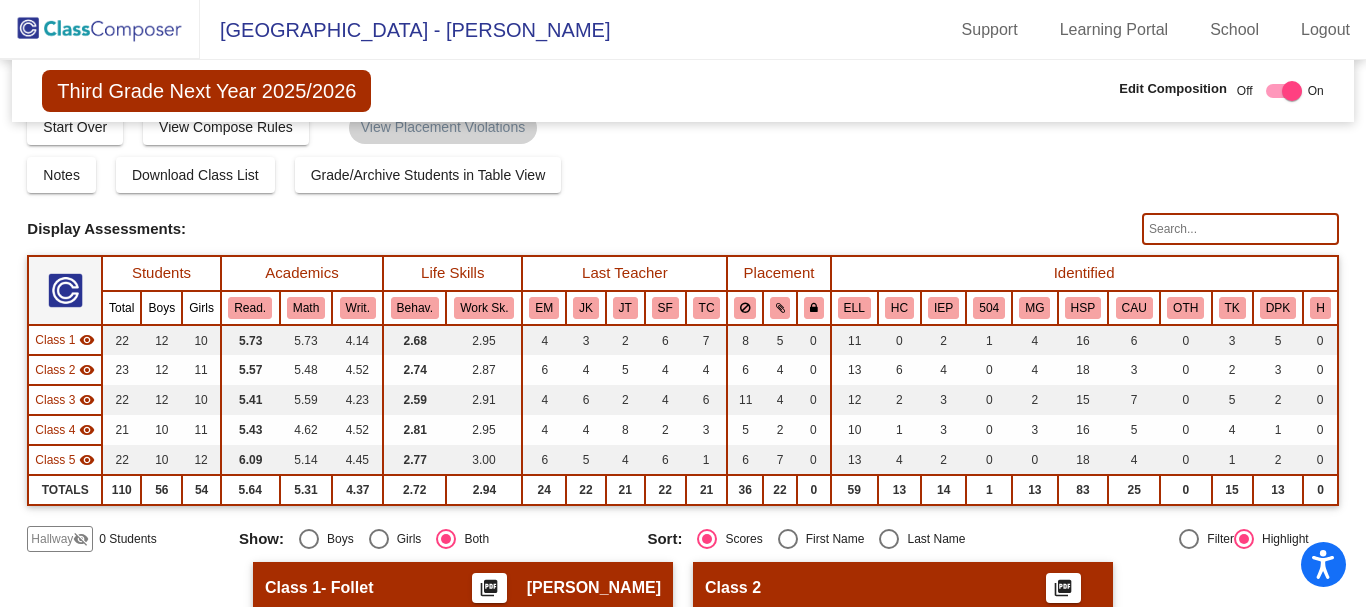 scroll, scrollTop: 0, scrollLeft: 0, axis: both 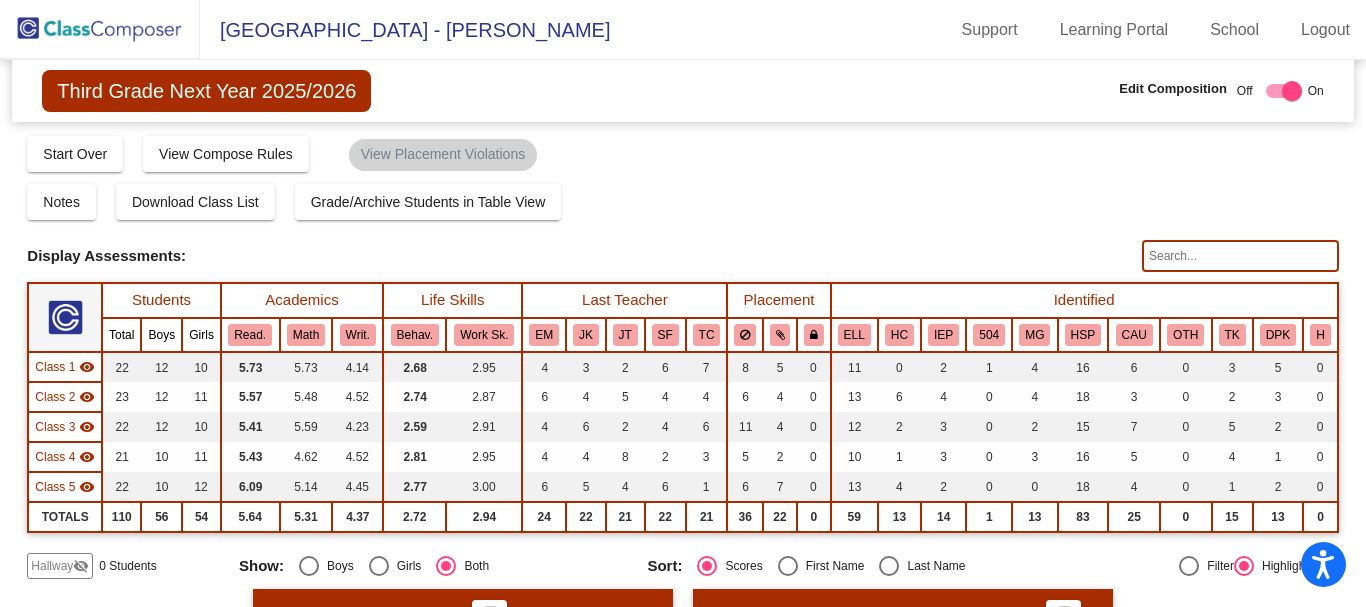 click 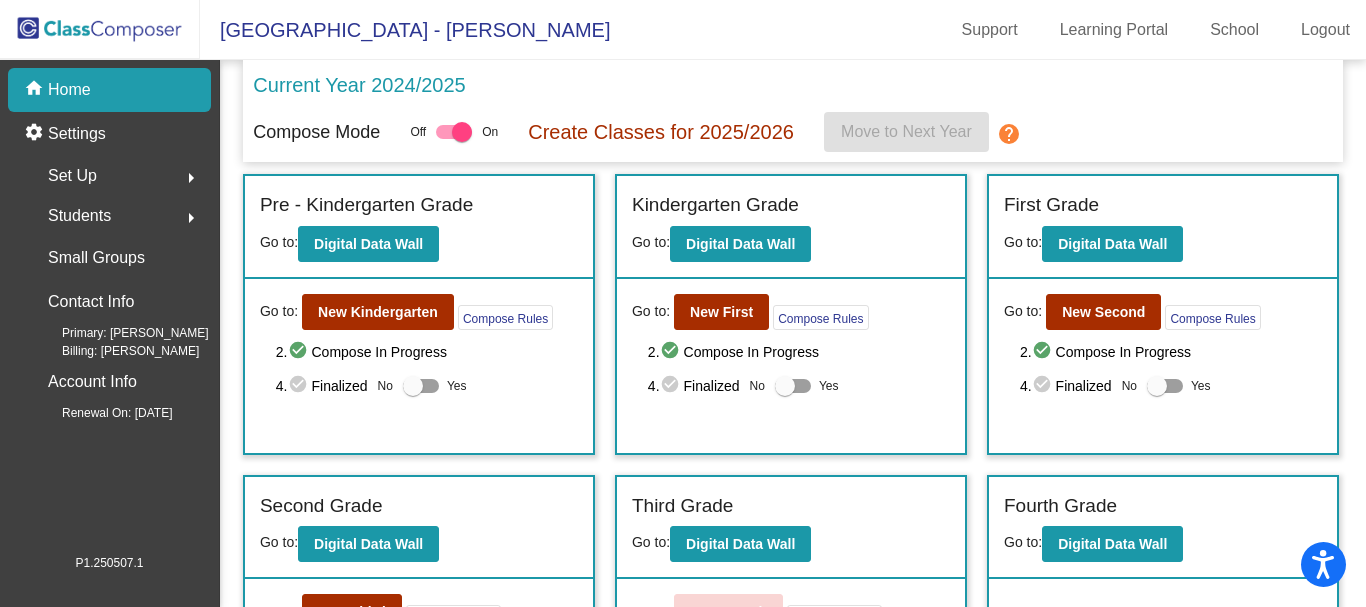 click on "Set Up  arrow_right" 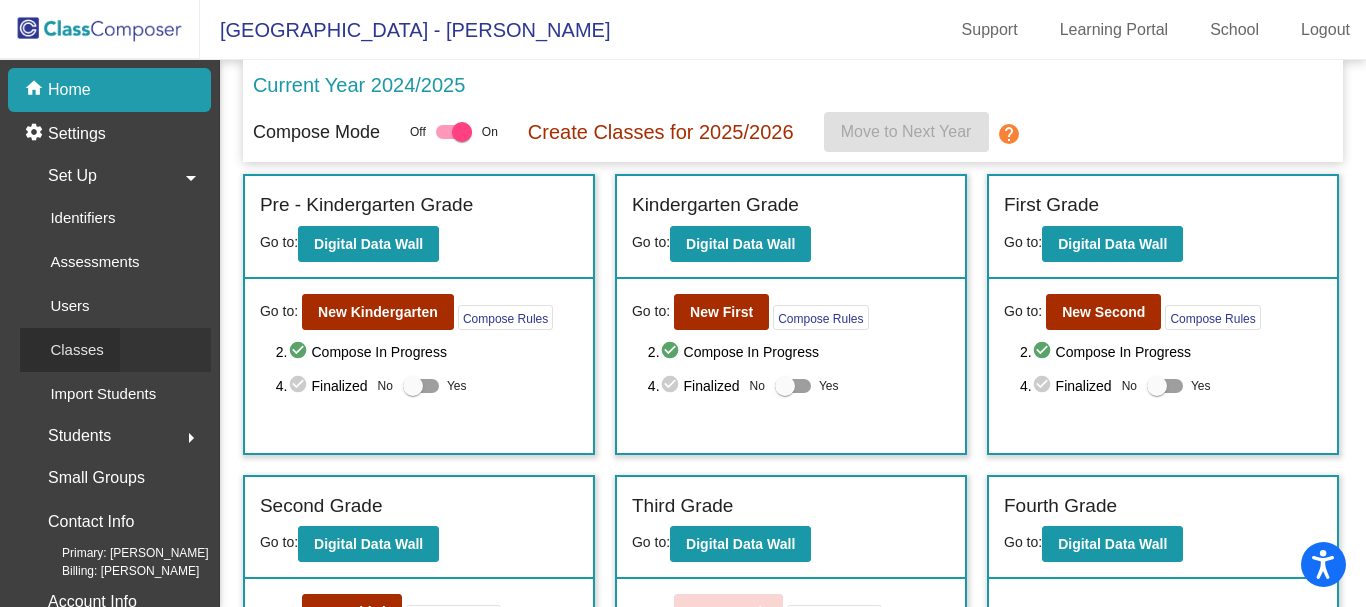 click on "Classes" 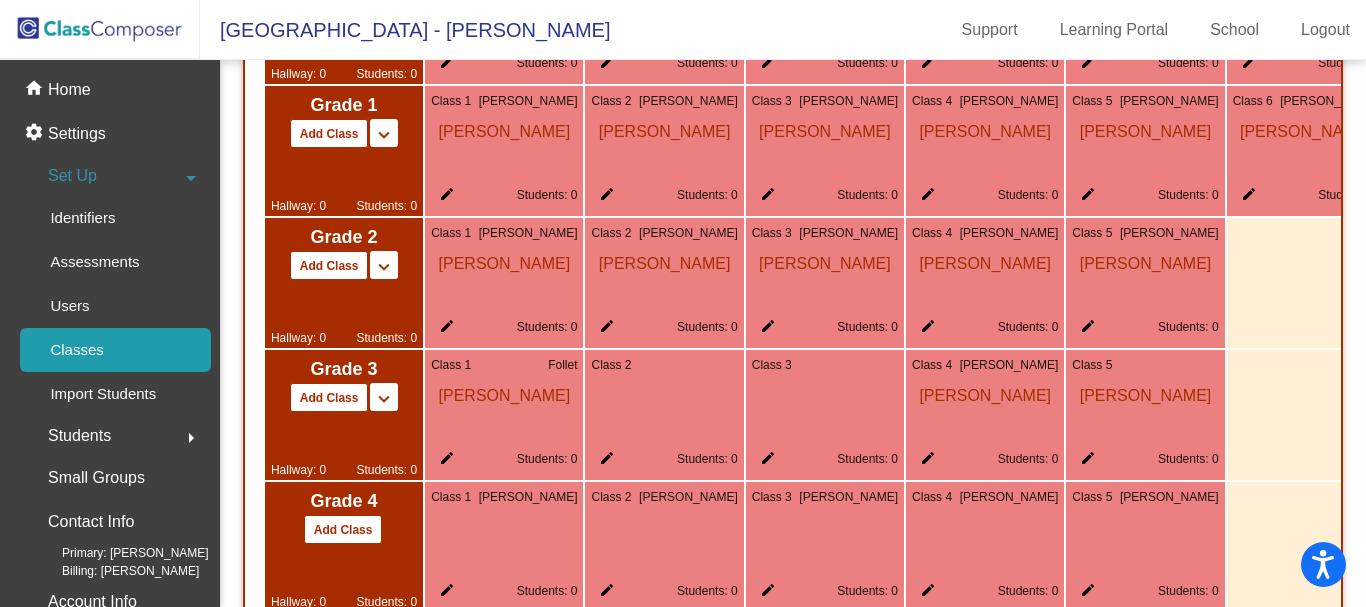 scroll, scrollTop: 1400, scrollLeft: 0, axis: vertical 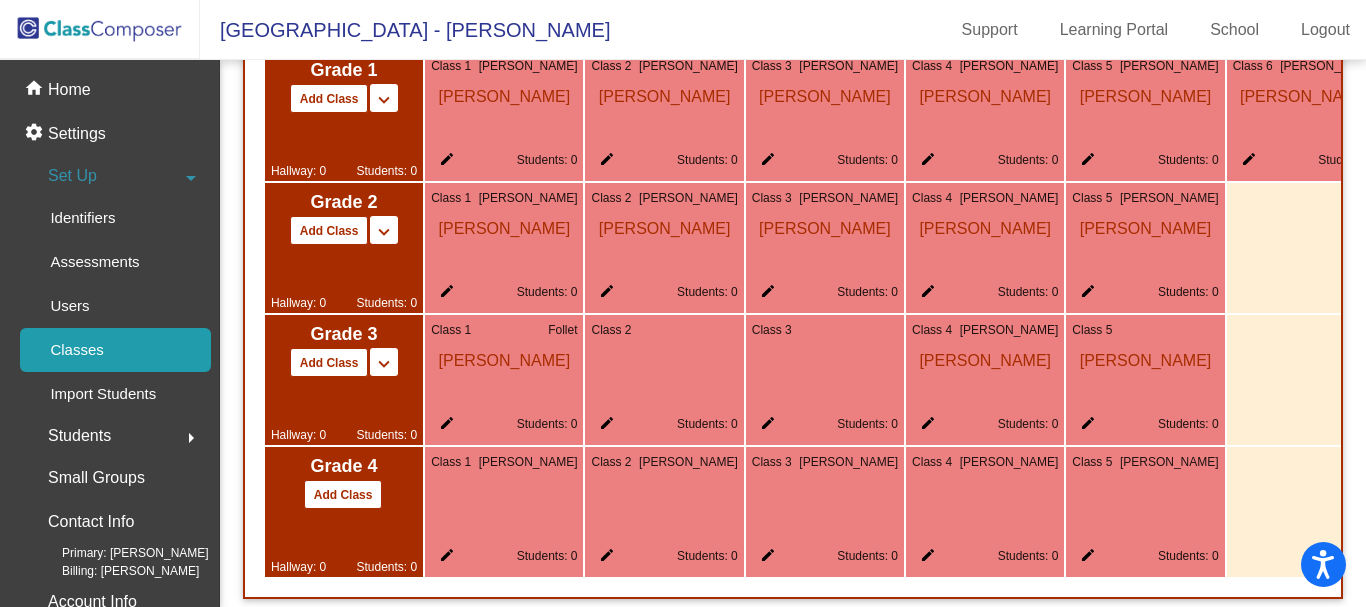 click on "Class 2 edit Students: 0" 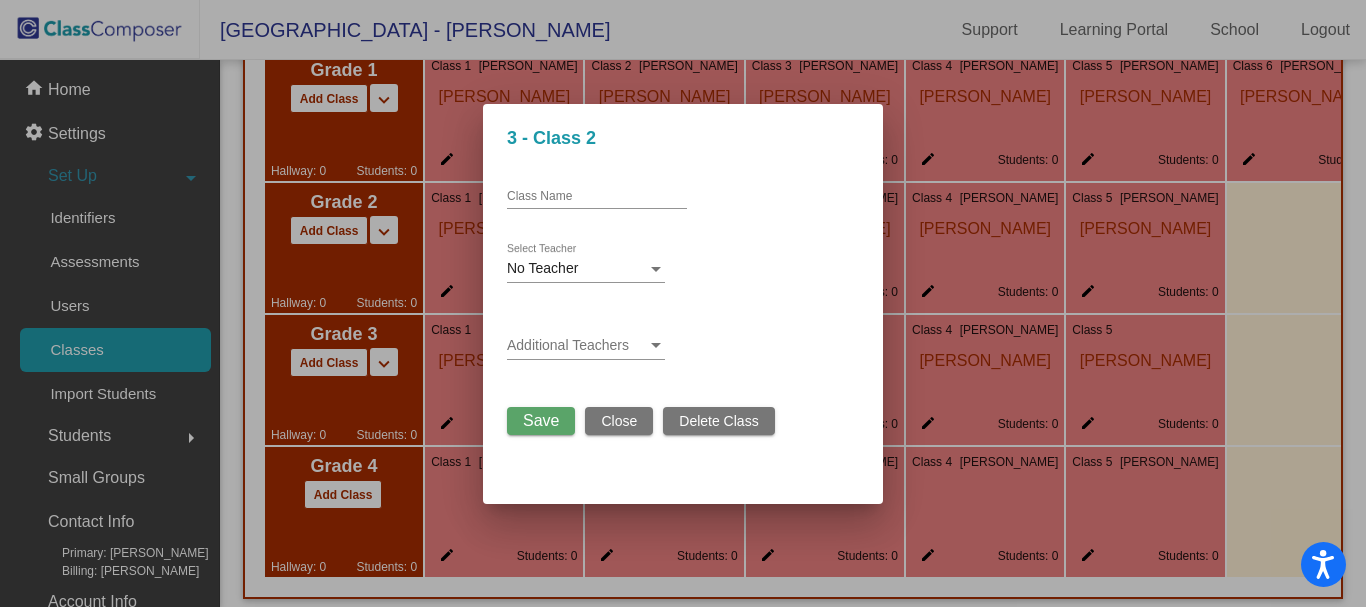 click at bounding box center [656, 269] 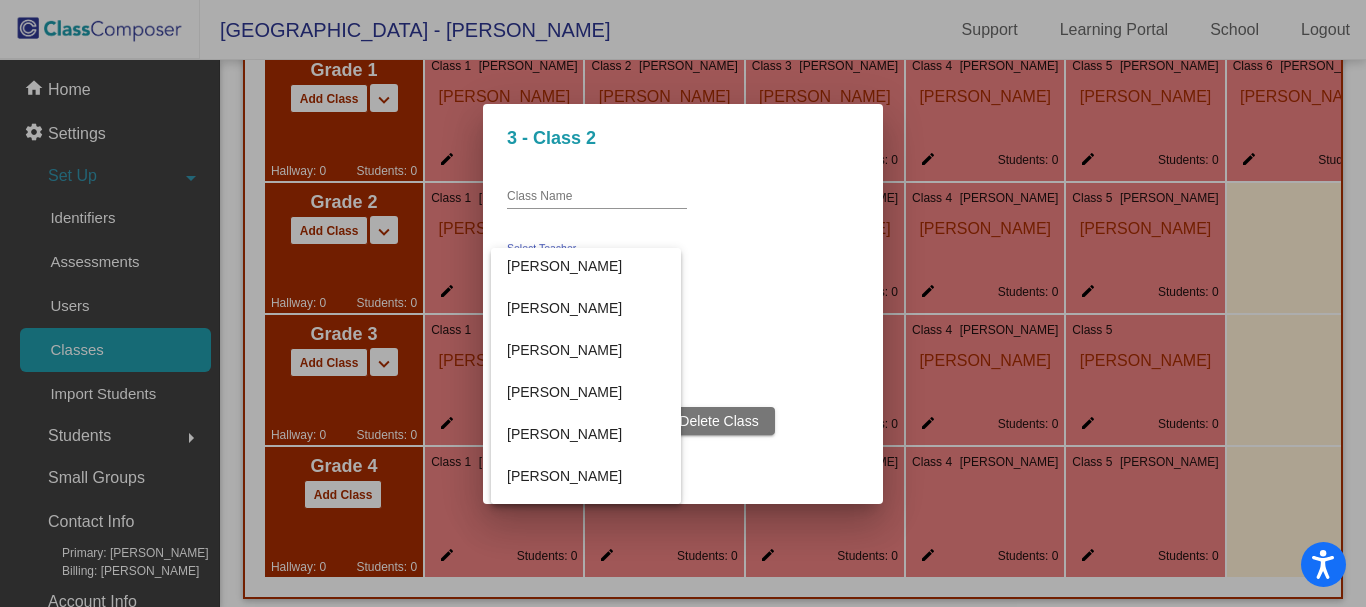 scroll, scrollTop: 0, scrollLeft: 0, axis: both 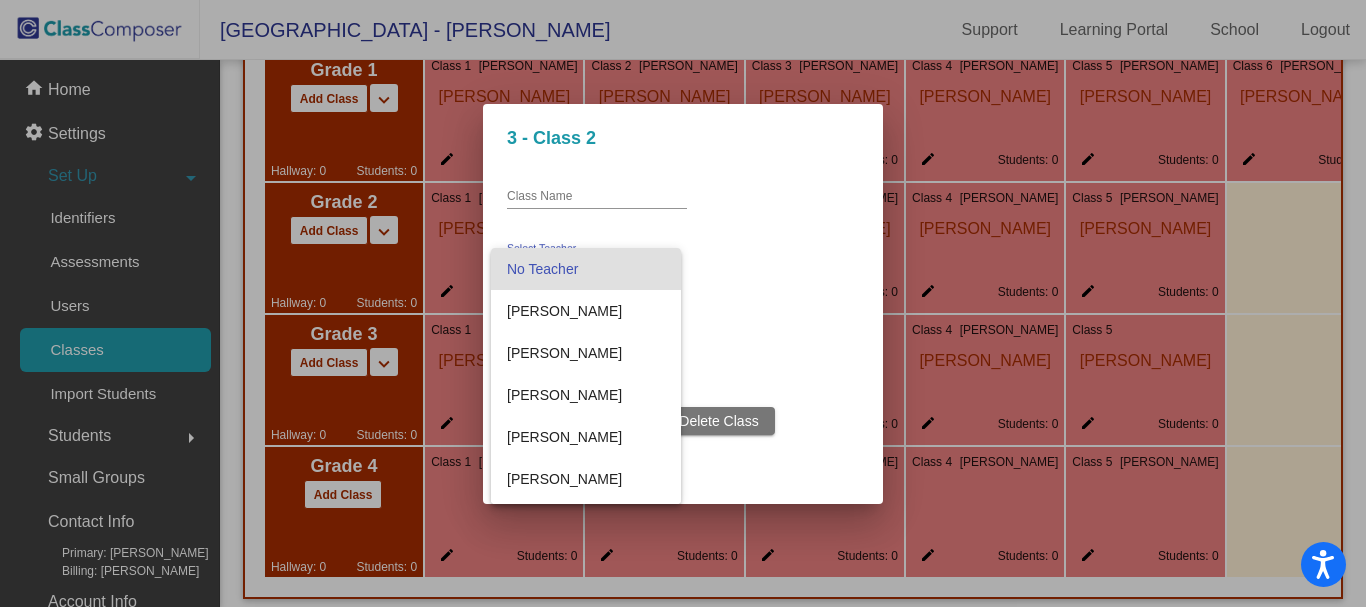 click at bounding box center [683, 303] 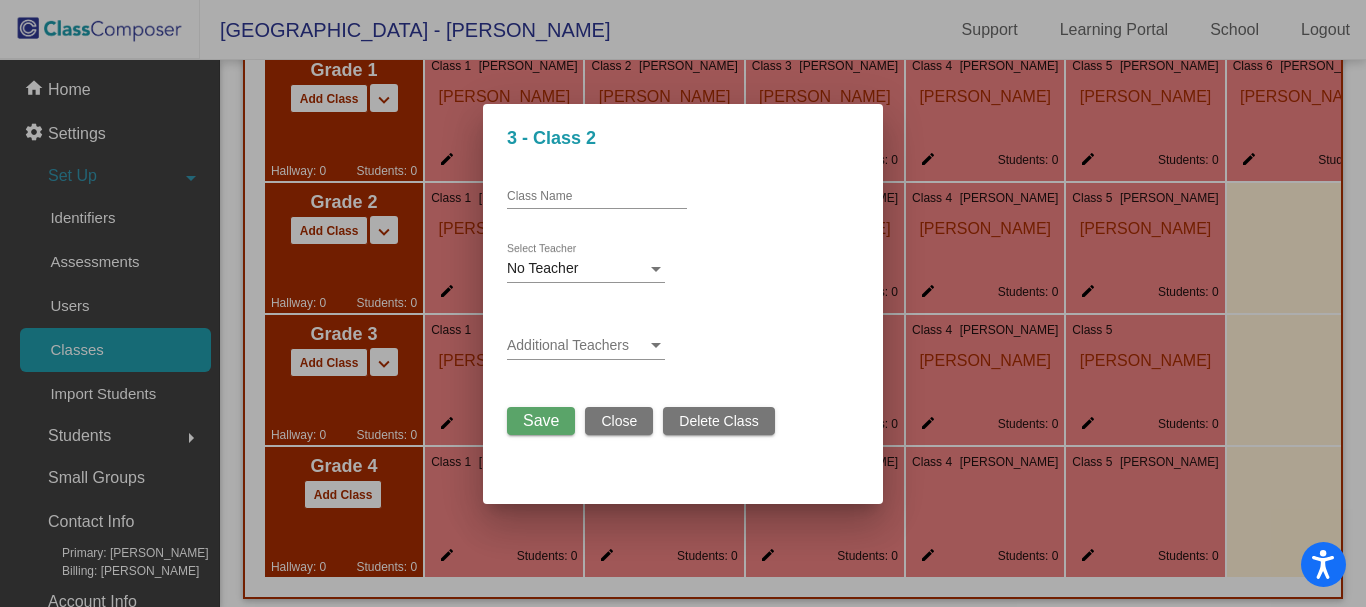 click on "Close" at bounding box center (619, 421) 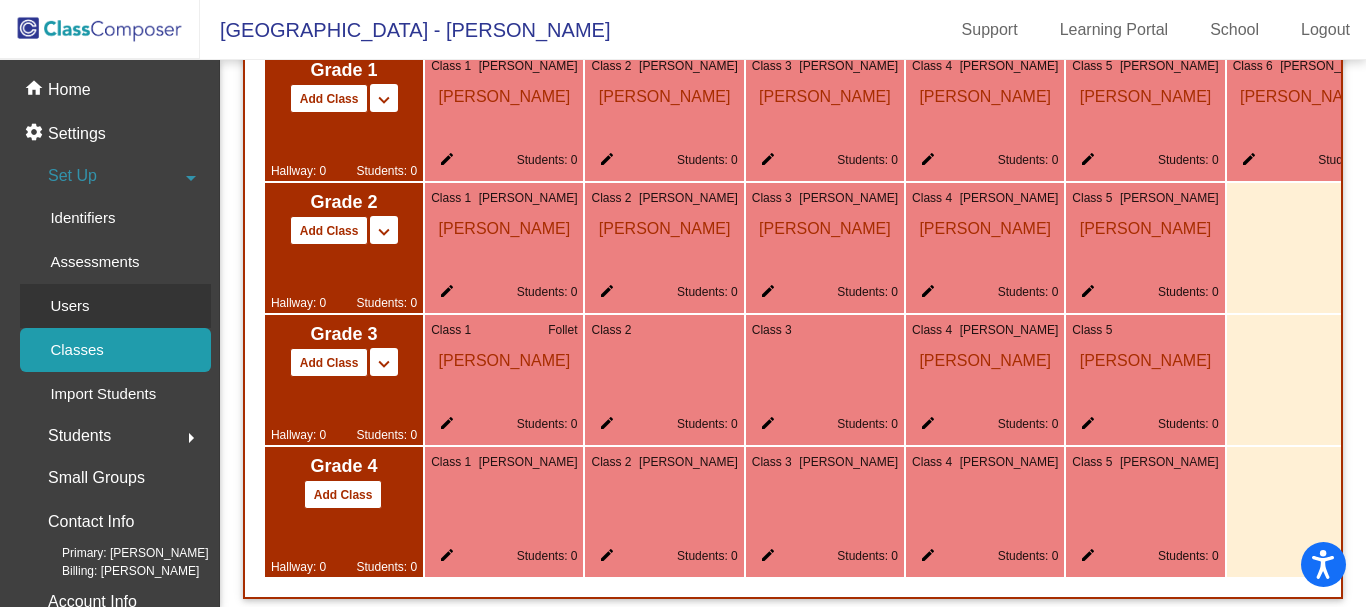 click on "Users" 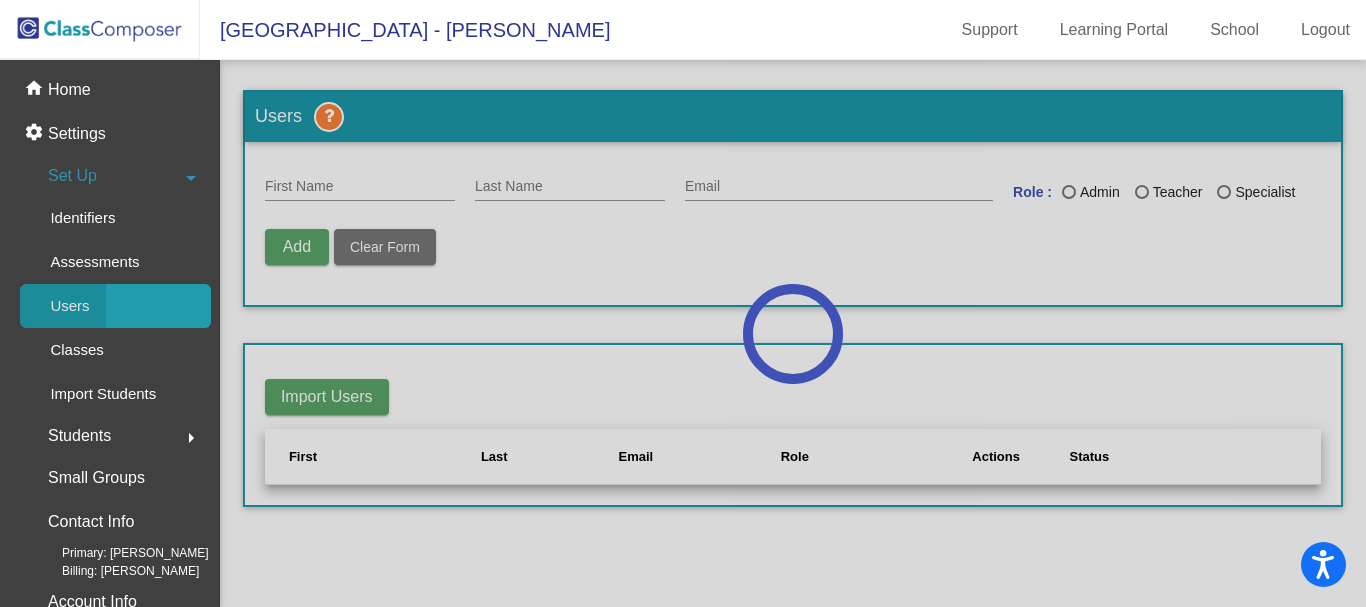 scroll, scrollTop: 0, scrollLeft: 0, axis: both 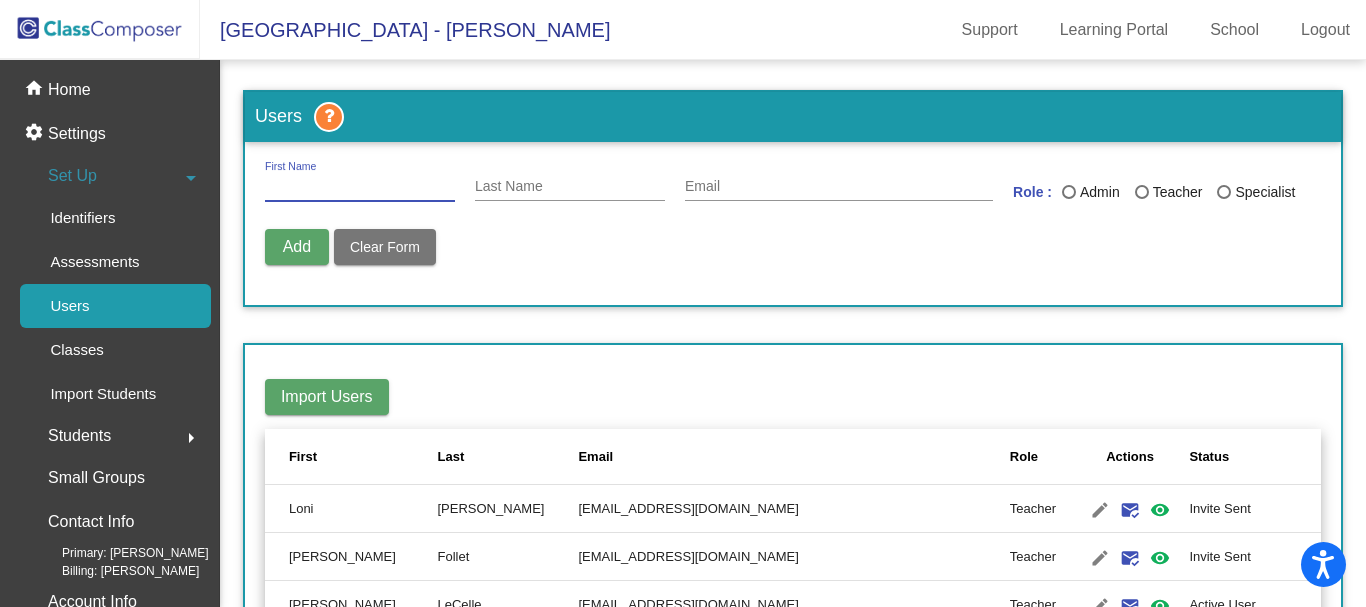 click on "First Name" at bounding box center (360, 187) 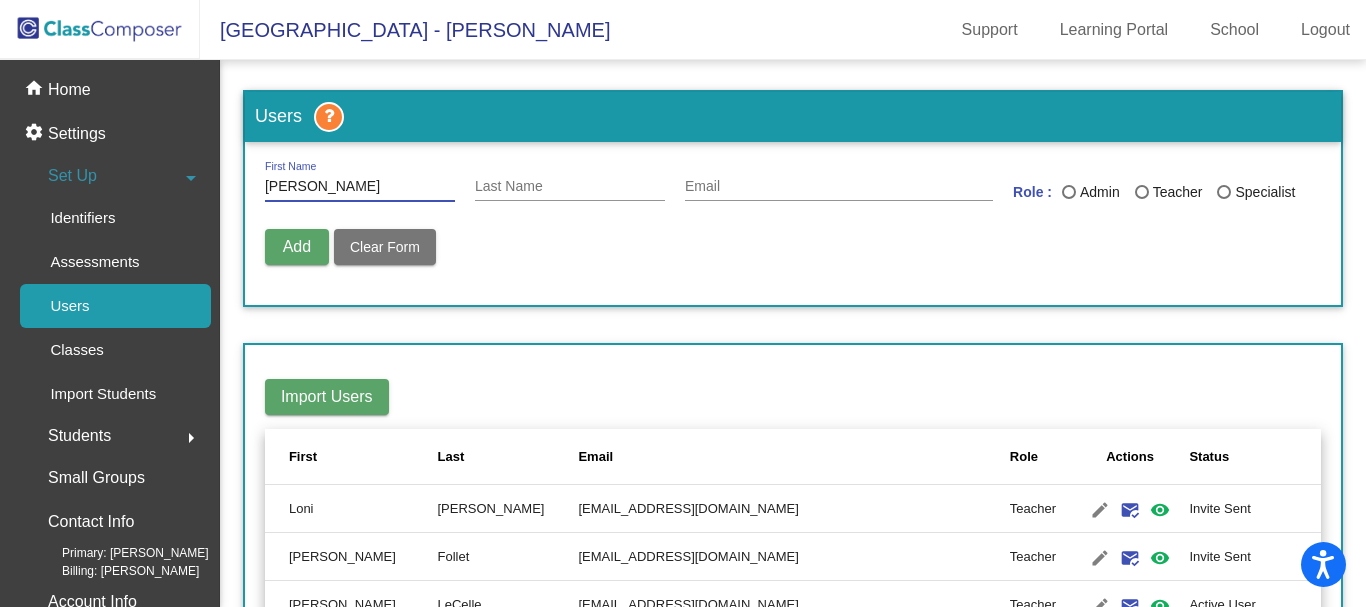 type on "[PERSON_NAME]" 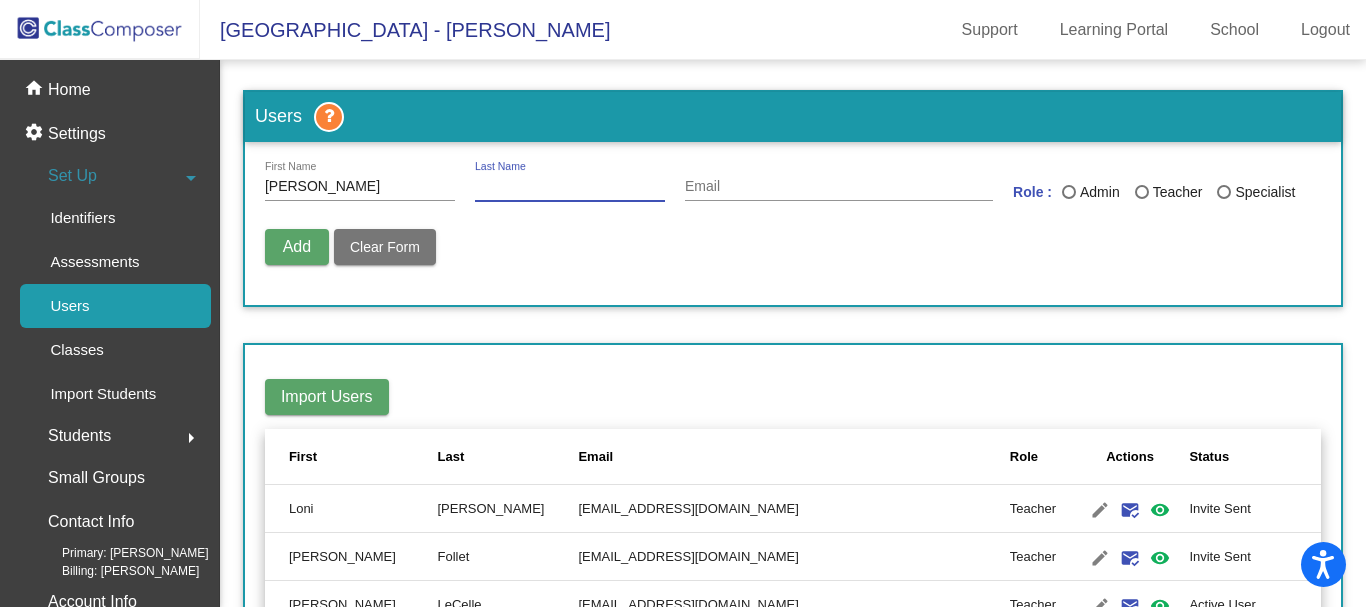 click on "Last Name" at bounding box center [570, 187] 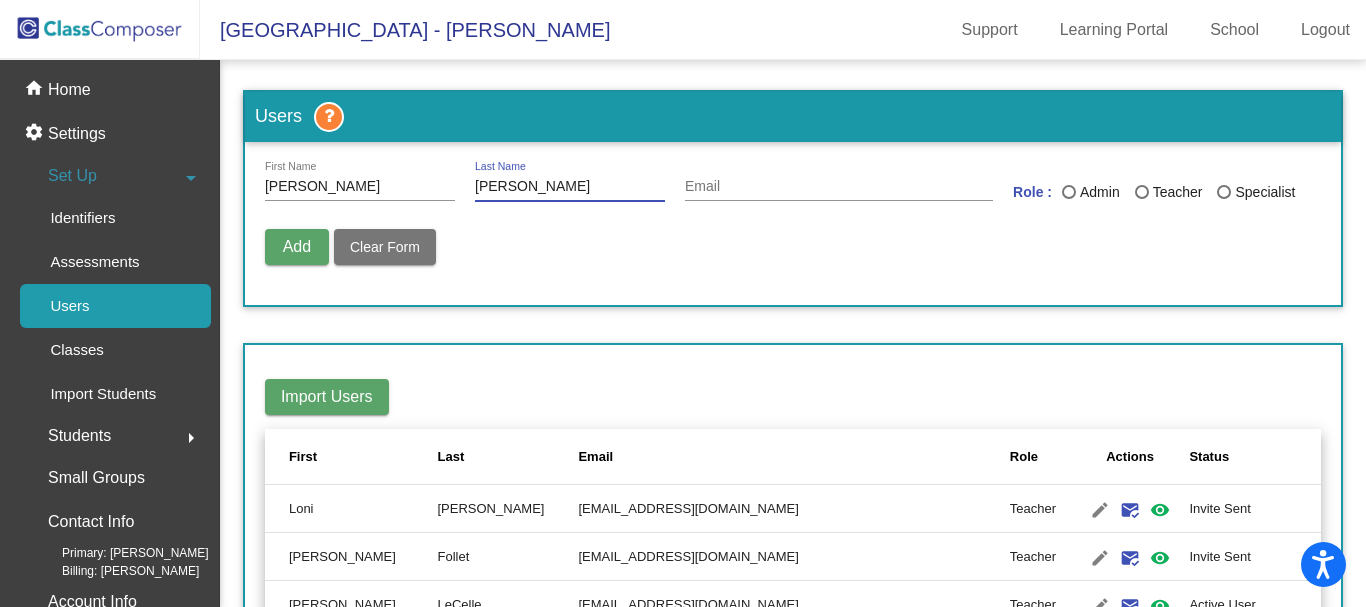 type on "[PERSON_NAME]" 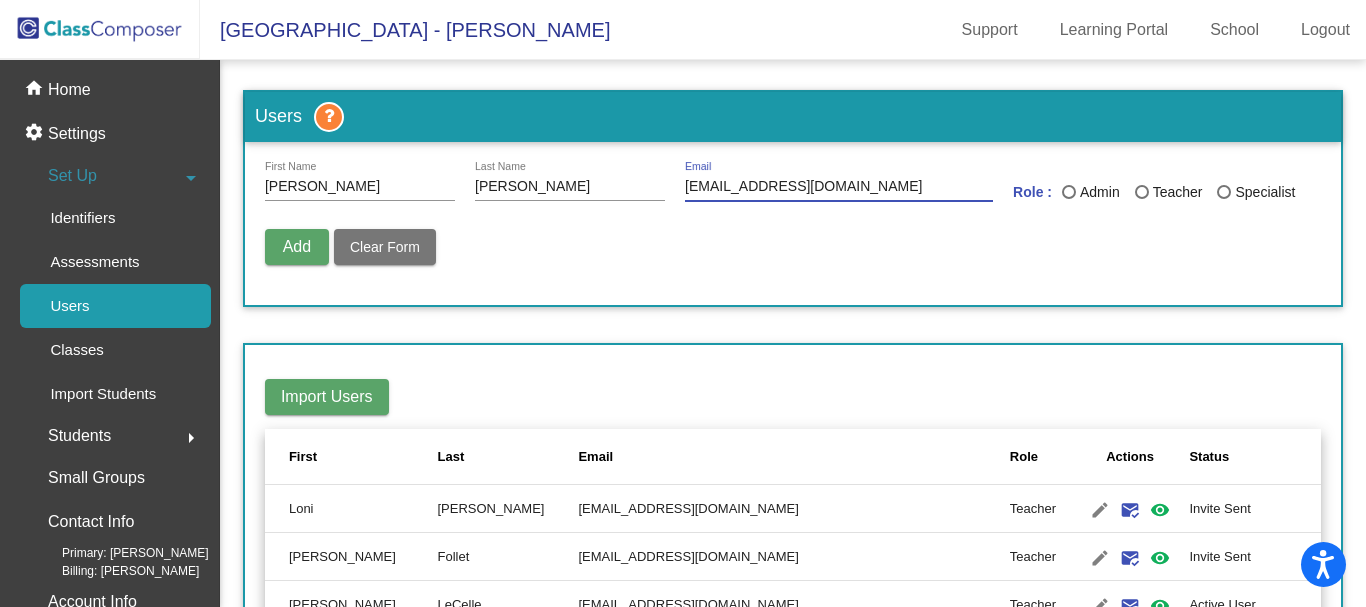 type on "[EMAIL_ADDRESS][DOMAIN_NAME]" 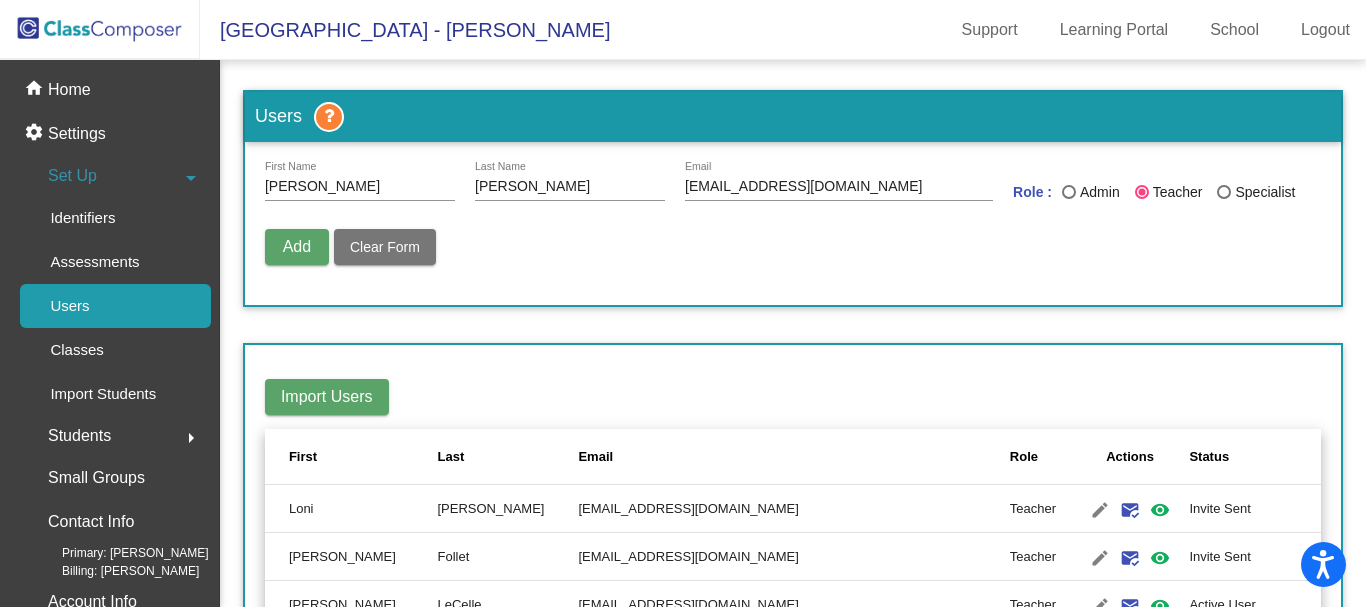 click at bounding box center (1142, 192) 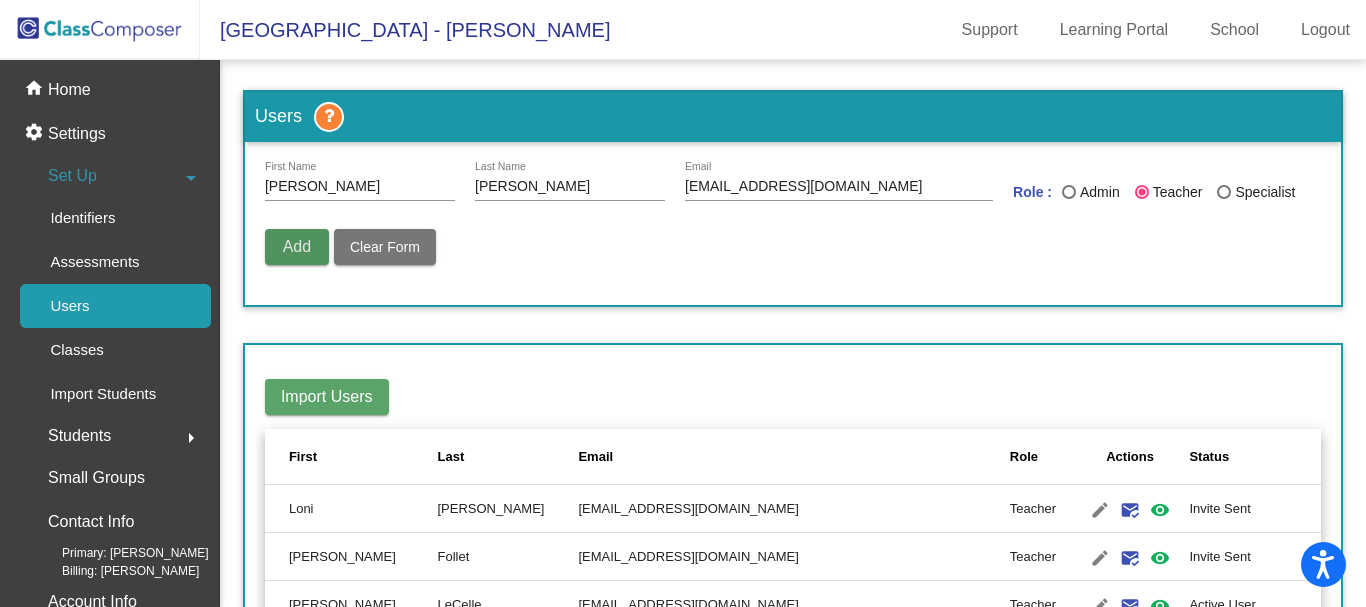 click on "Add" at bounding box center [297, 246] 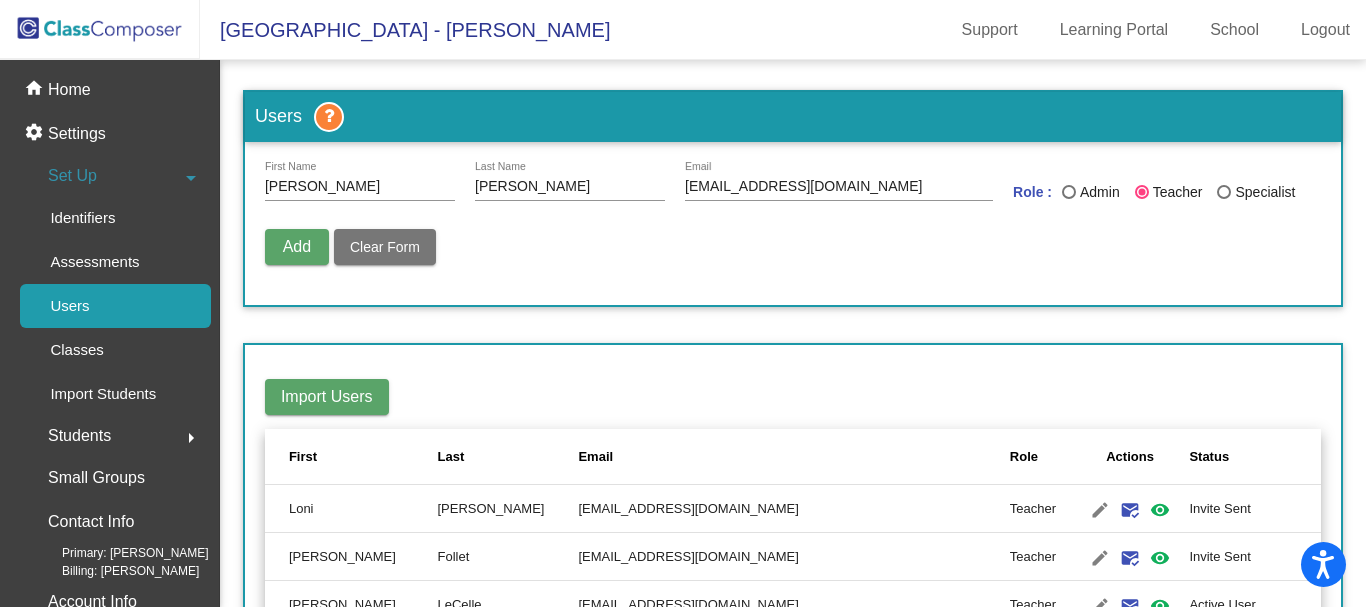 type 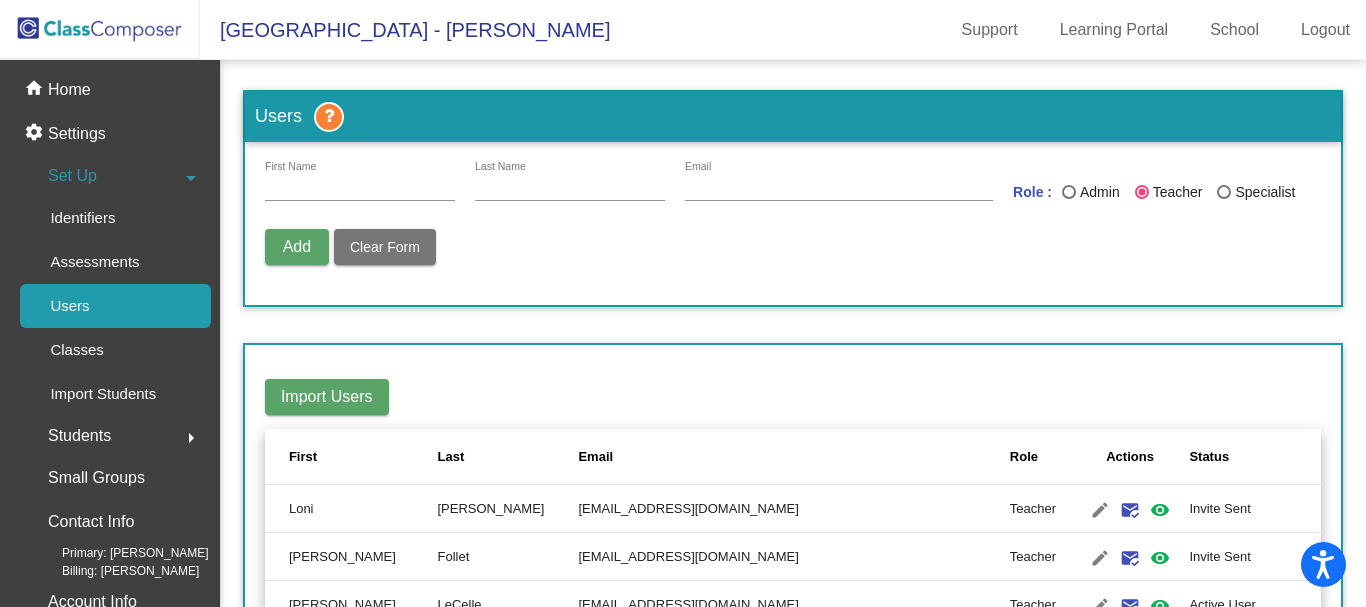 radio on "false" 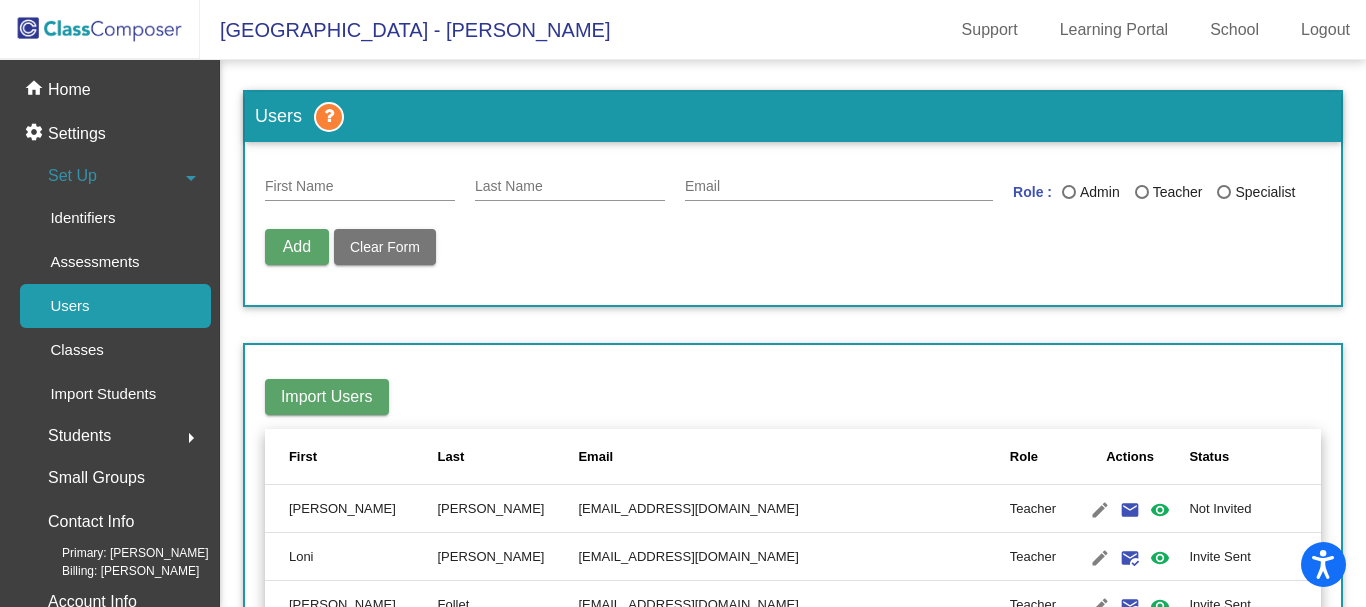 click on "First Name" at bounding box center [360, 187] 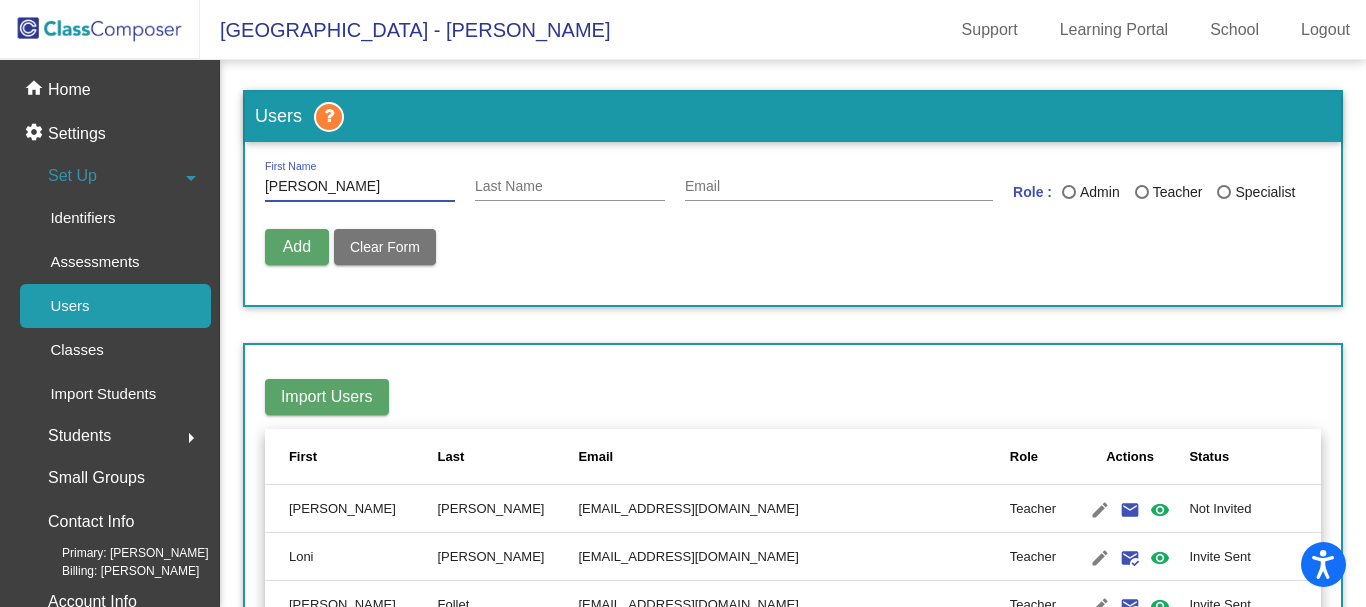 type on "[PERSON_NAME]" 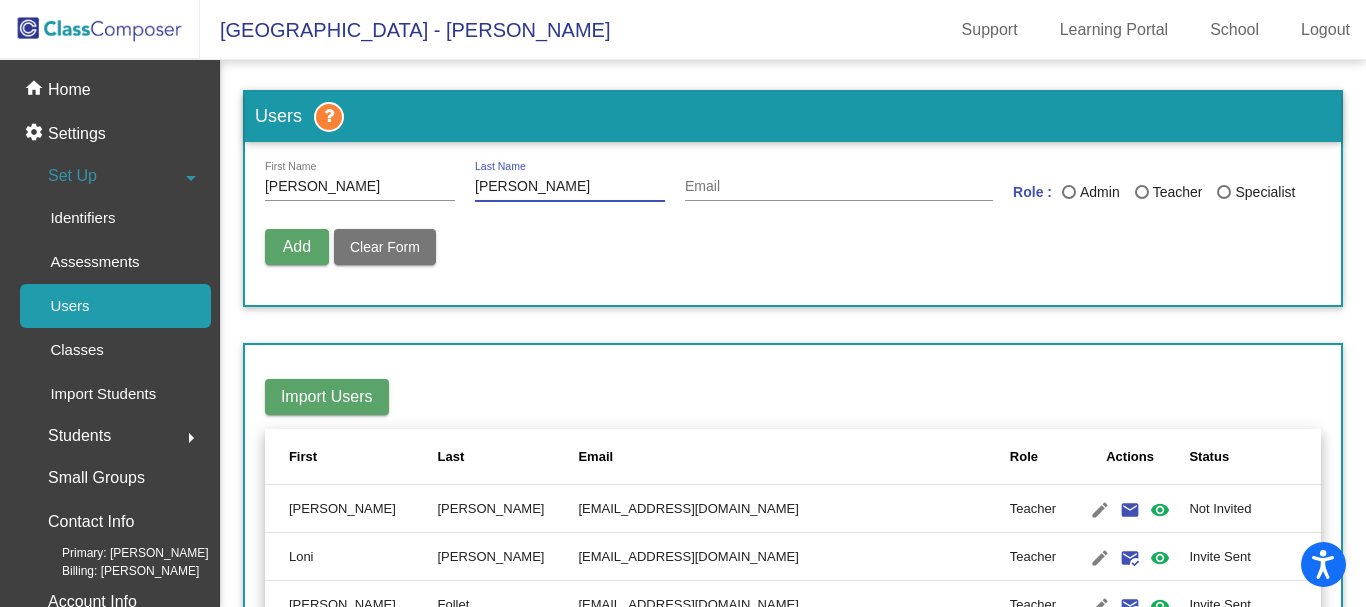 type on "[PERSON_NAME]" 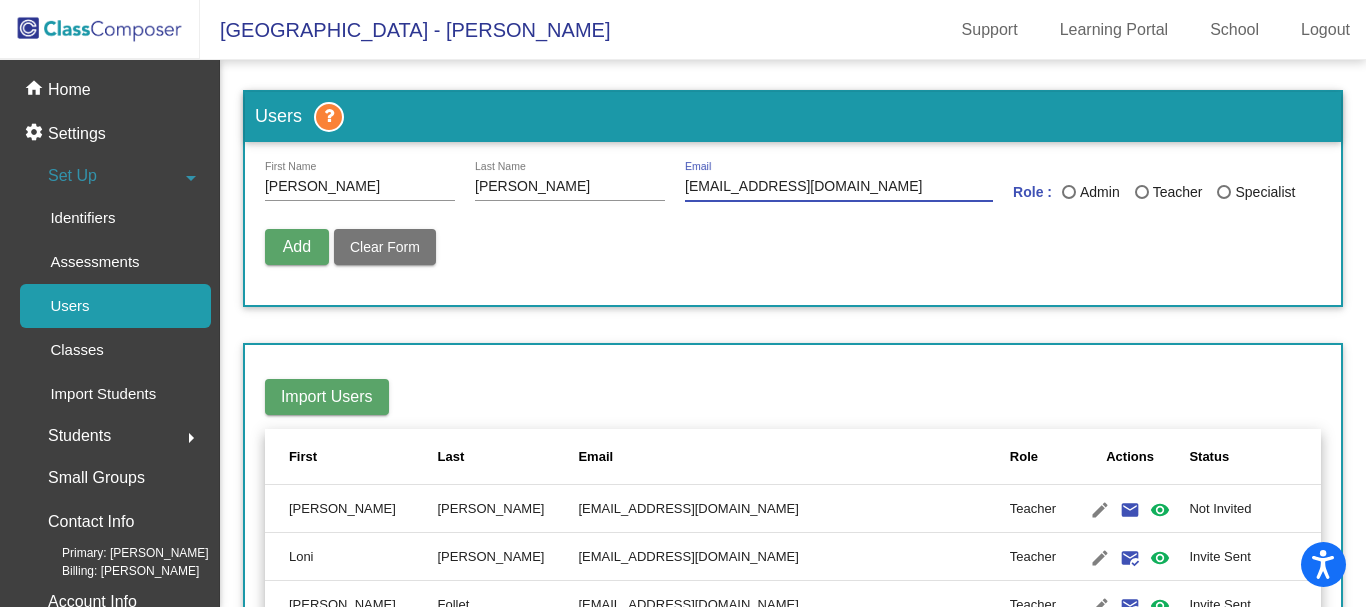 type on "[EMAIL_ADDRESS][DOMAIN_NAME]" 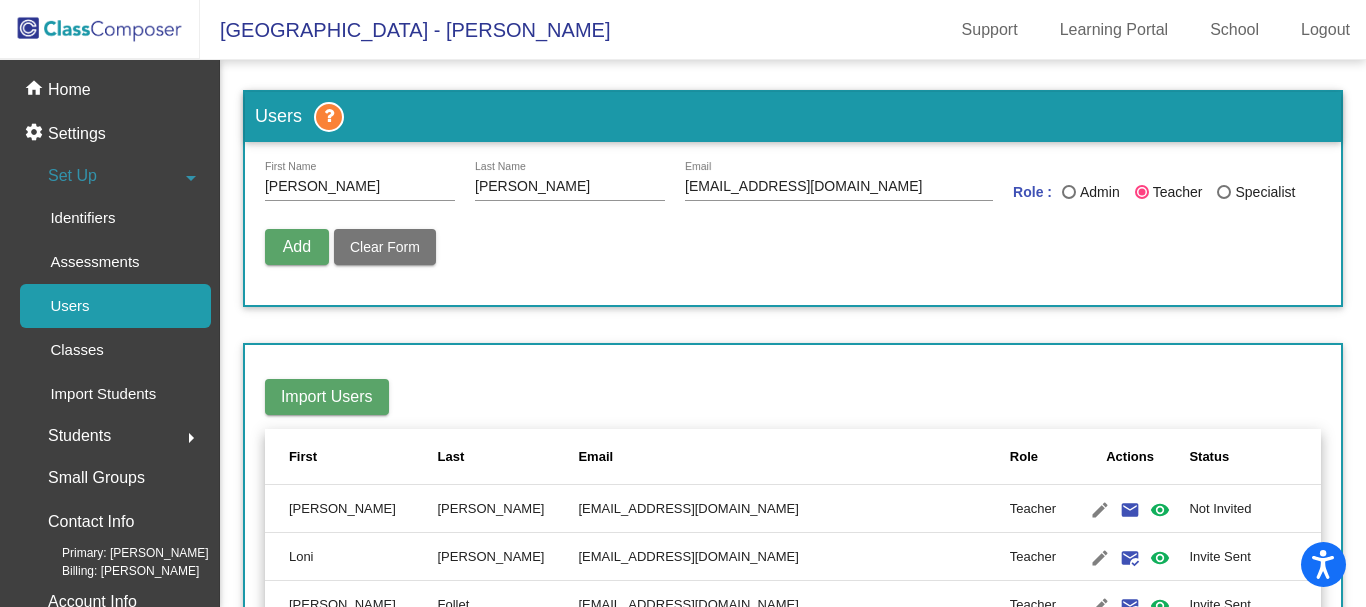 click on "Add" at bounding box center (297, 246) 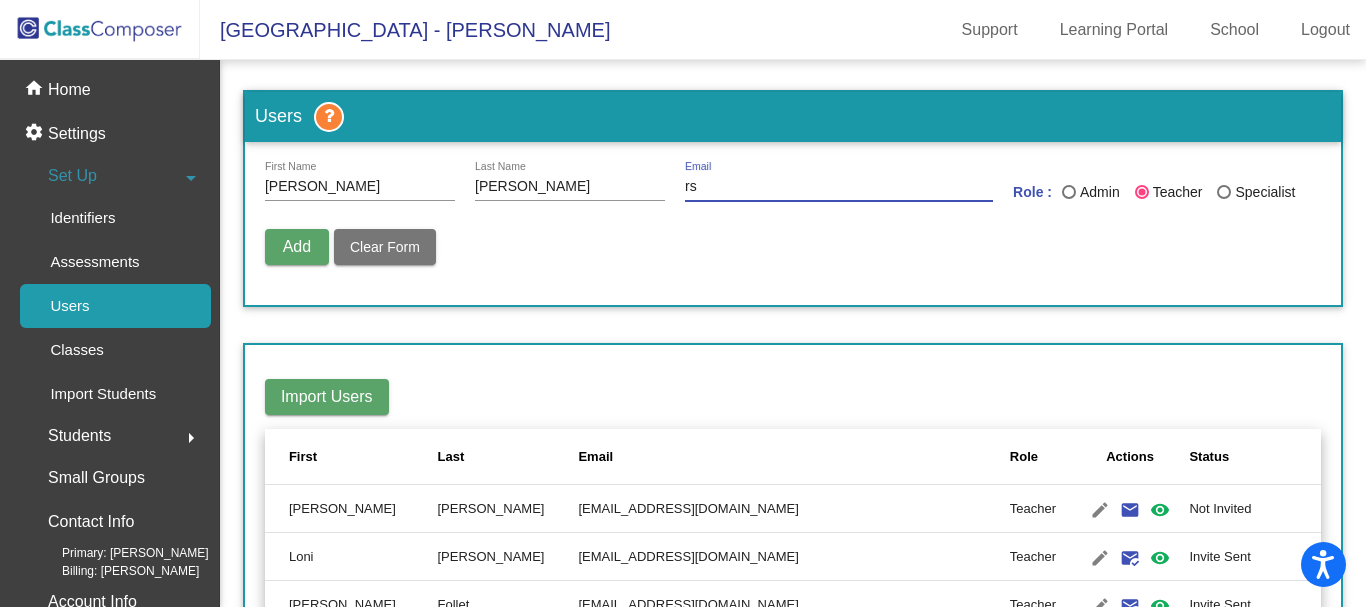 type on "r" 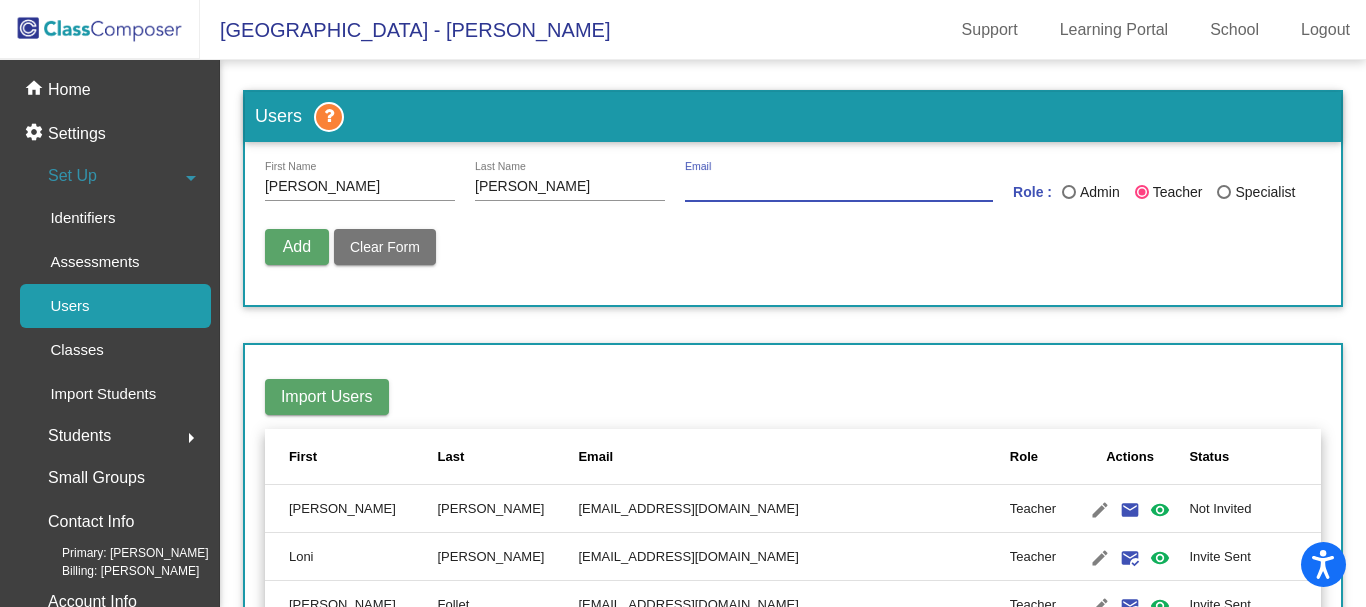 type 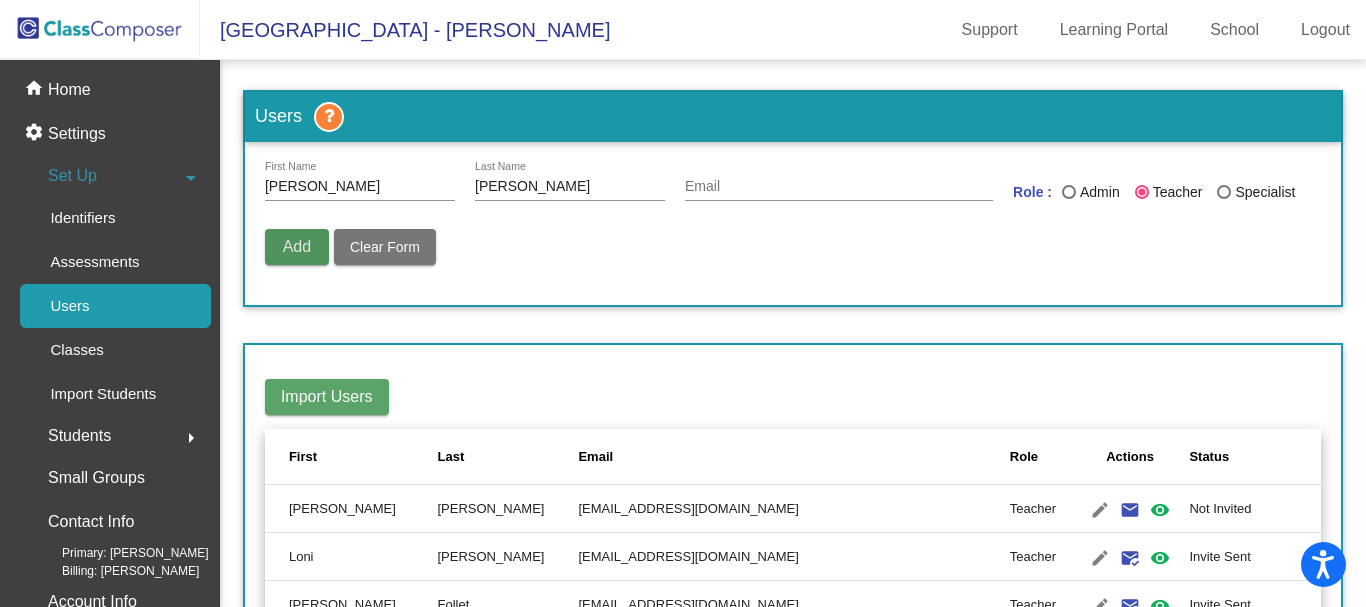 click on "Add" at bounding box center (297, 246) 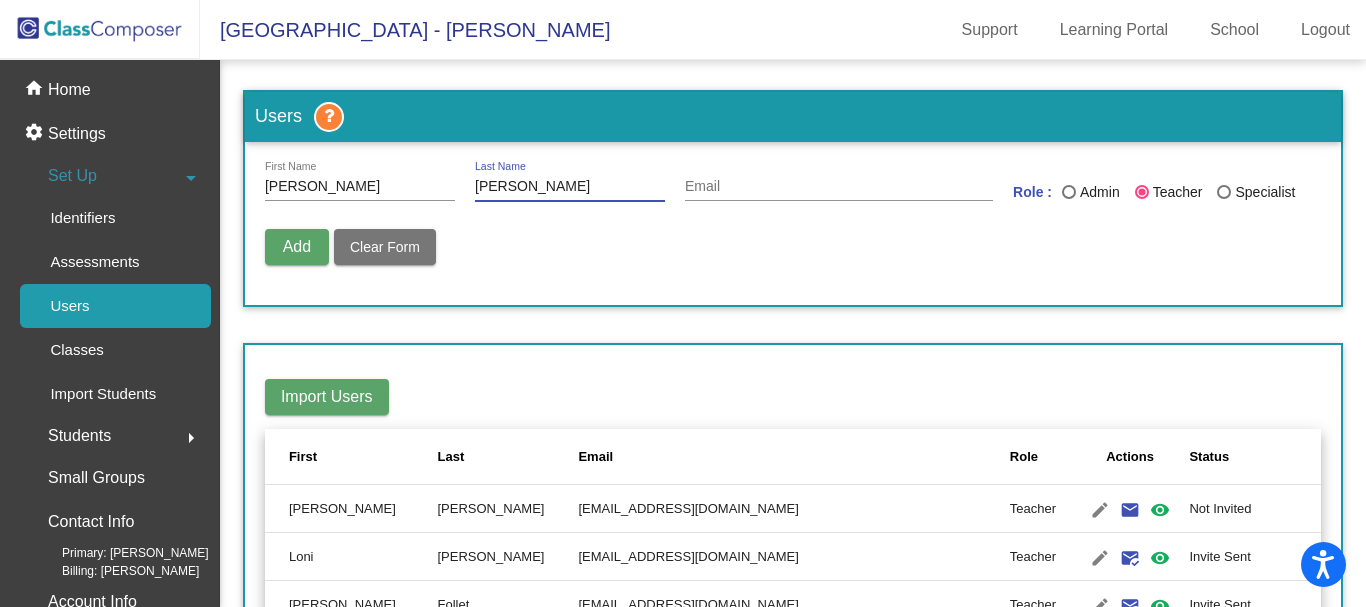 click on "[PERSON_NAME]" at bounding box center (570, 187) 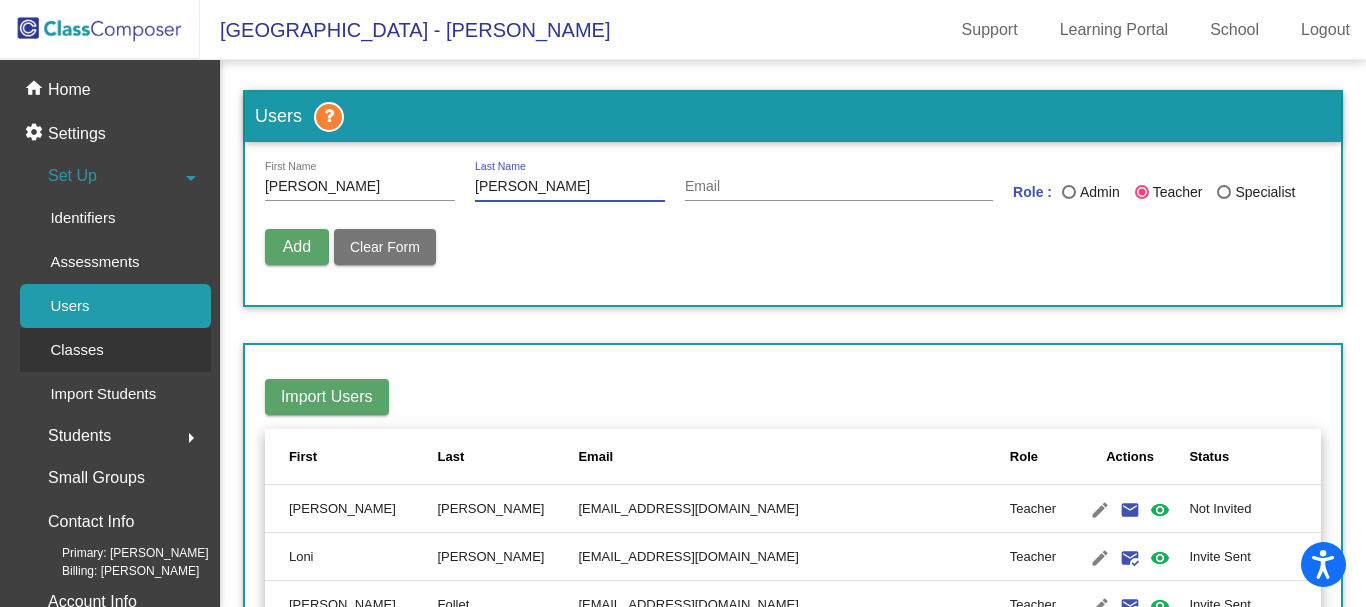 click on "Classes" 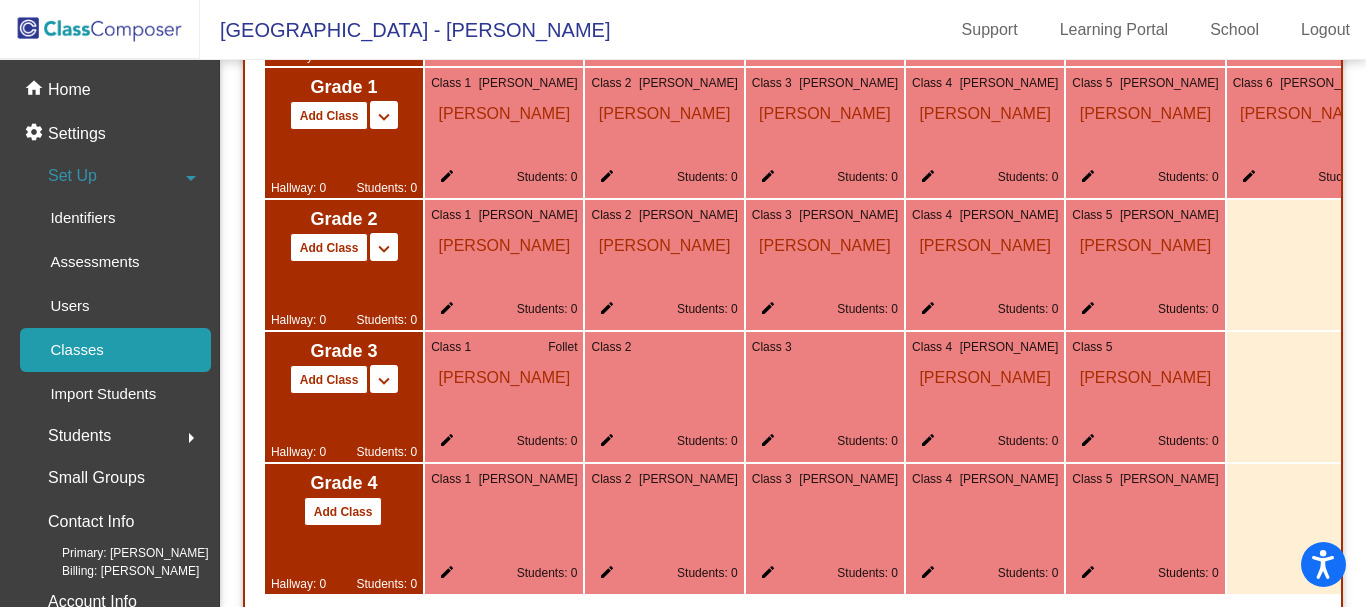 scroll, scrollTop: 1419, scrollLeft: 0, axis: vertical 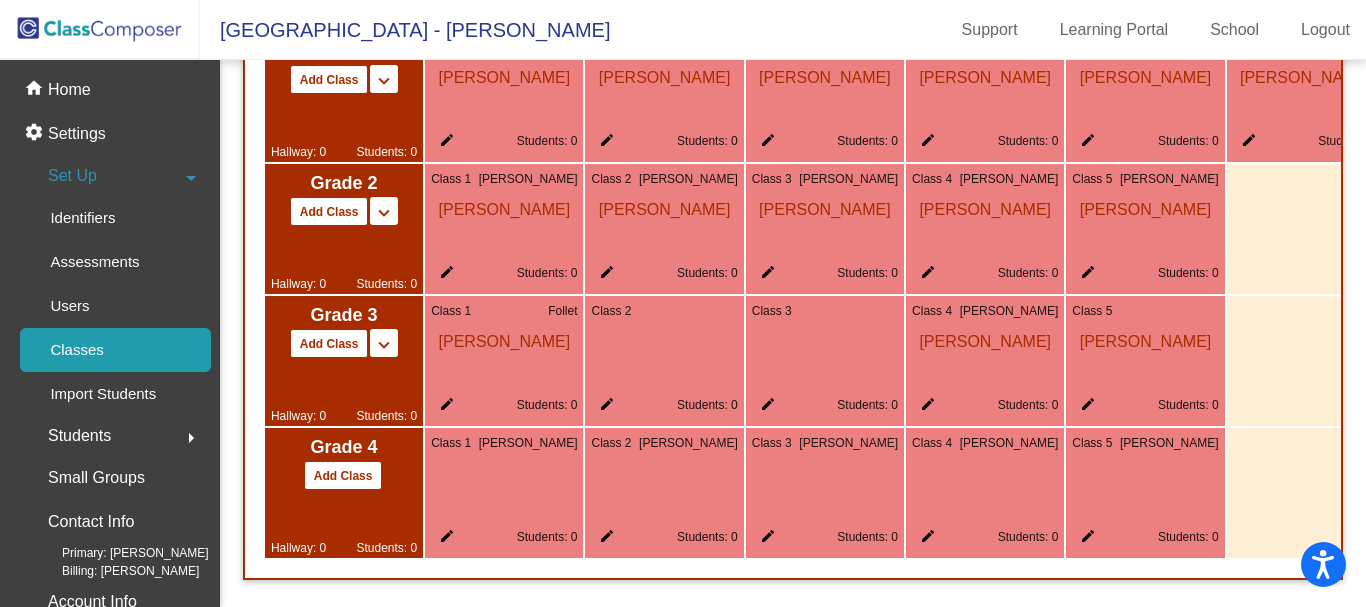 click on "edit" 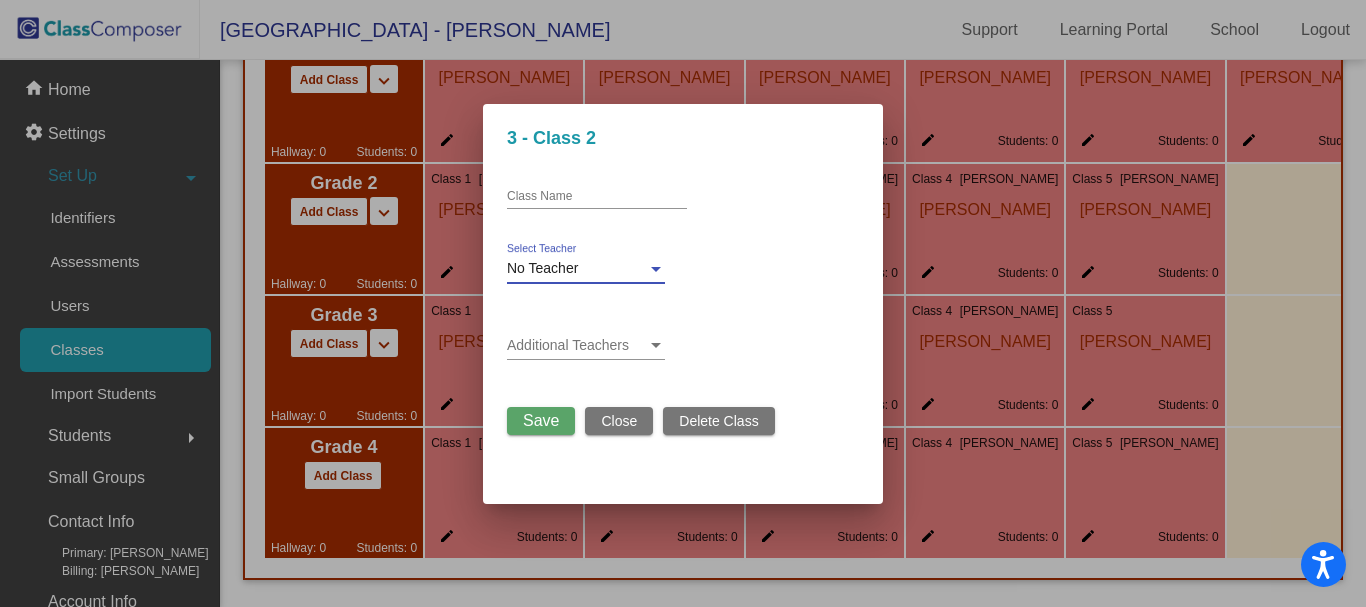 click at bounding box center (656, 269) 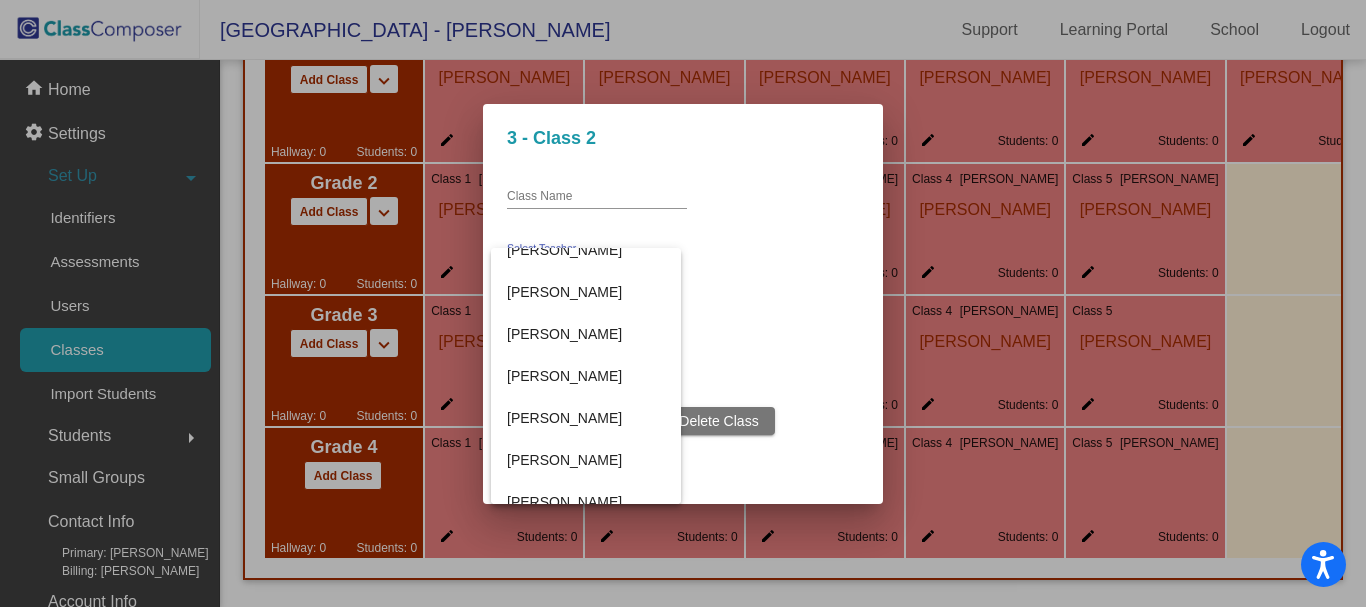 scroll, scrollTop: 600, scrollLeft: 0, axis: vertical 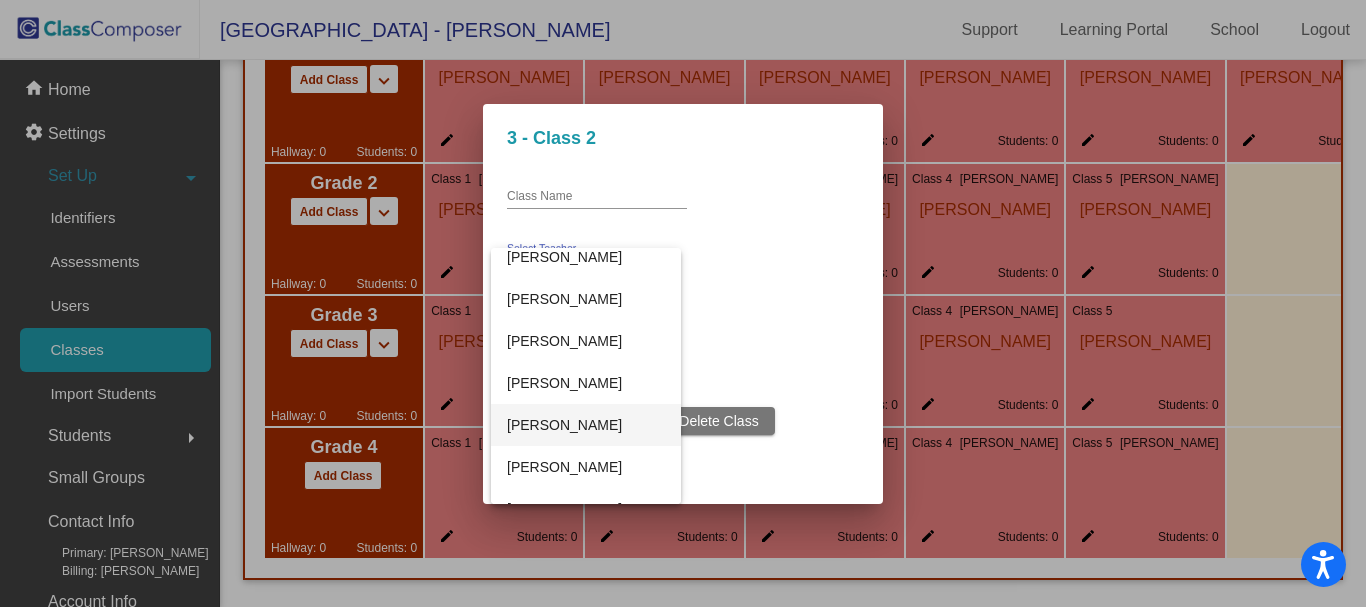 click on "[PERSON_NAME]" at bounding box center [586, 425] 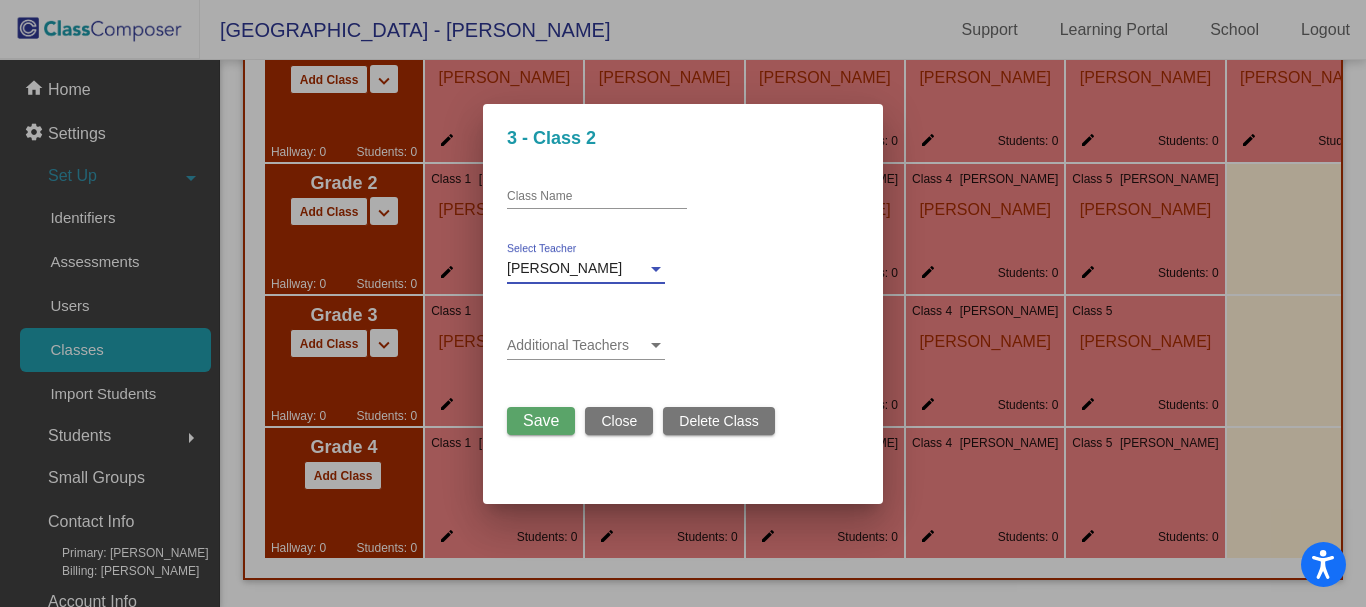 click on "Class Name" at bounding box center [597, 197] 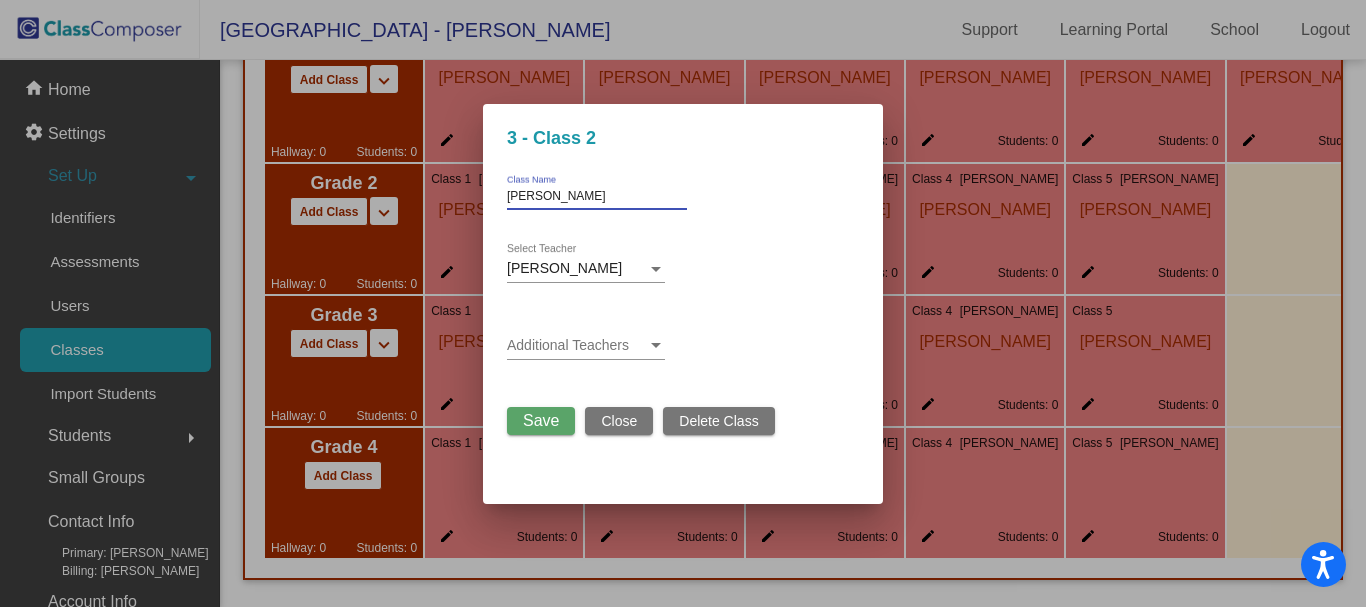 type on "[PERSON_NAME]" 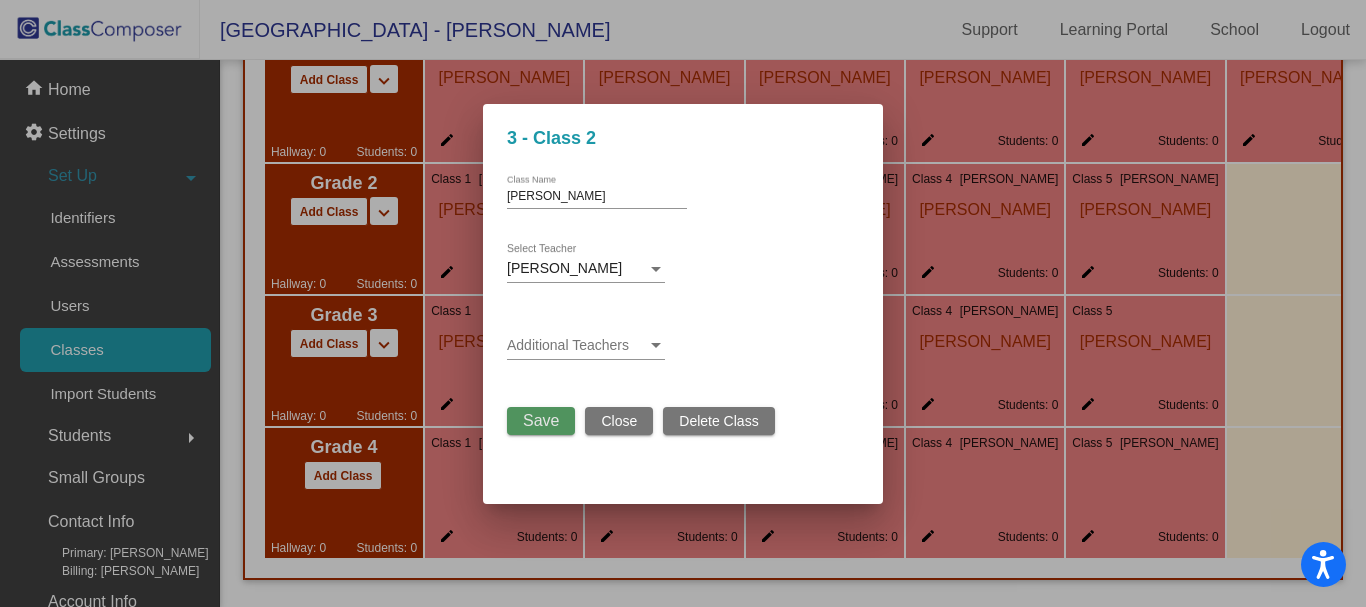click on "Save" at bounding box center (541, 420) 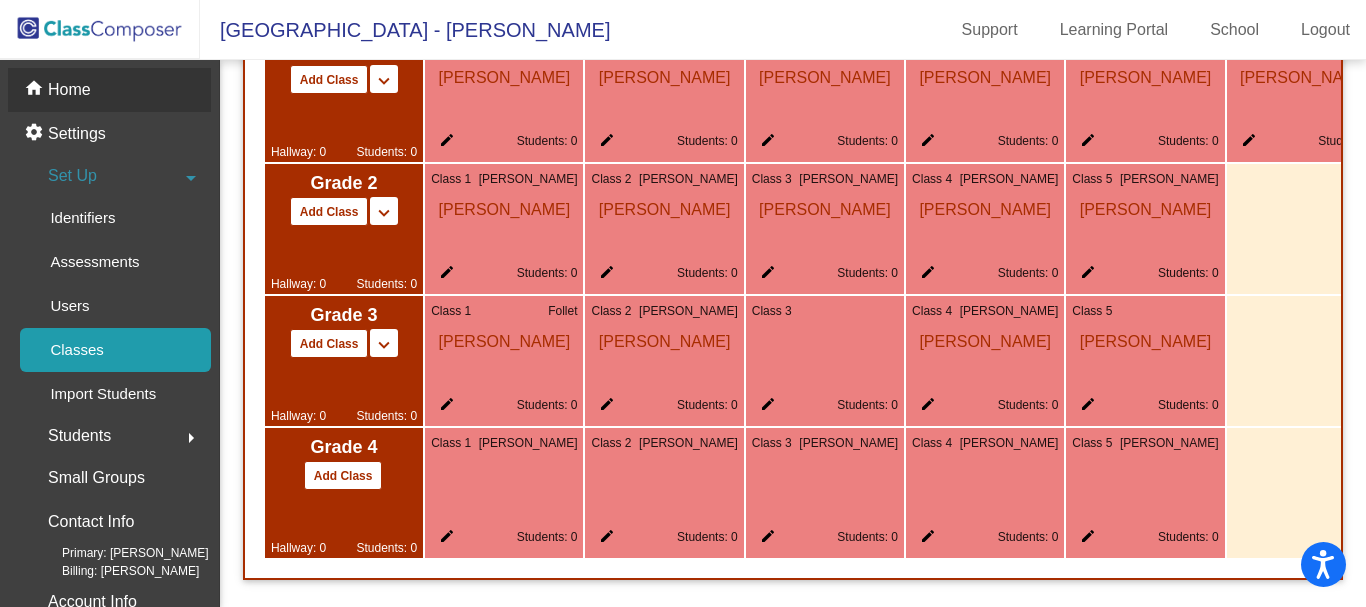 click on "home Home" 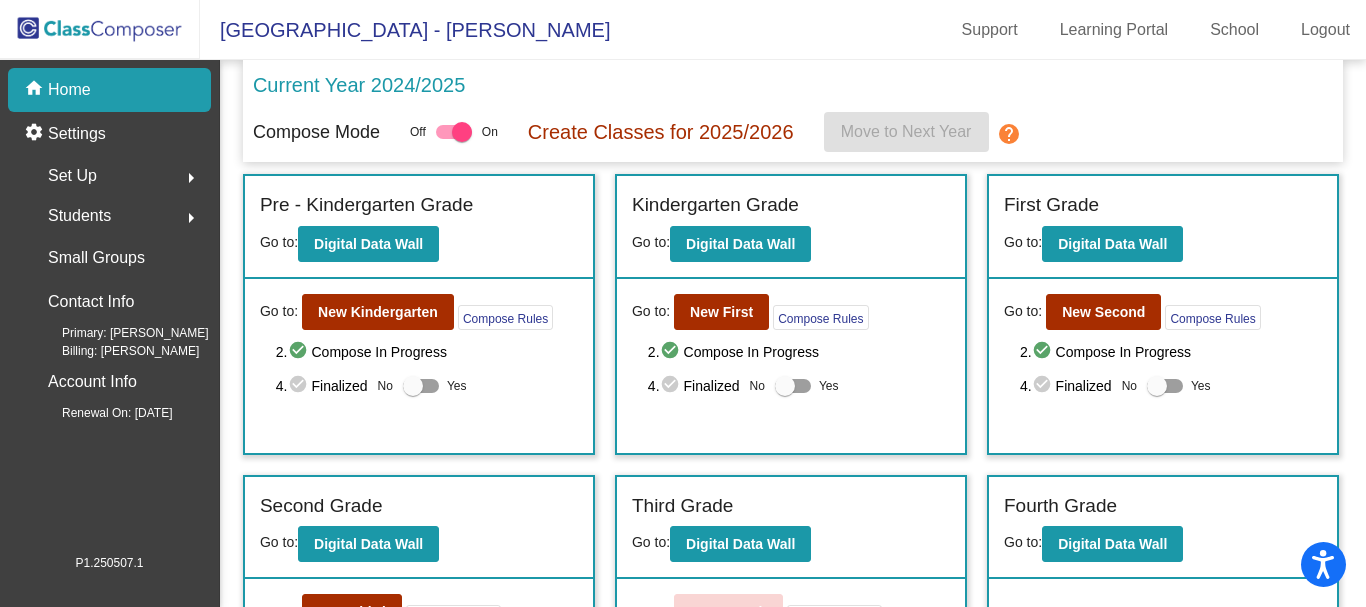 scroll, scrollTop: 148, scrollLeft: 0, axis: vertical 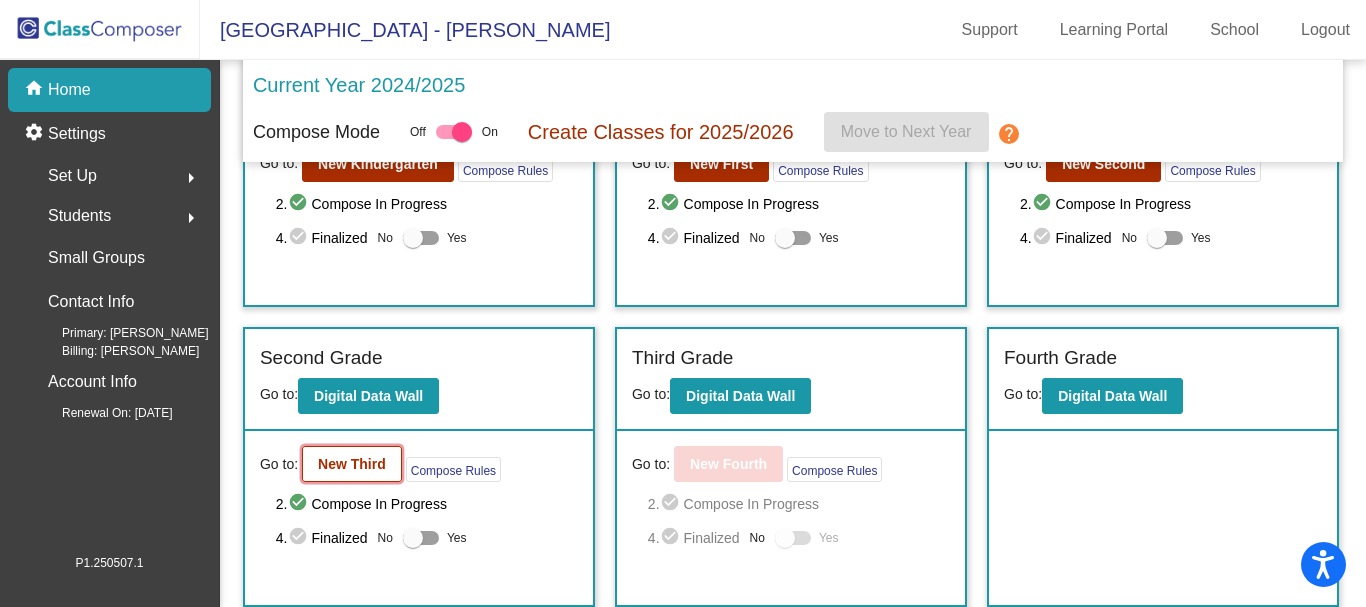 click on "New Third" 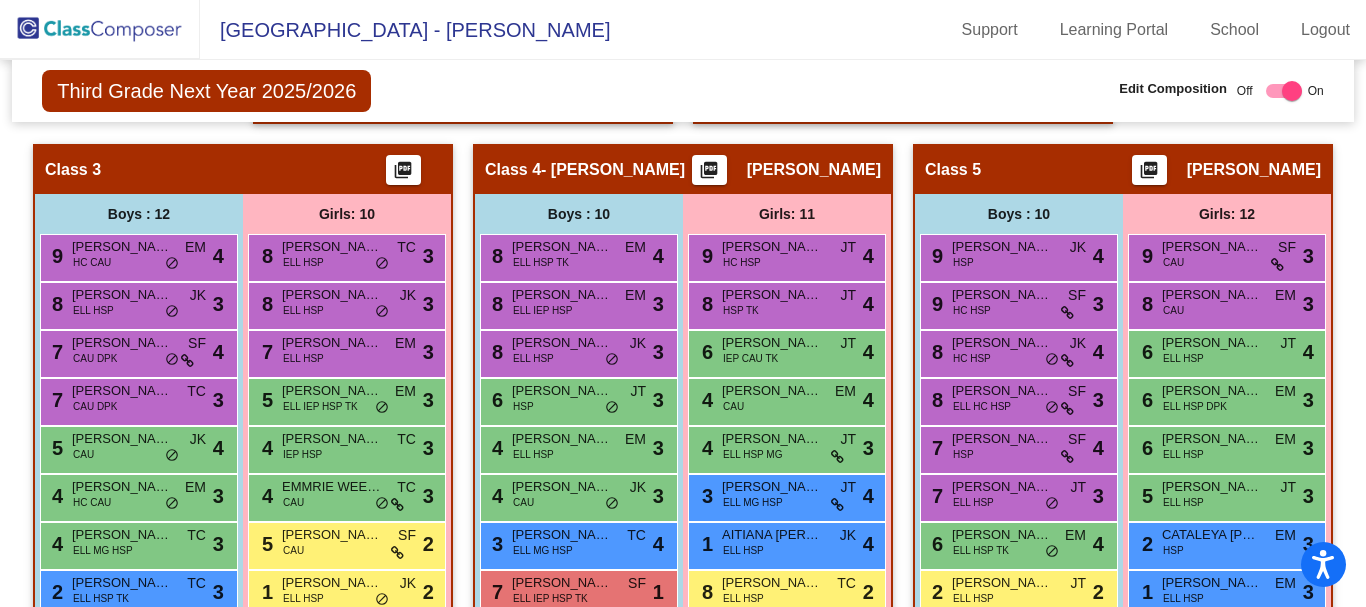 scroll, scrollTop: 1178, scrollLeft: 0, axis: vertical 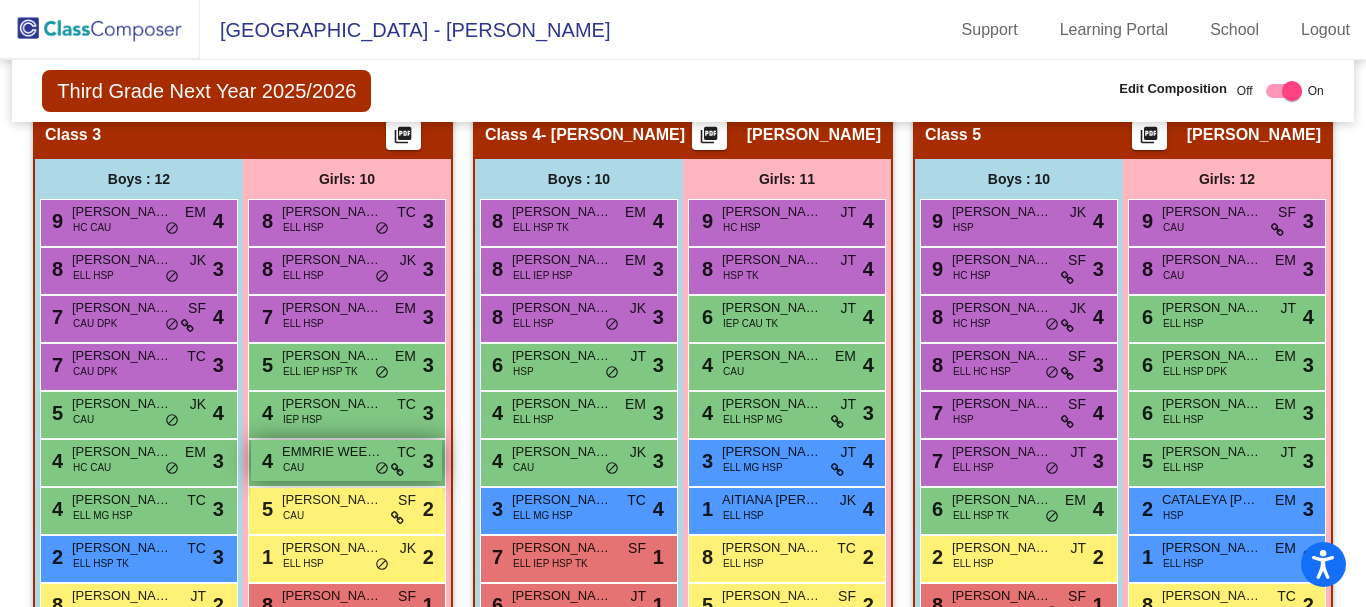 click on "EMMRIE WEEKS" at bounding box center (332, 452) 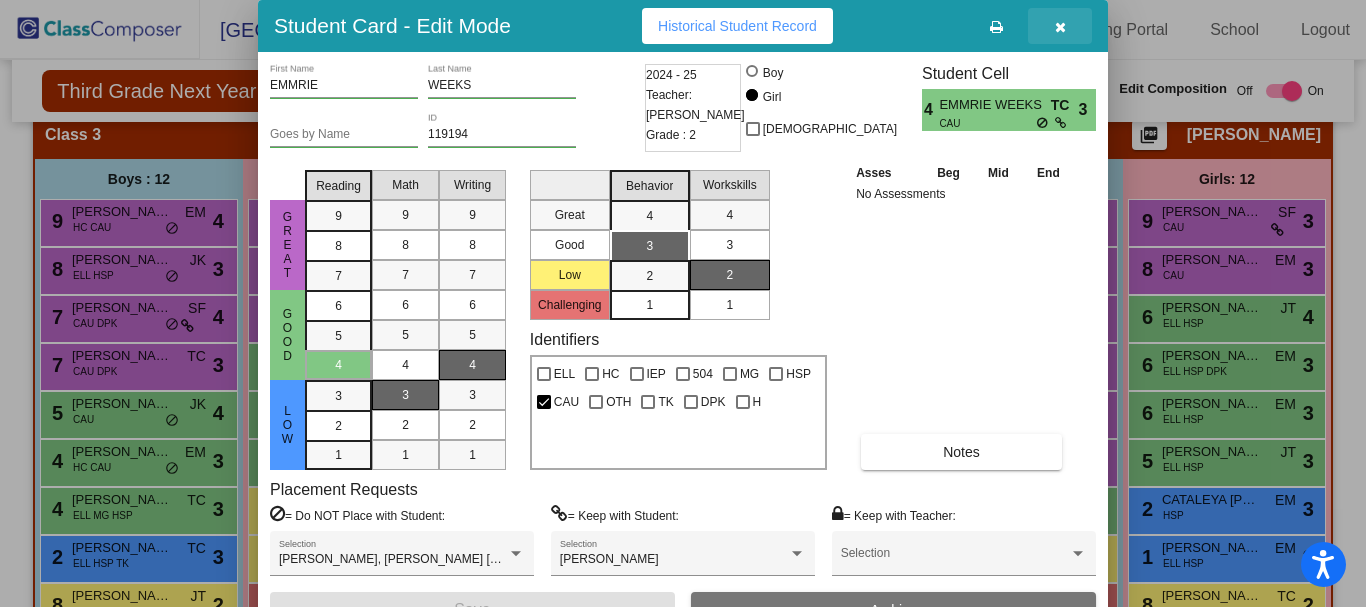 click at bounding box center [1060, 27] 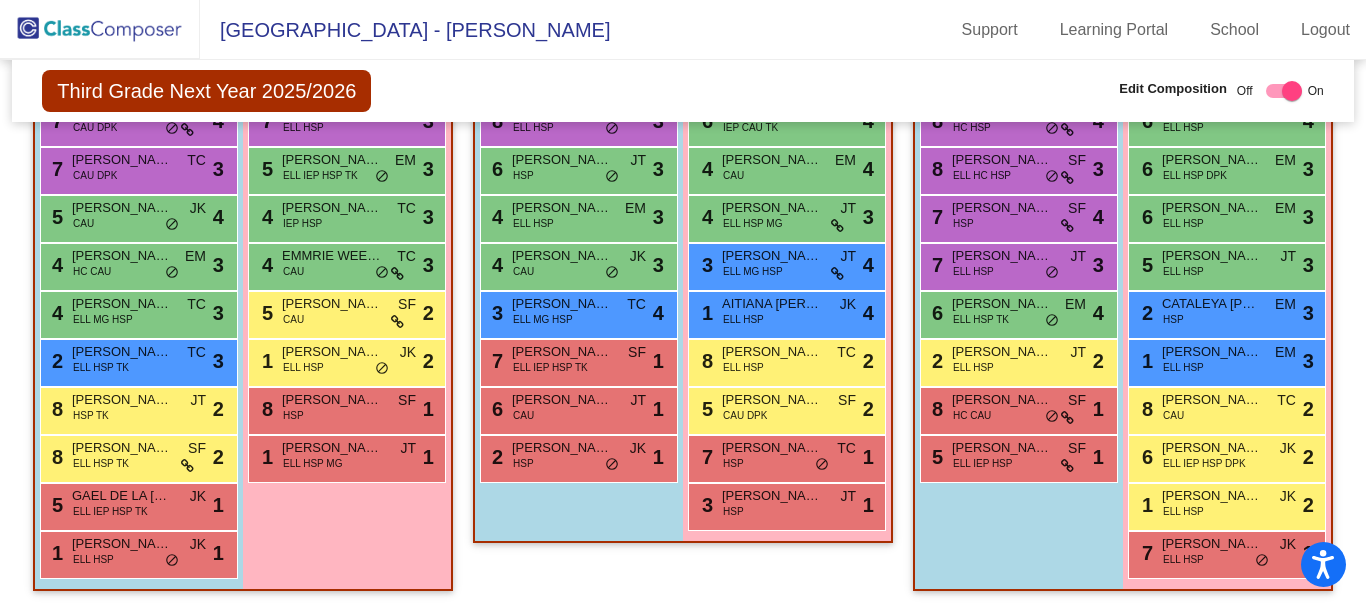 scroll, scrollTop: 1378, scrollLeft: 0, axis: vertical 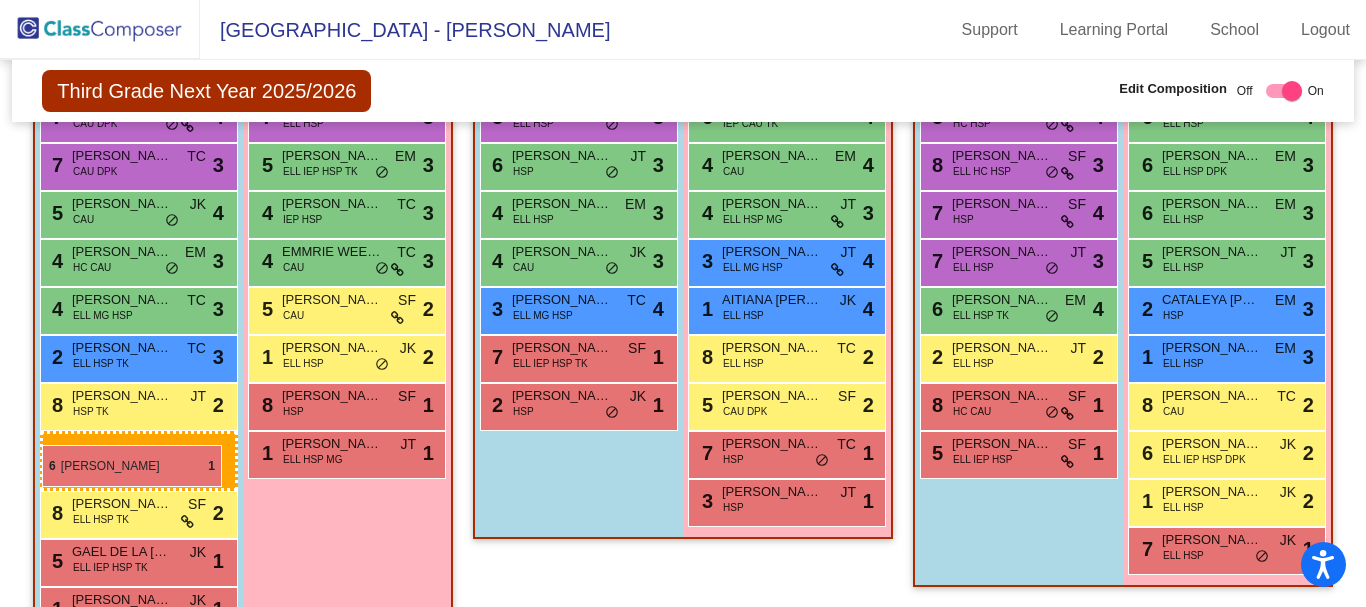 drag, startPoint x: 551, startPoint y: 402, endPoint x: 42, endPoint y: 445, distance: 510.81308 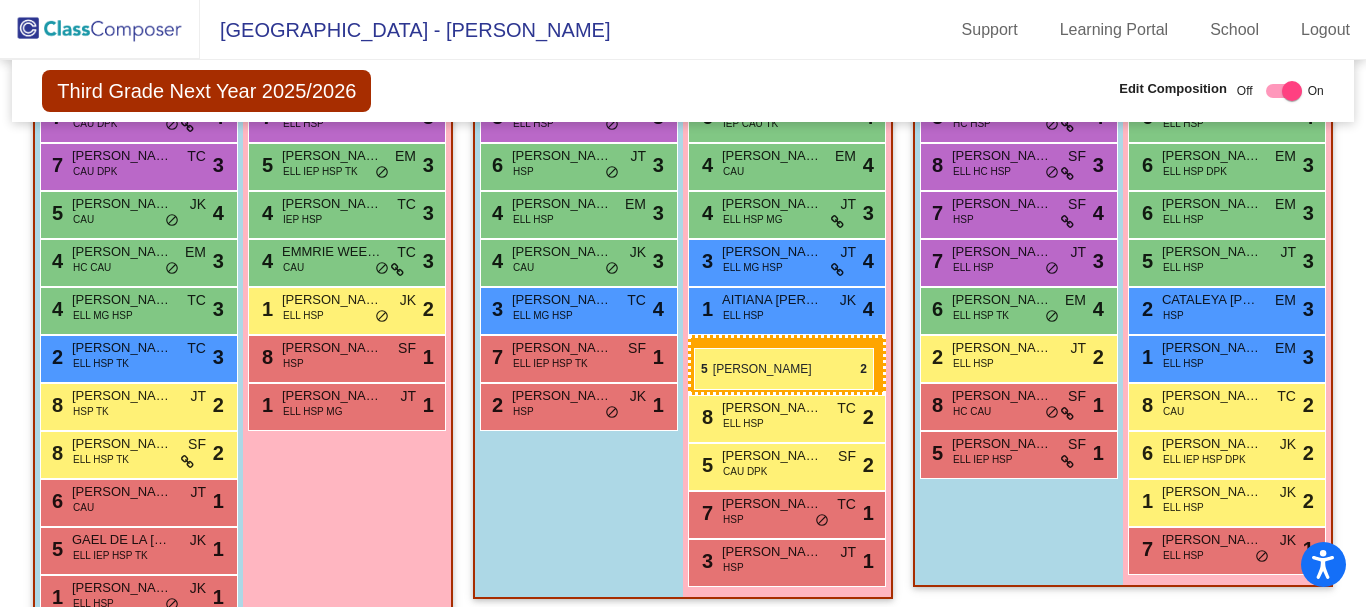 drag, startPoint x: 345, startPoint y: 303, endPoint x: 694, endPoint y: 348, distance: 351.8892 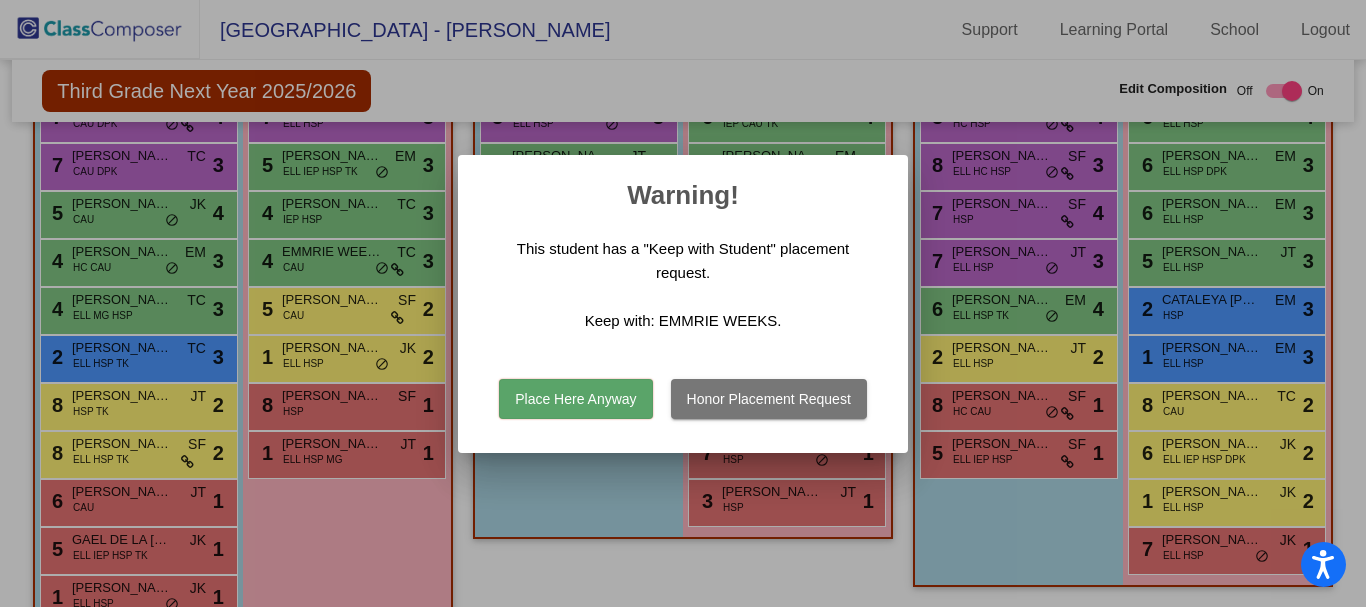 click on "Place Here Anyway" at bounding box center [575, 399] 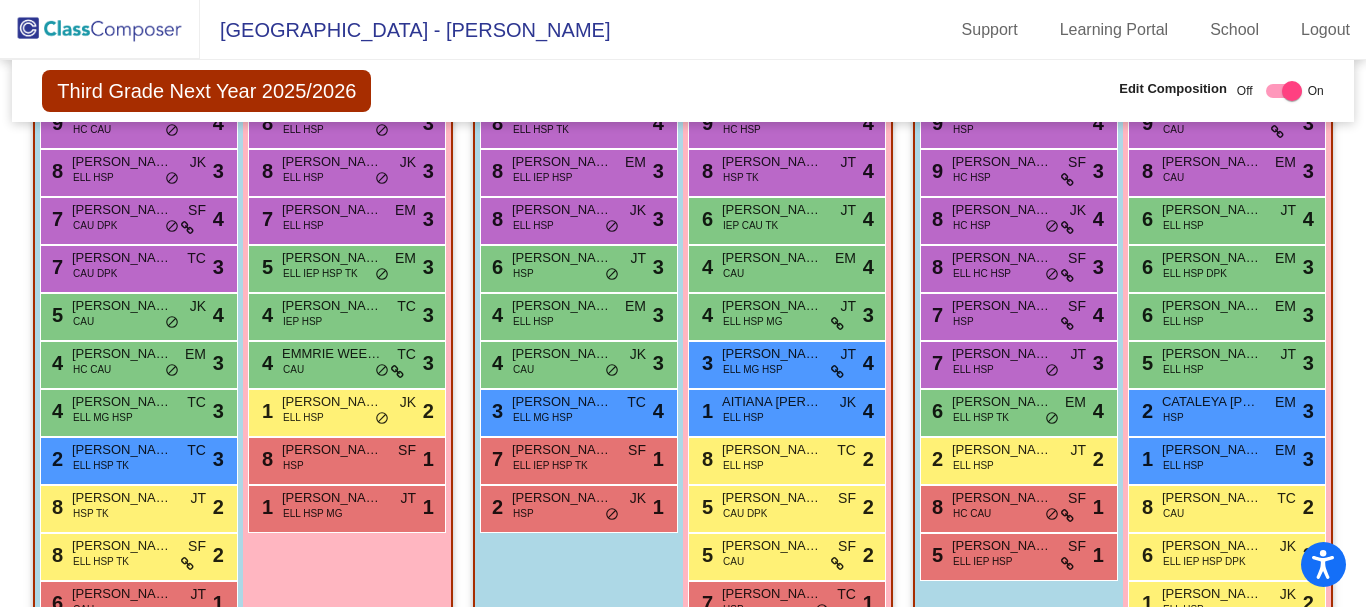 scroll, scrollTop: 1285, scrollLeft: 0, axis: vertical 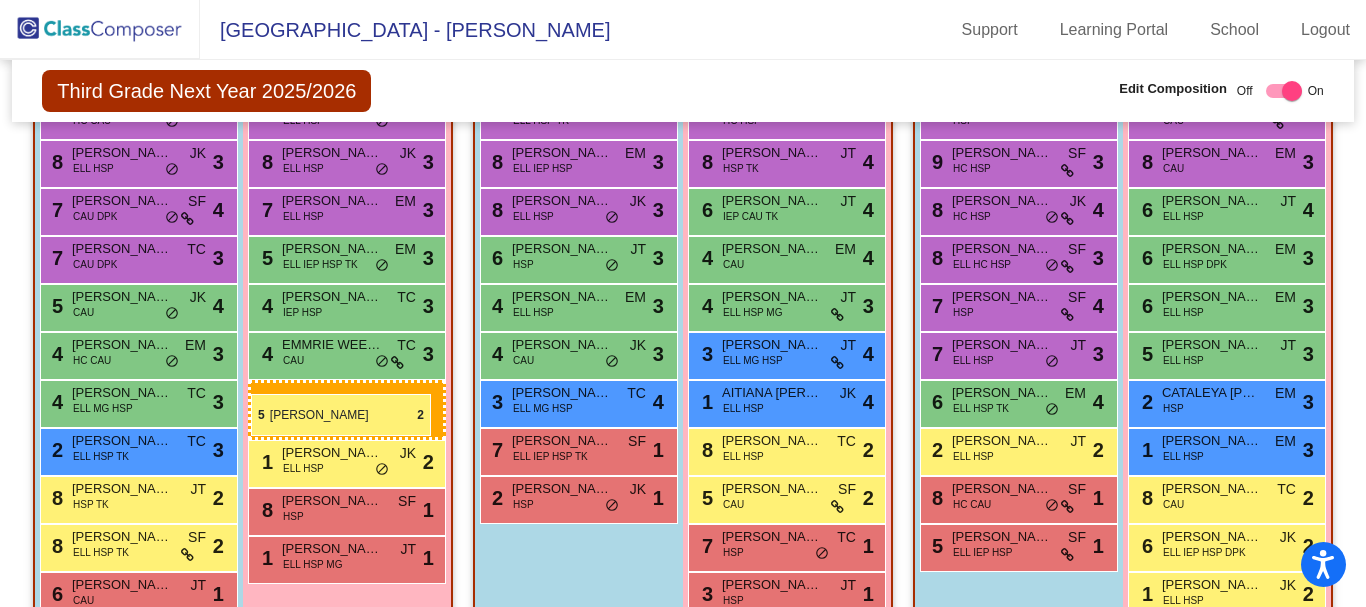 drag, startPoint x: 783, startPoint y: 499, endPoint x: 251, endPoint y: 394, distance: 542.2629 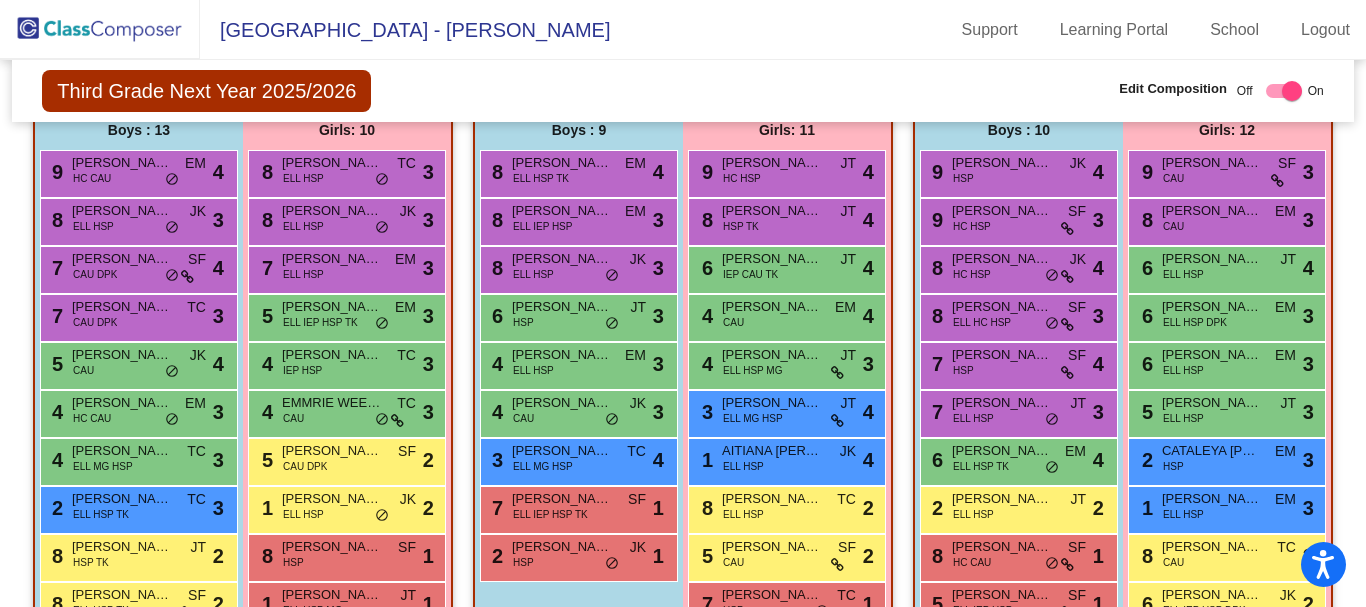 scroll, scrollTop: 1227, scrollLeft: 0, axis: vertical 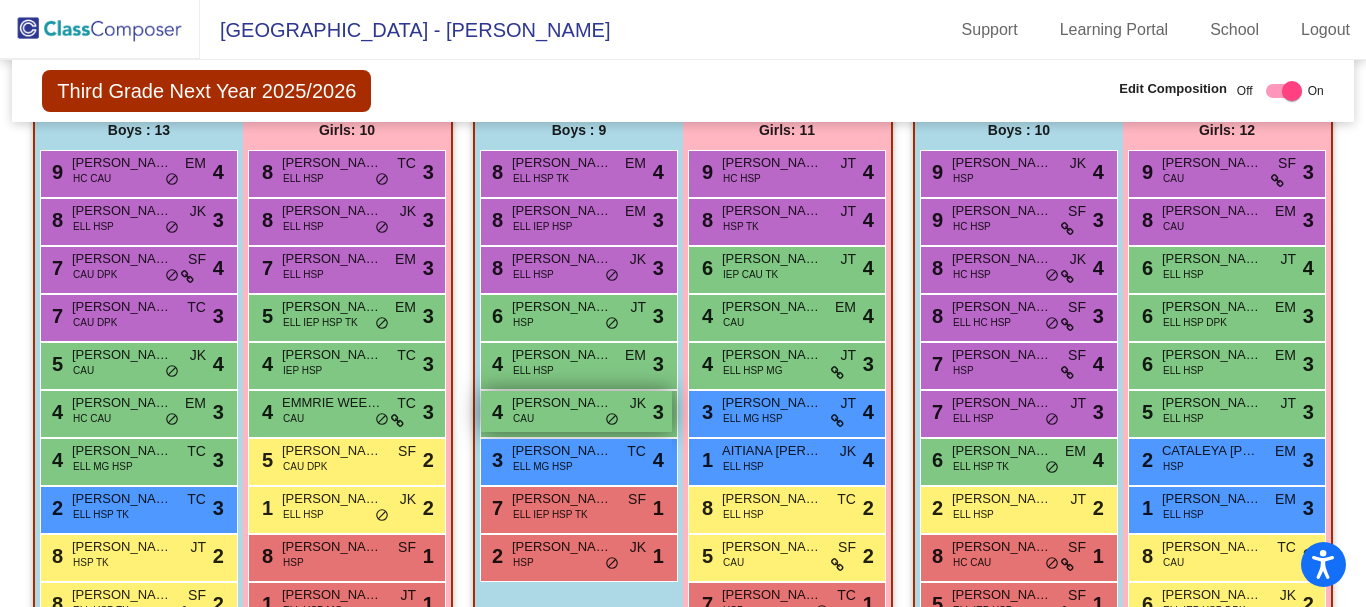 click on "CAU" at bounding box center [523, 418] 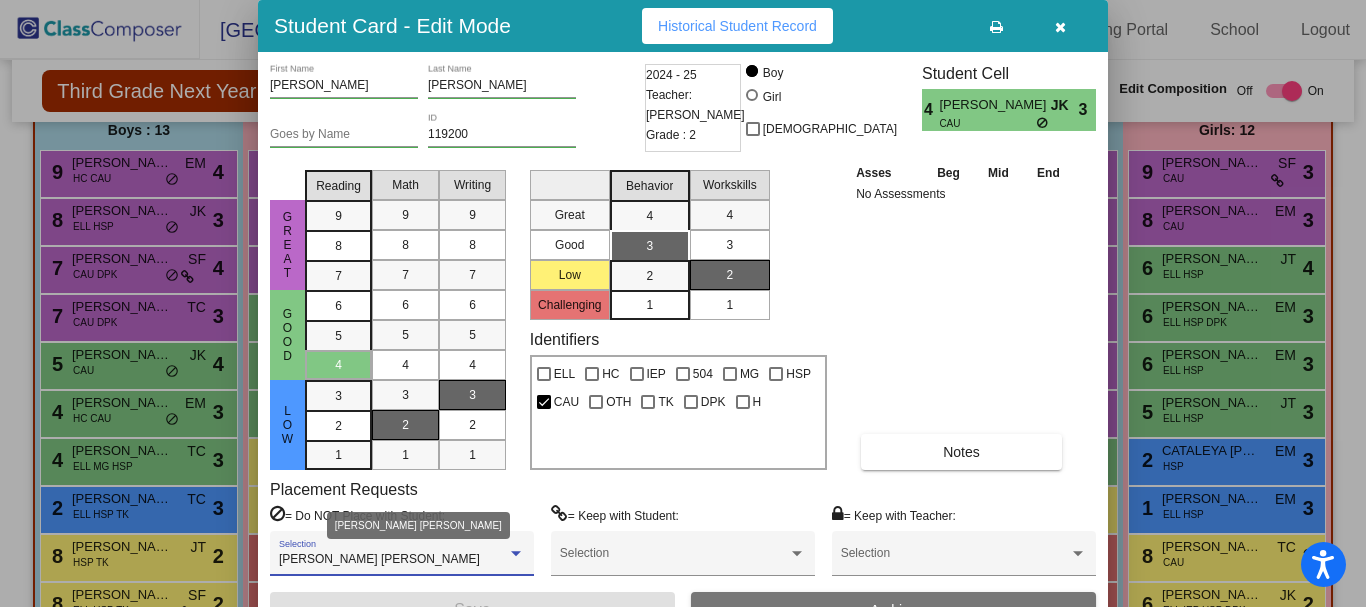 click at bounding box center (516, 553) 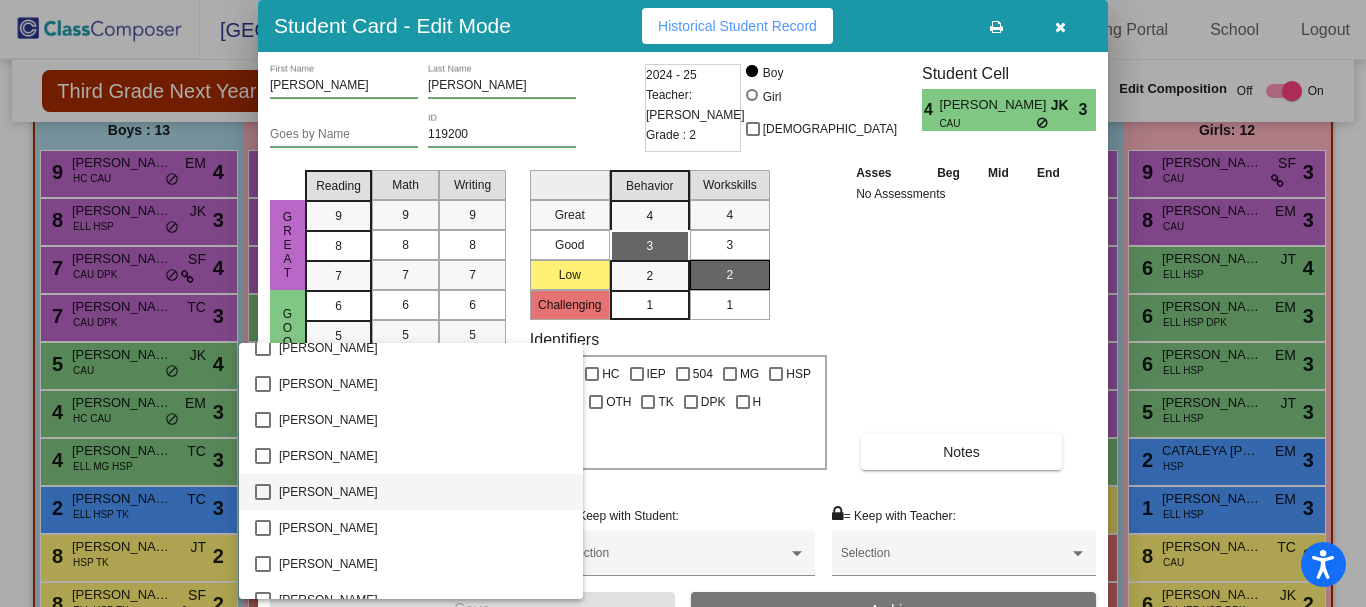 scroll, scrollTop: 525, scrollLeft: 0, axis: vertical 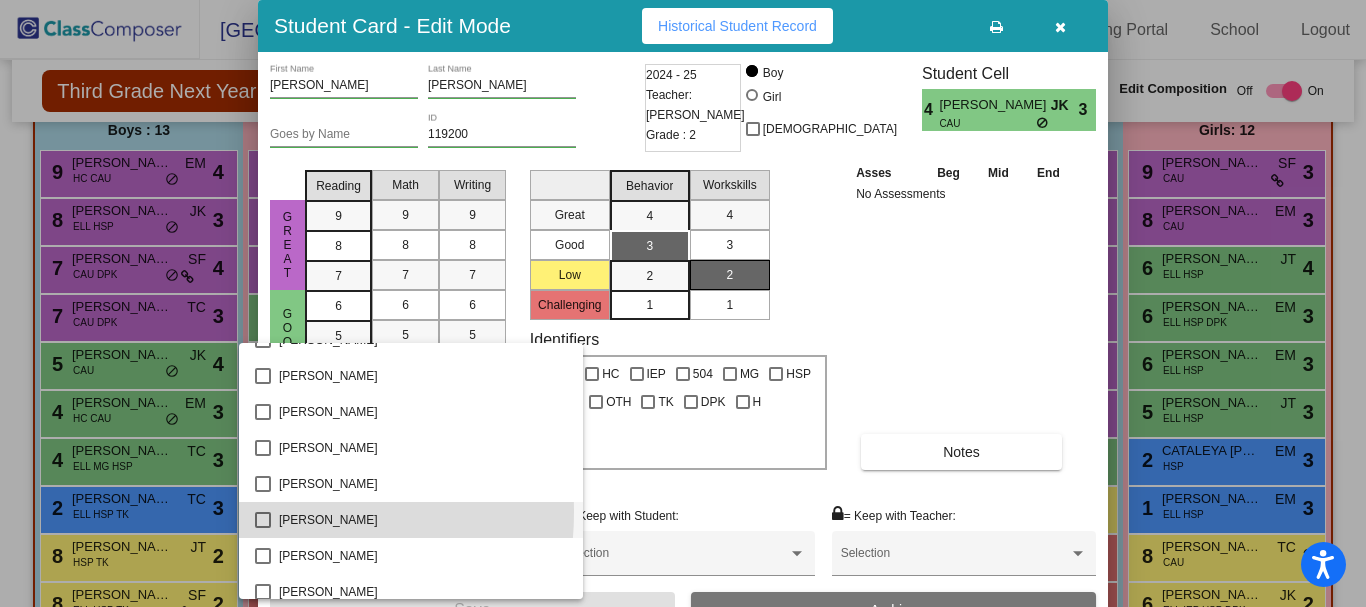 click at bounding box center [263, 520] 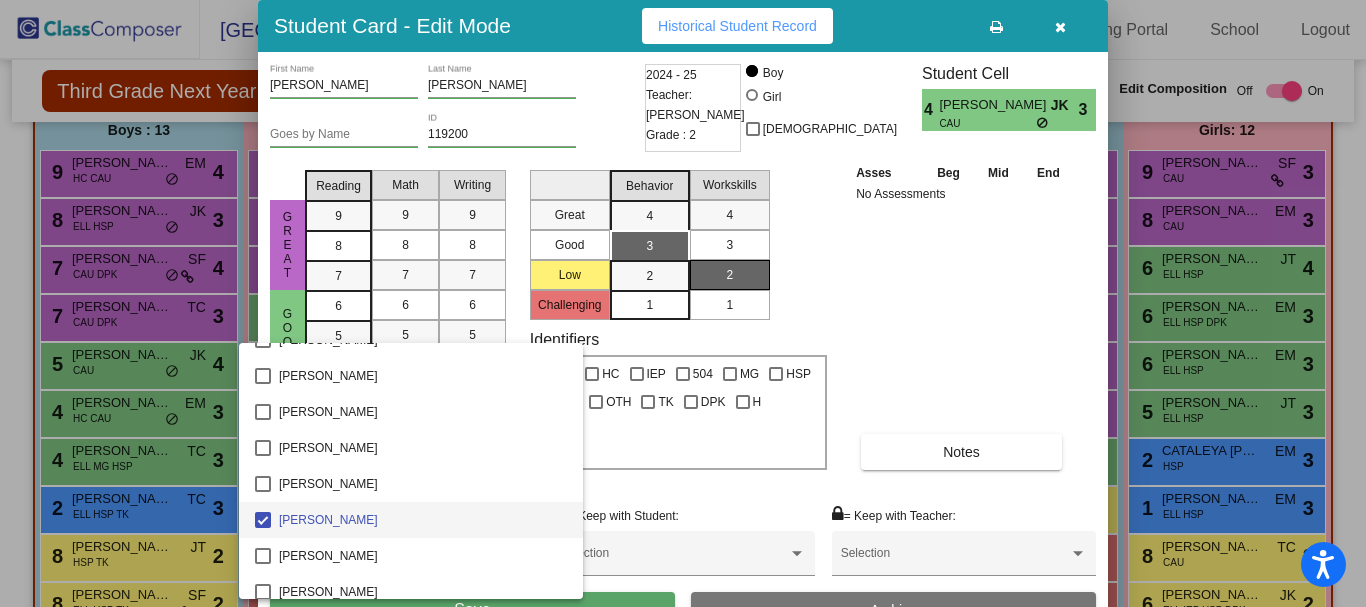 click at bounding box center [683, 303] 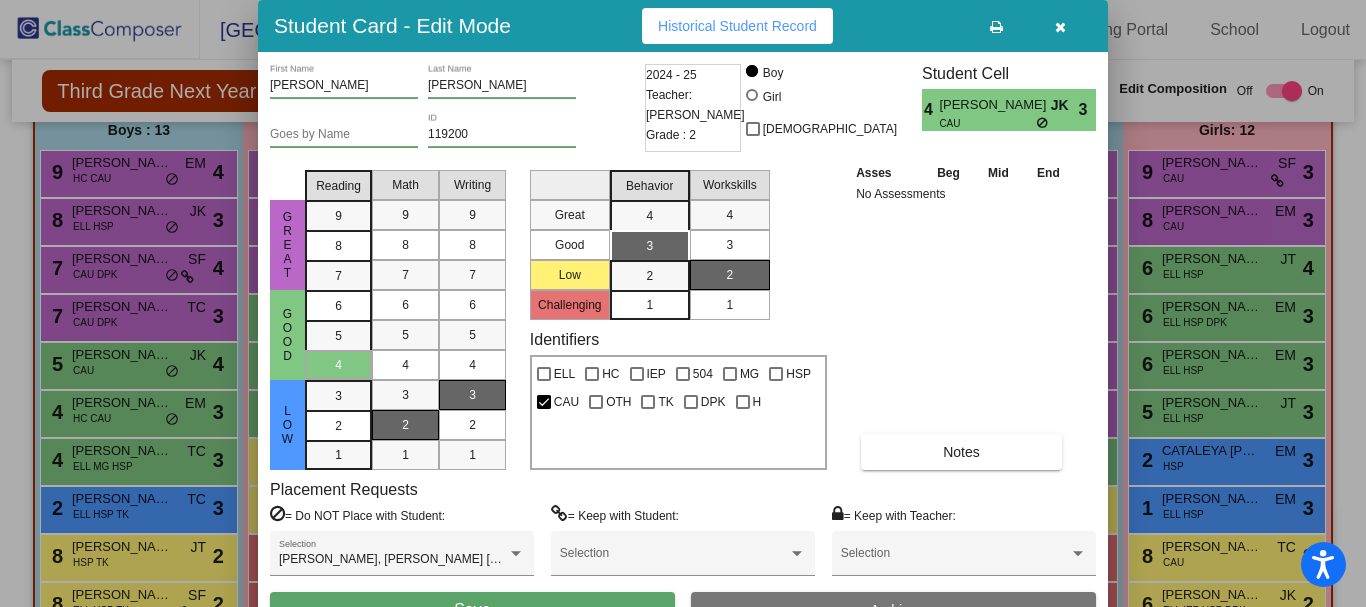 click on "Save" at bounding box center (472, 610) 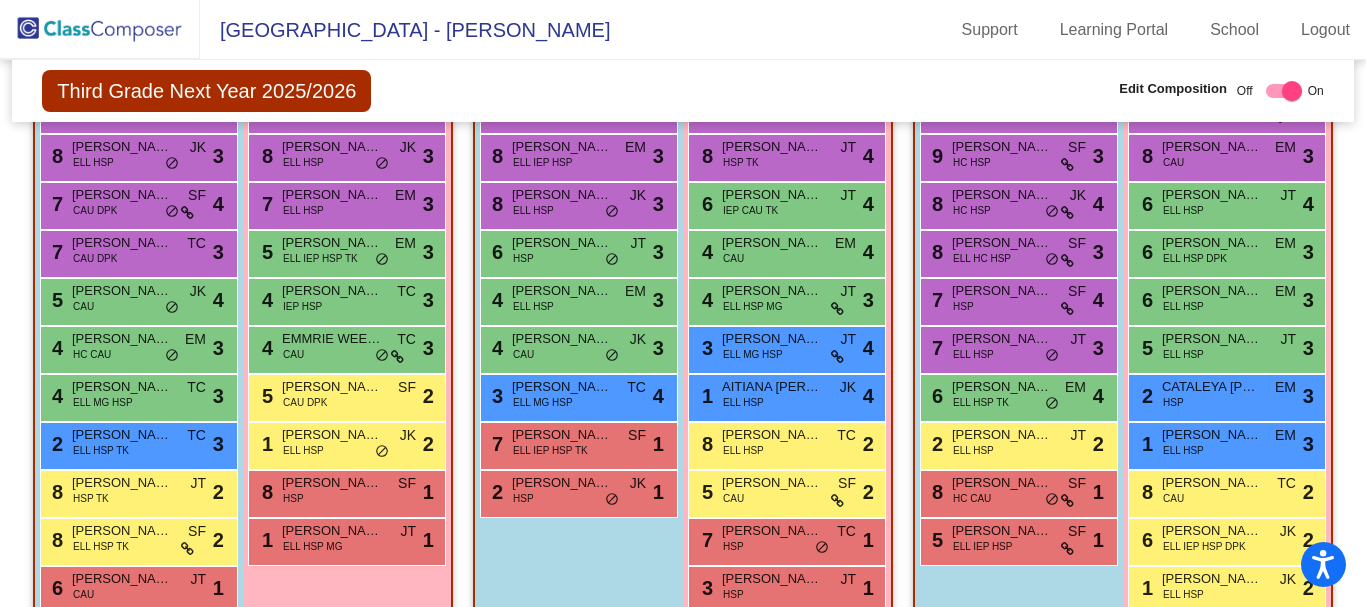 scroll, scrollTop: 1327, scrollLeft: 0, axis: vertical 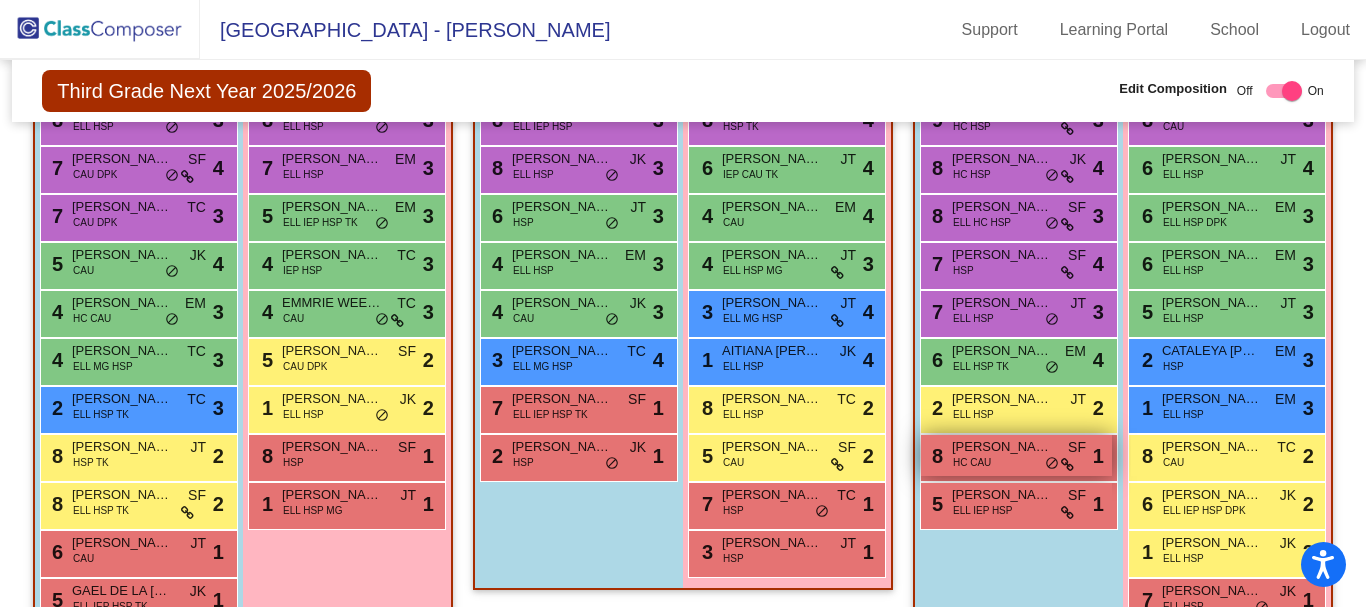 click on "[PERSON_NAME]" at bounding box center (1002, 447) 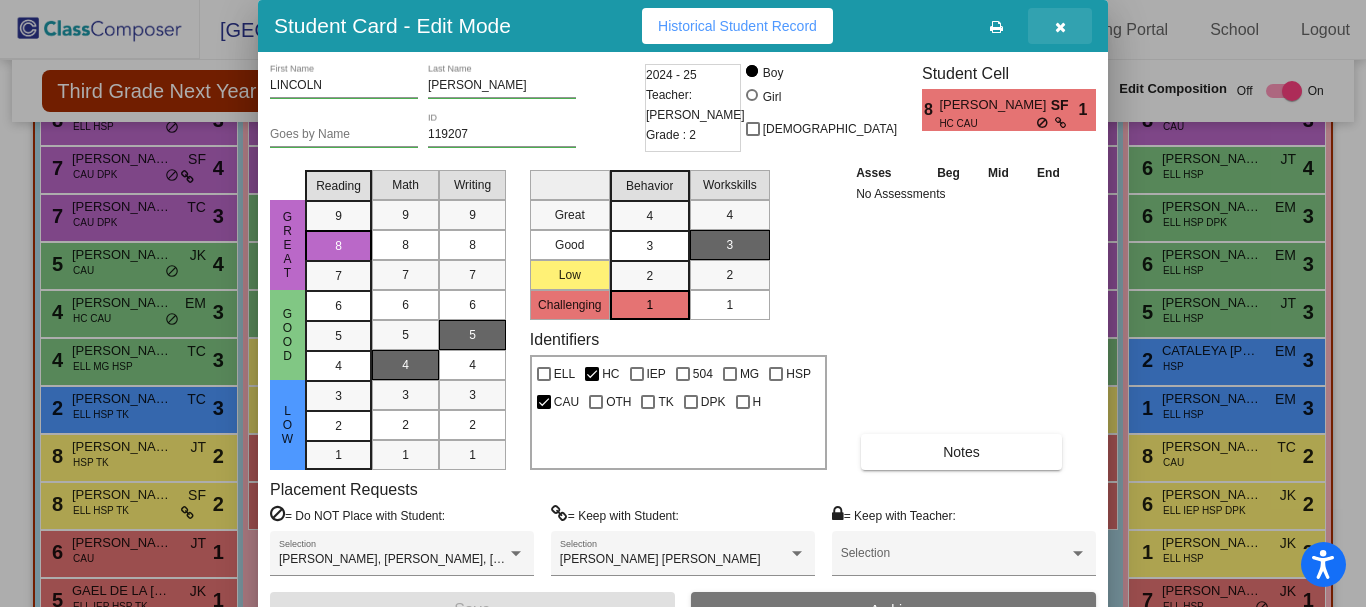click at bounding box center (1060, 27) 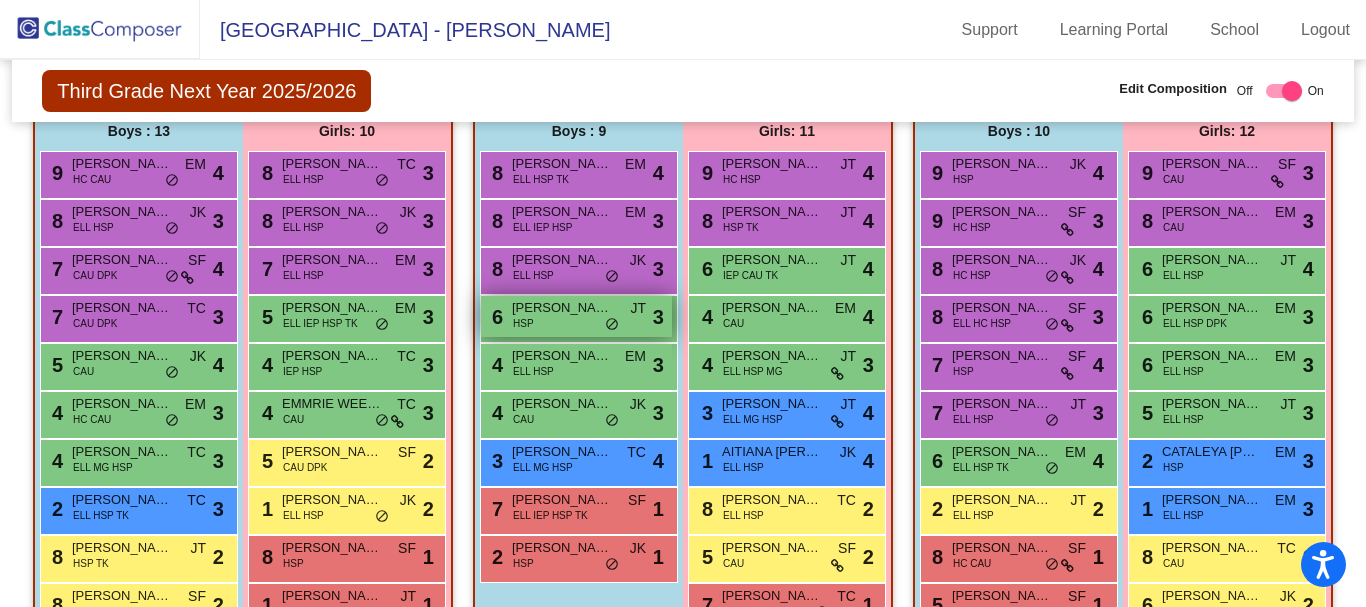 scroll, scrollTop: 1227, scrollLeft: 0, axis: vertical 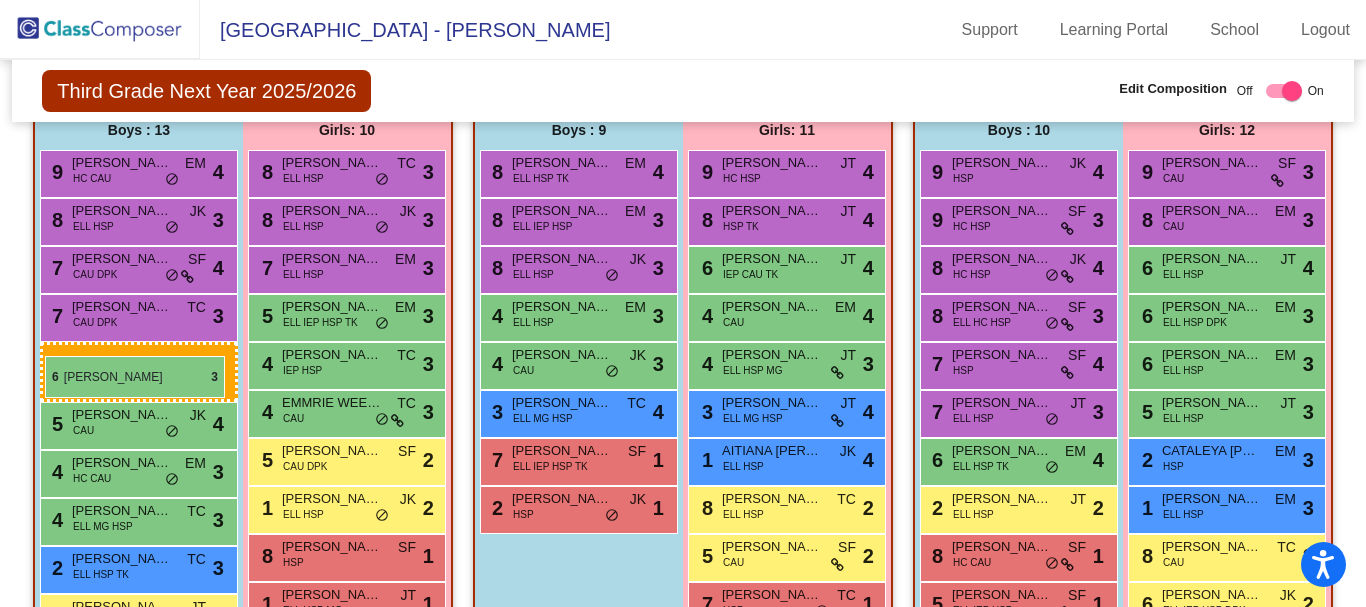 drag, startPoint x: 567, startPoint y: 319, endPoint x: 42, endPoint y: 352, distance: 526.03613 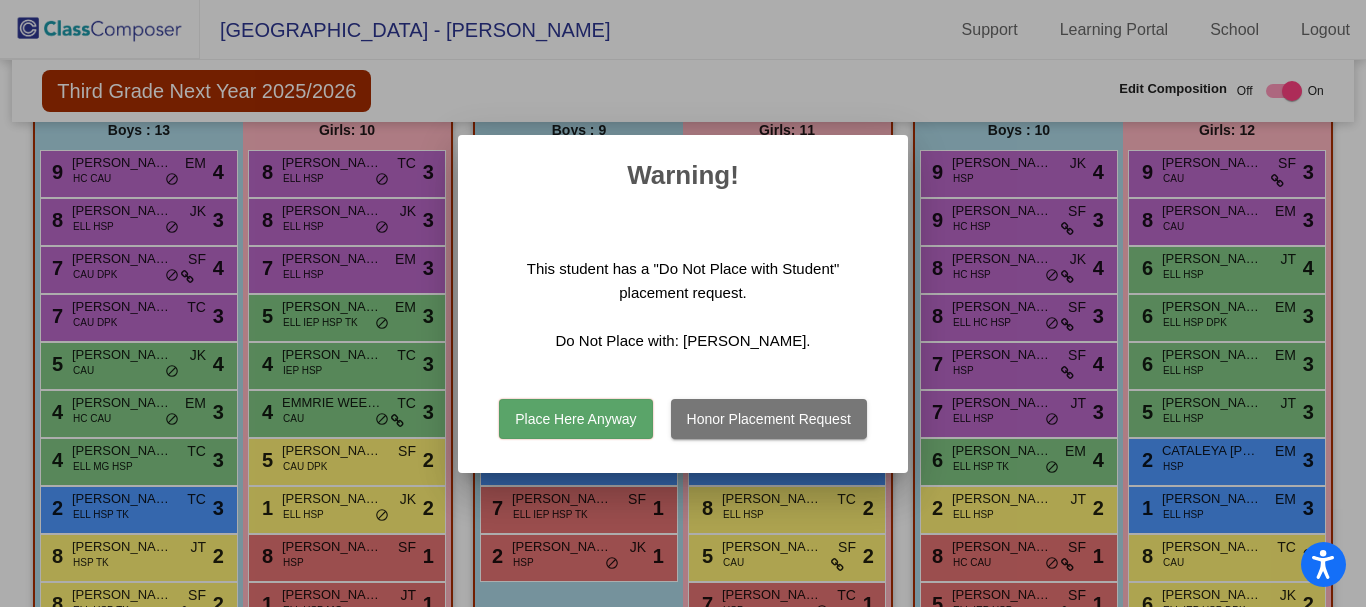 click on "Place Here Anyway" at bounding box center [575, 419] 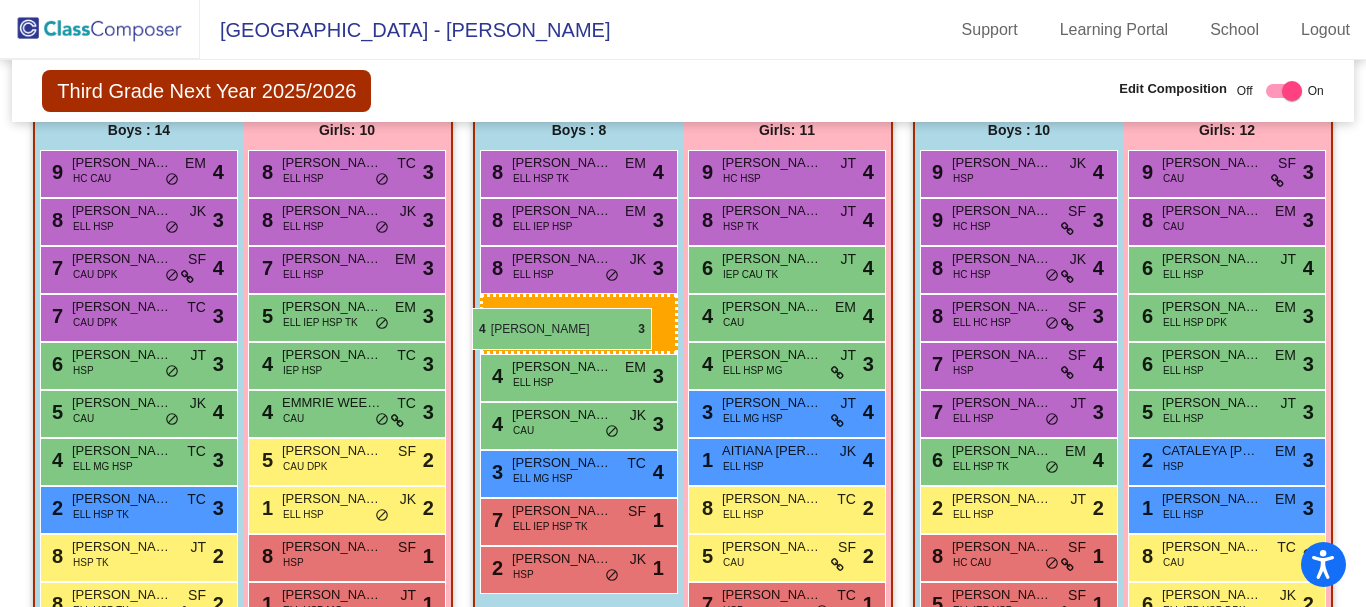 drag, startPoint x: 162, startPoint y: 468, endPoint x: 472, endPoint y: 308, distance: 348.8553 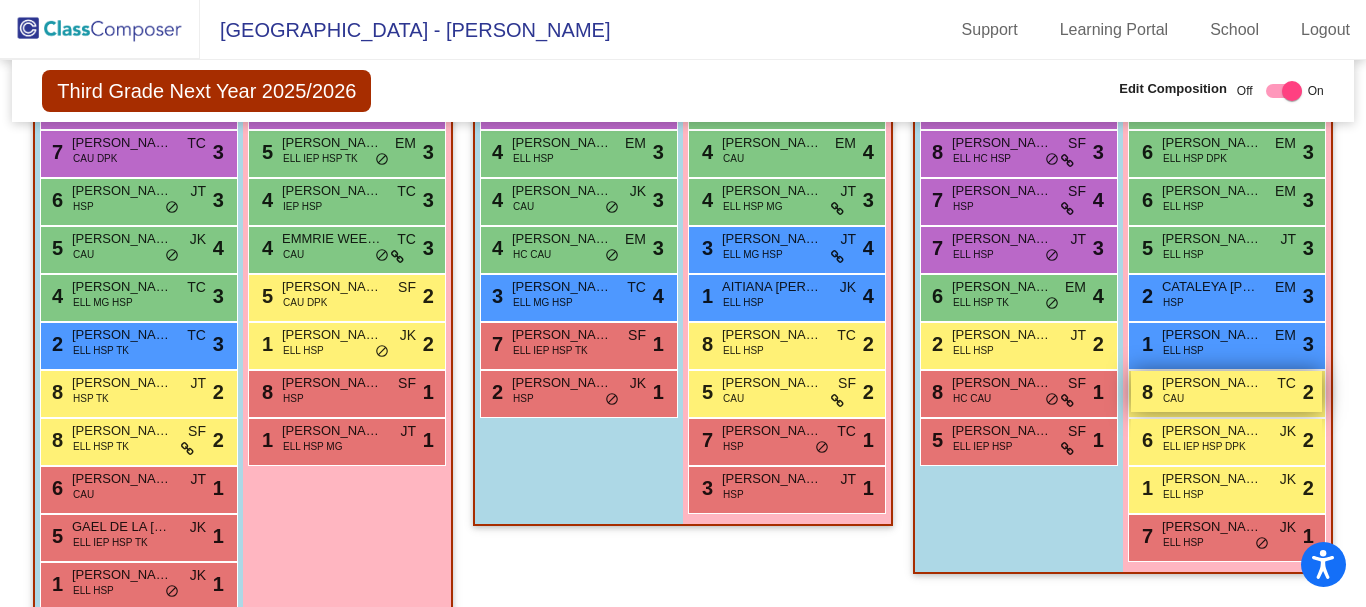 scroll, scrollTop: 1426, scrollLeft: 0, axis: vertical 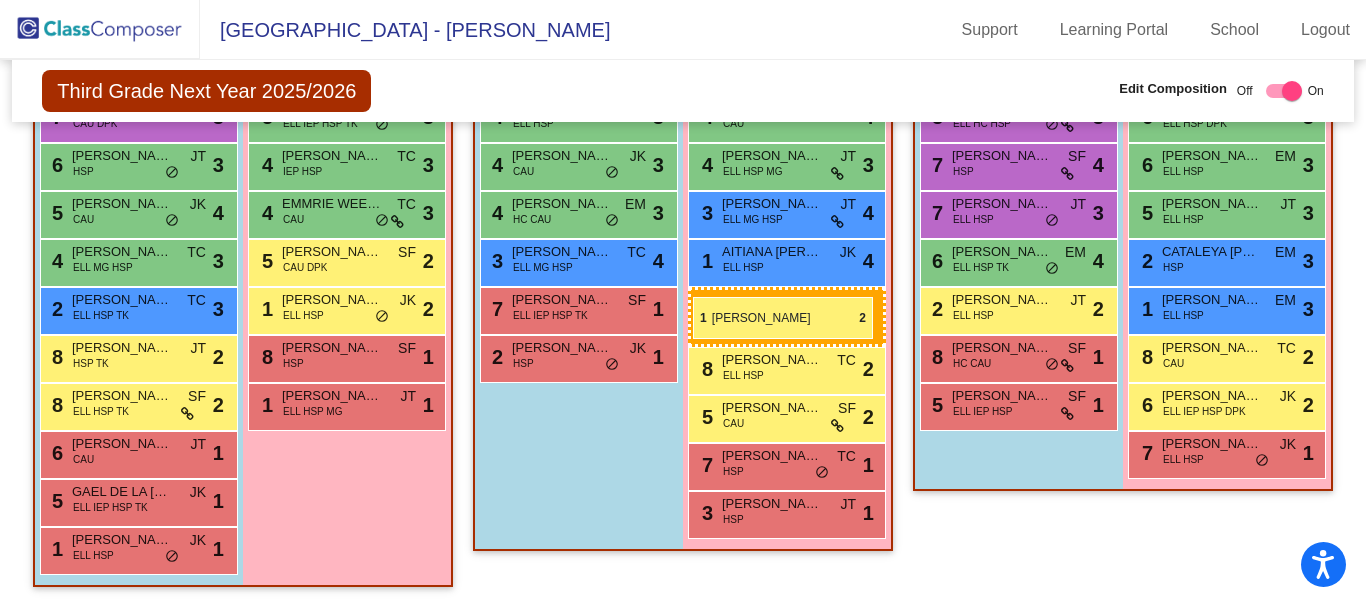 drag, startPoint x: 1241, startPoint y: 448, endPoint x: 693, endPoint y: 297, distance: 568.4233 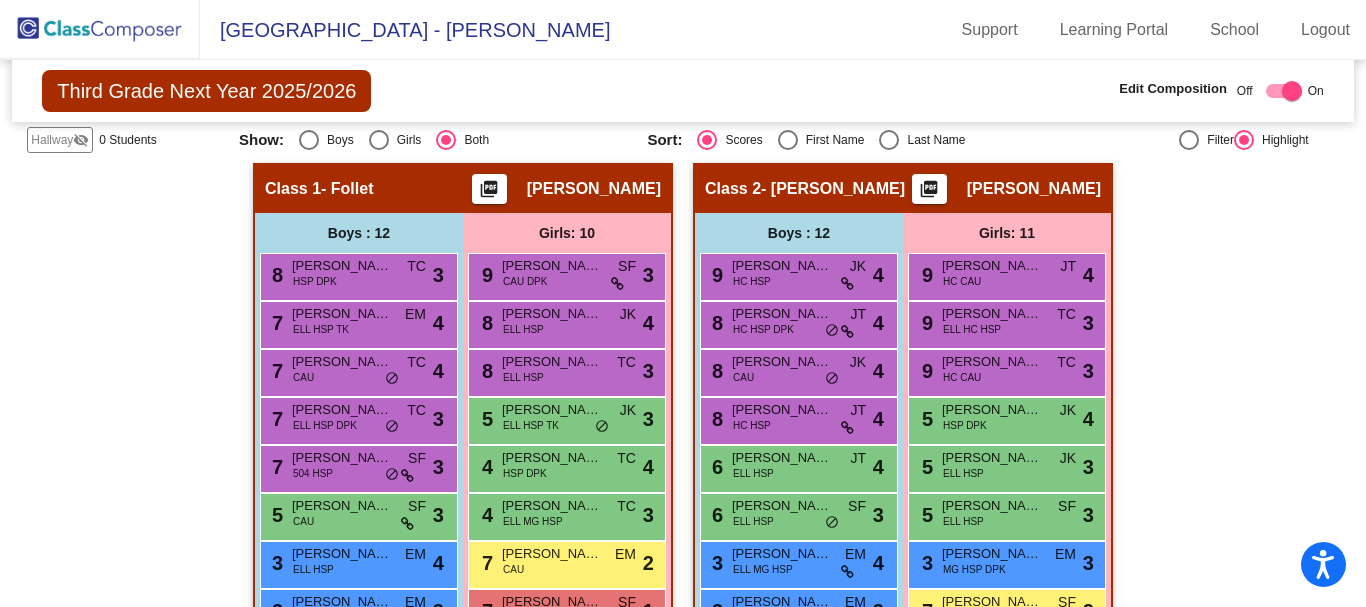 scroll, scrollTop: 0, scrollLeft: 0, axis: both 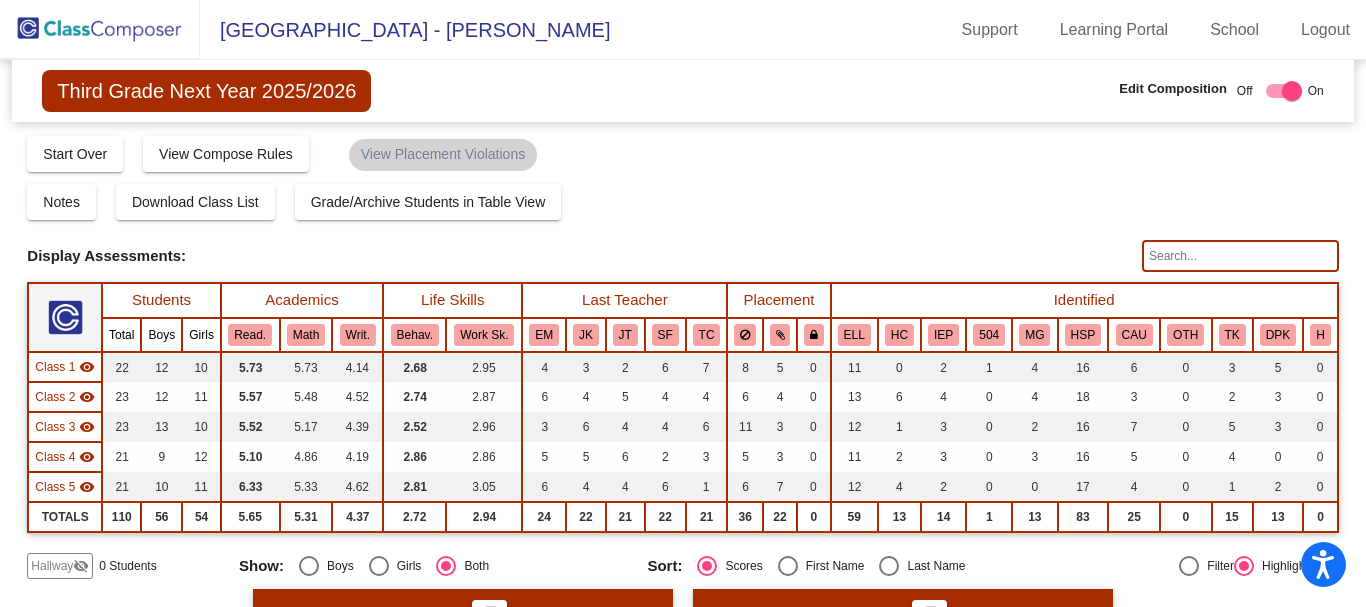 click 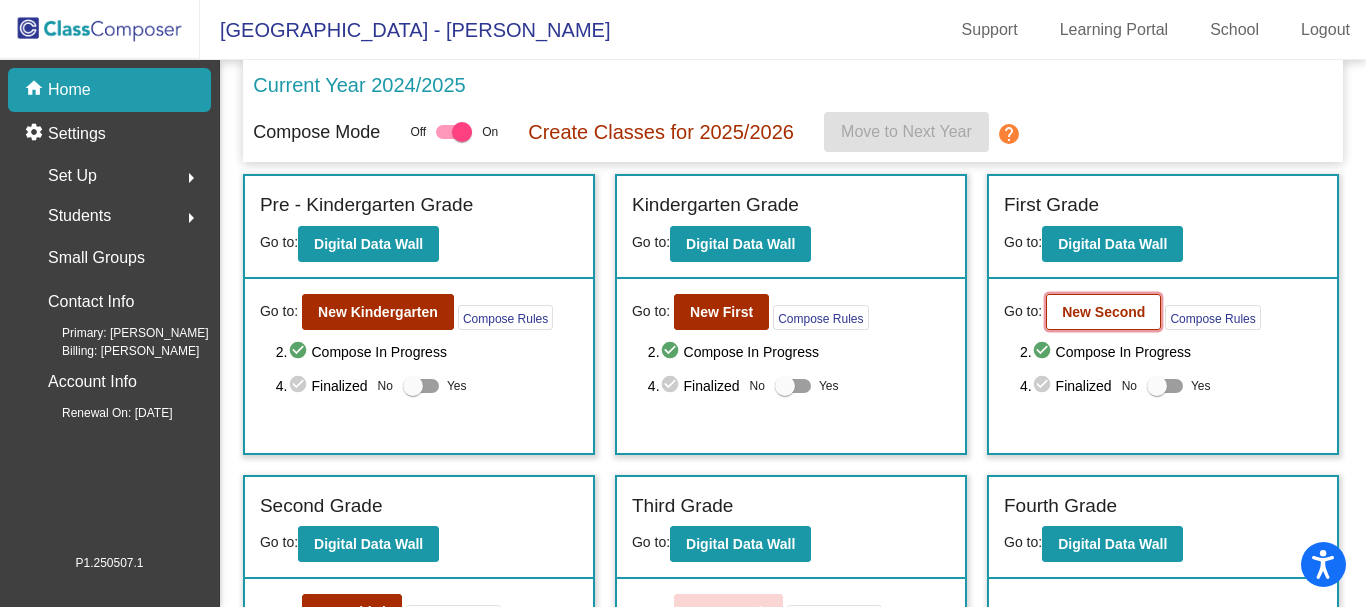 click on "New Second" 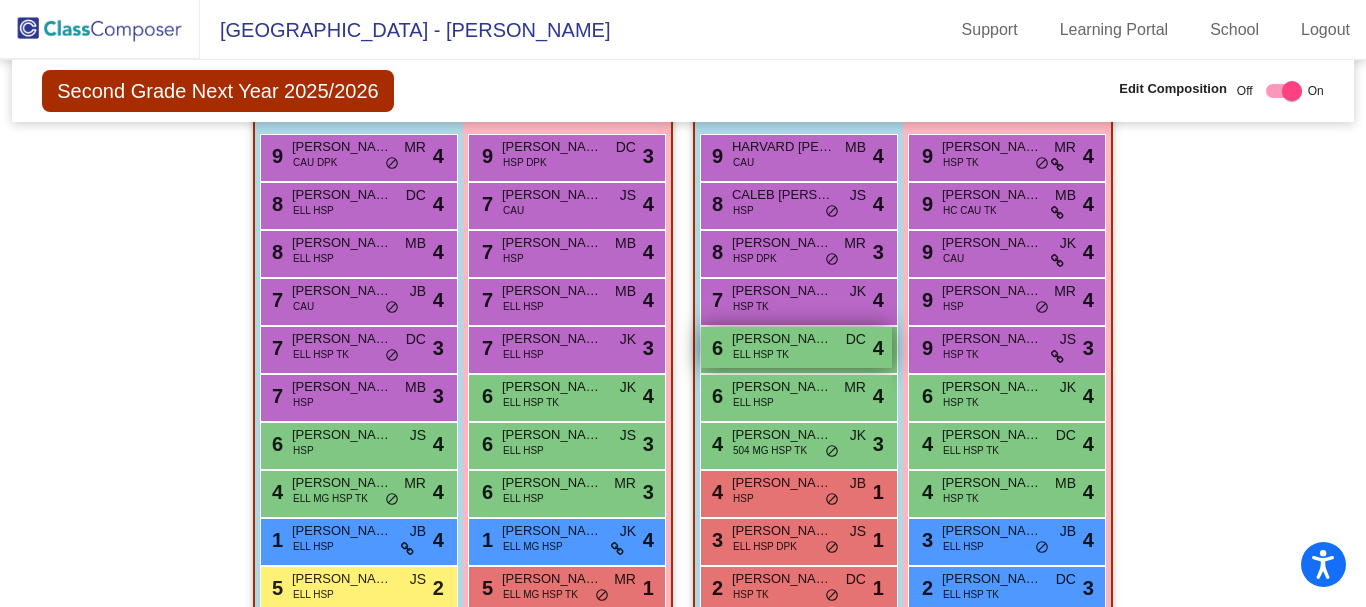 scroll, scrollTop: 574, scrollLeft: 0, axis: vertical 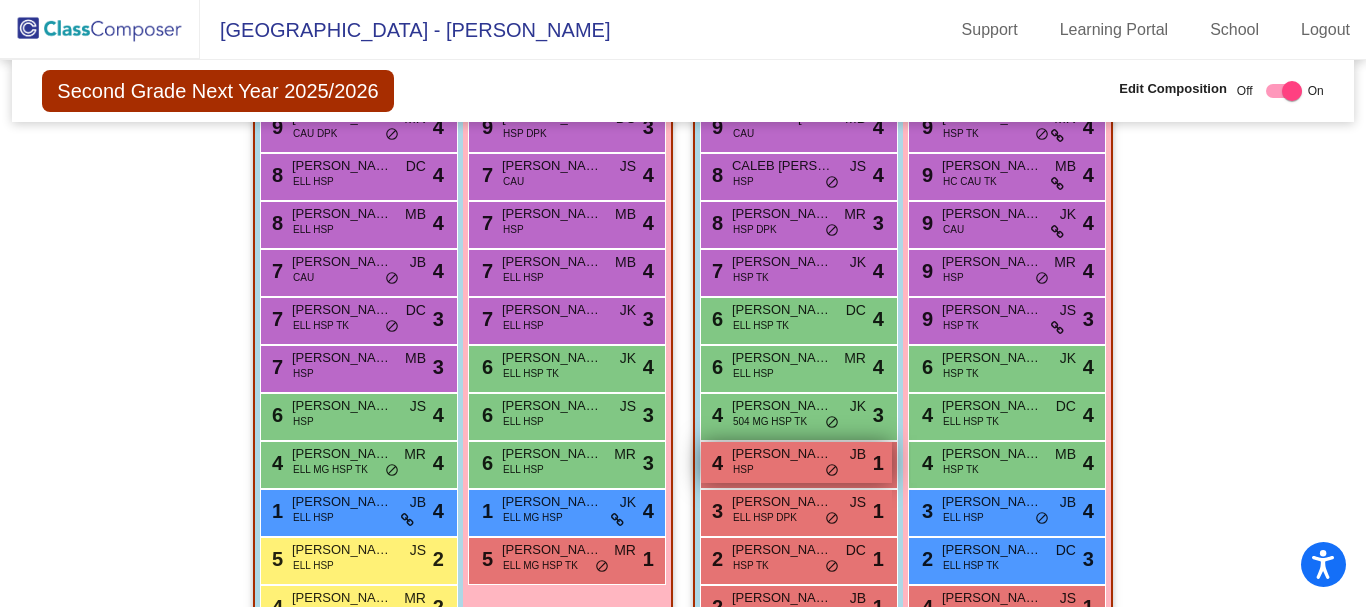 click on "4 [PERSON_NAME] HSP JB lock do_not_disturb_alt 1" at bounding box center (796, 462) 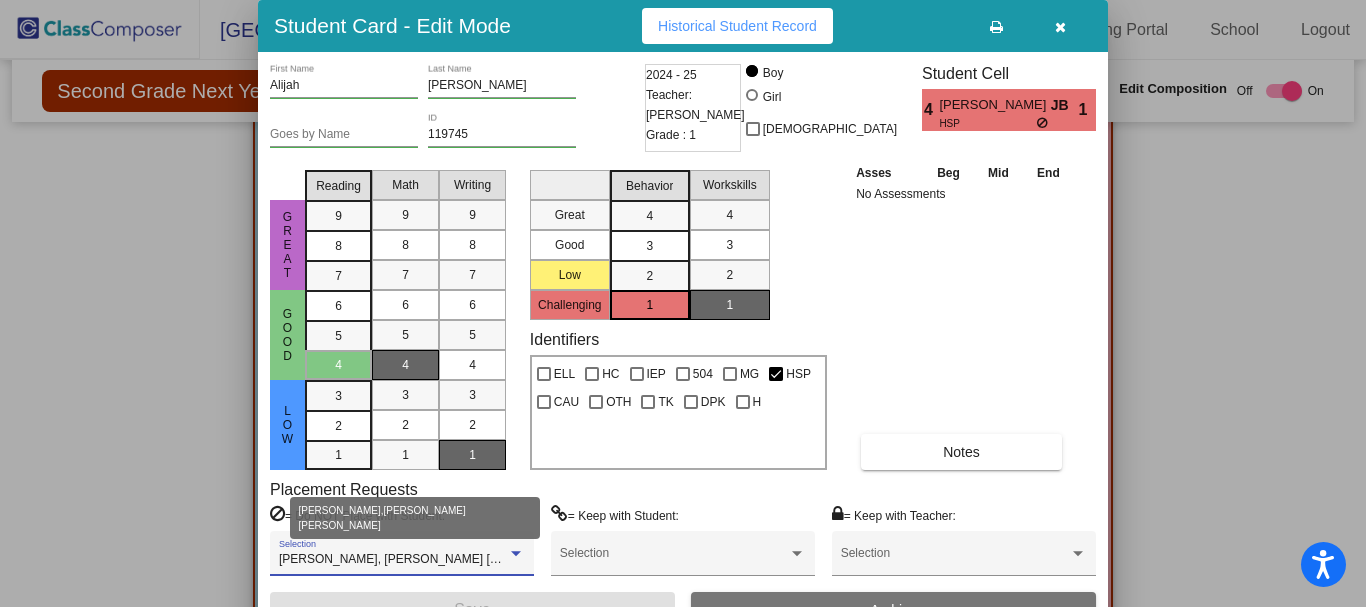click at bounding box center [516, 553] 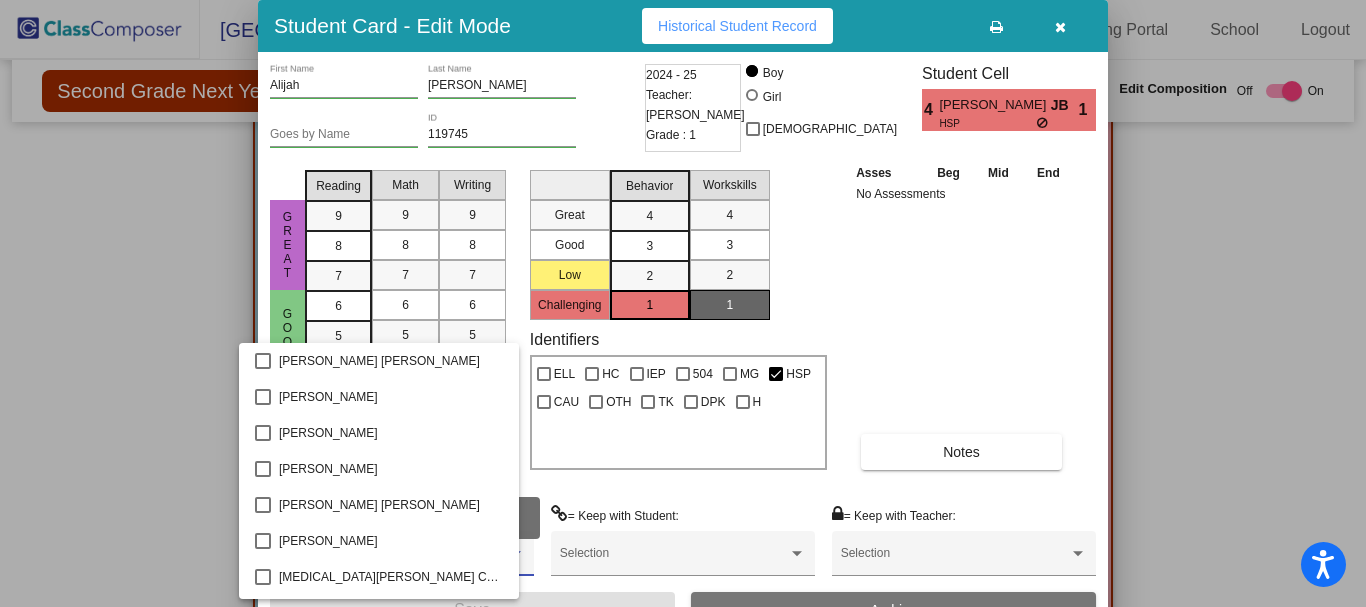 scroll, scrollTop: 449, scrollLeft: 0, axis: vertical 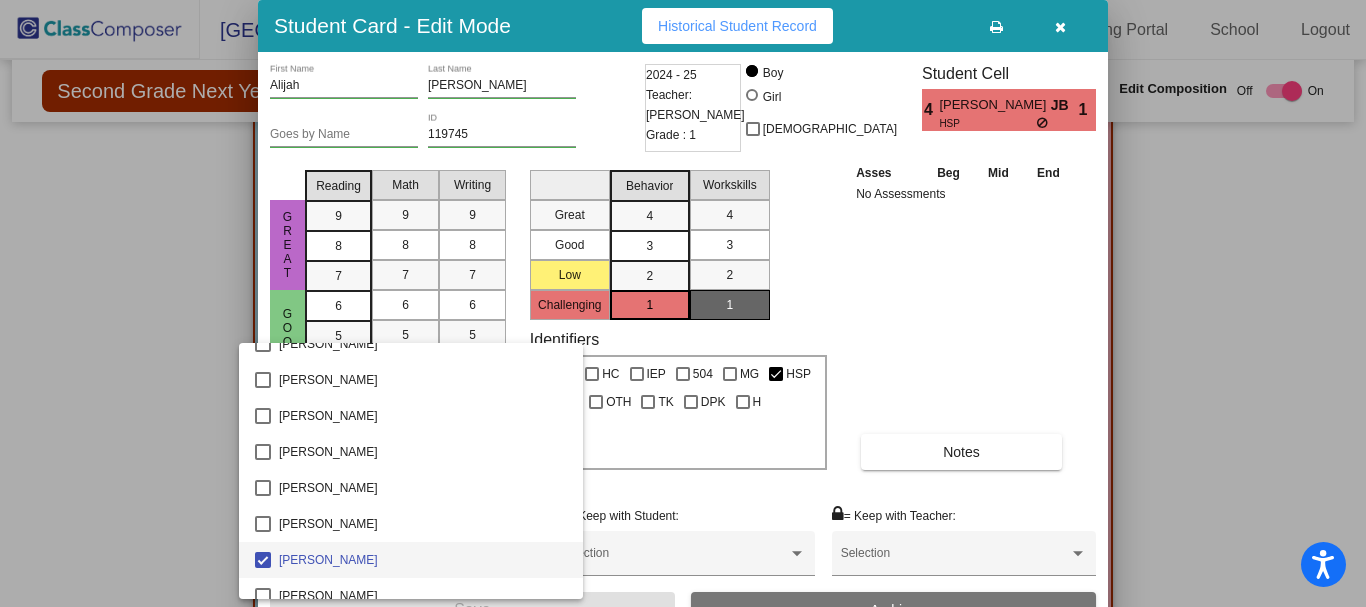 click at bounding box center (683, 303) 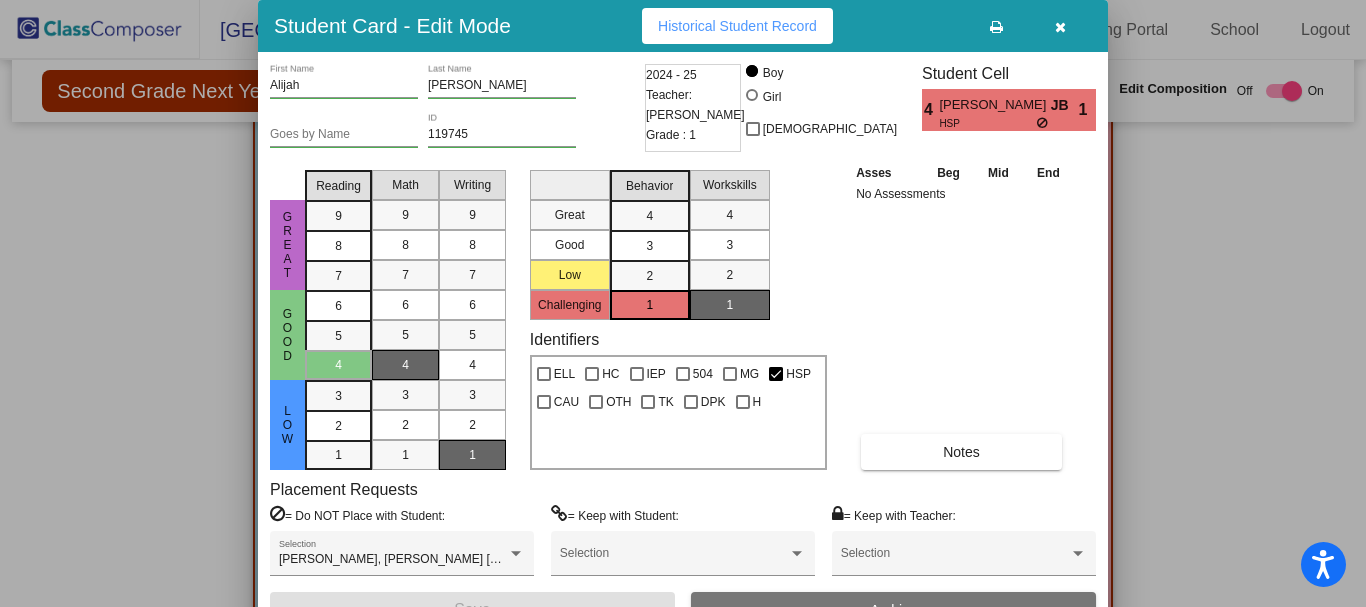 click at bounding box center [683, 303] 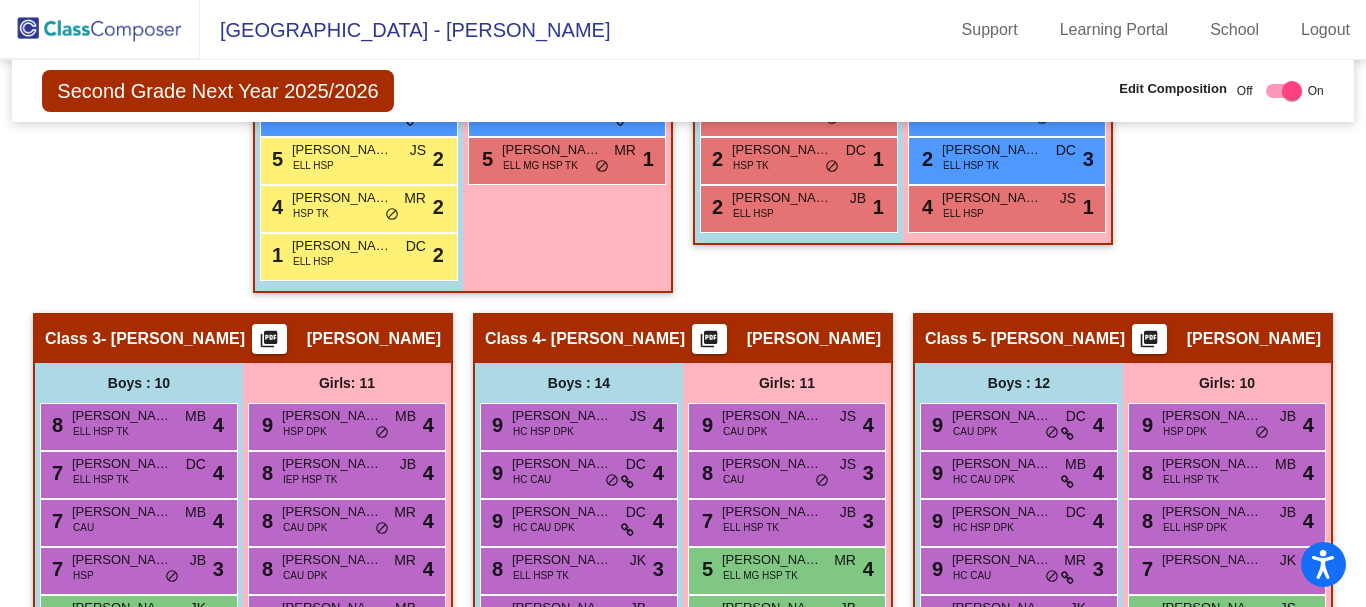 scroll, scrollTop: 874, scrollLeft: 0, axis: vertical 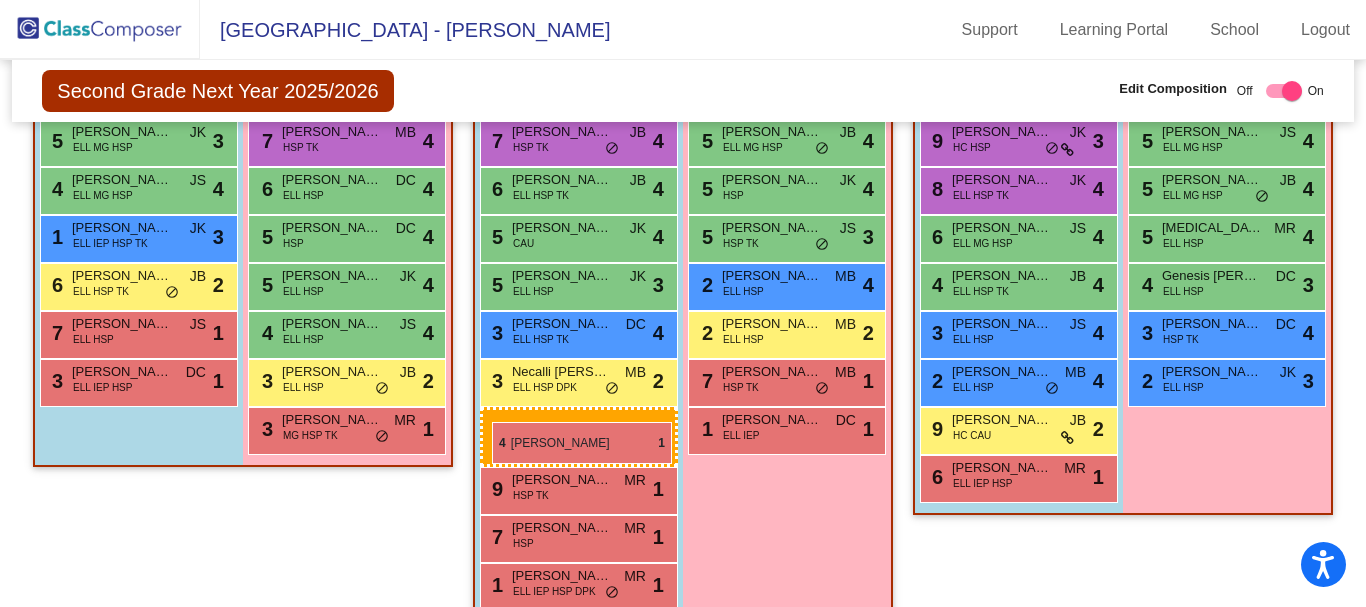 drag, startPoint x: 734, startPoint y: 165, endPoint x: 492, endPoint y: 422, distance: 353.00568 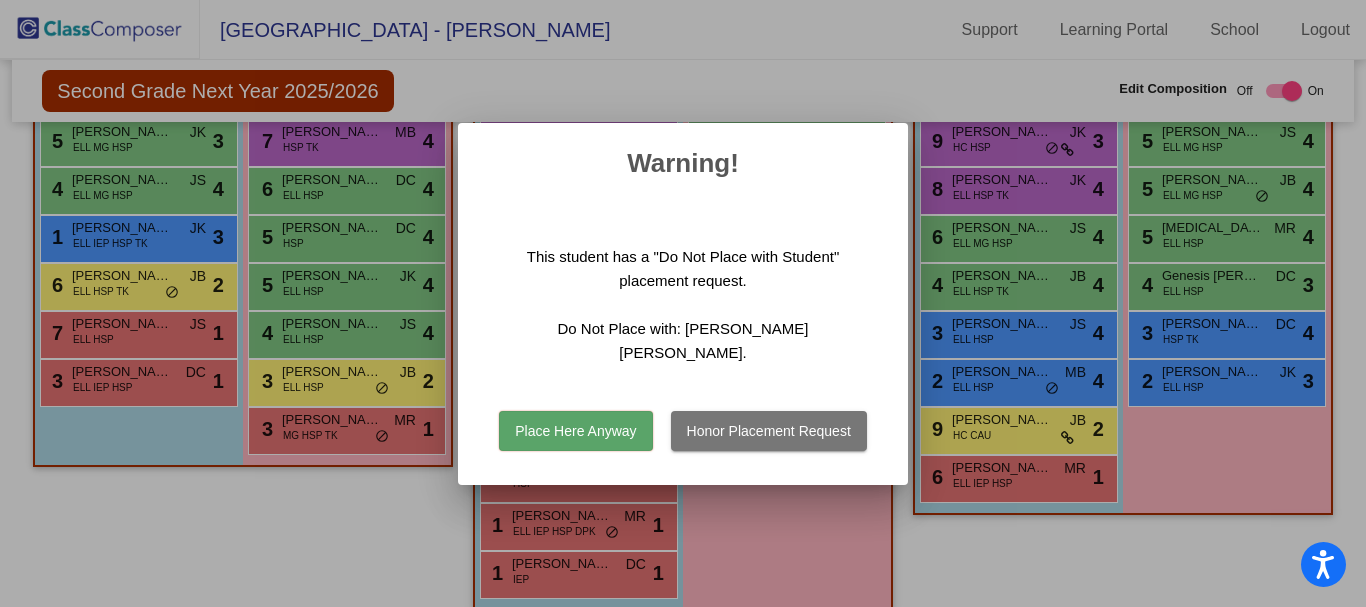 click on "Place Here Anyway" at bounding box center (575, 431) 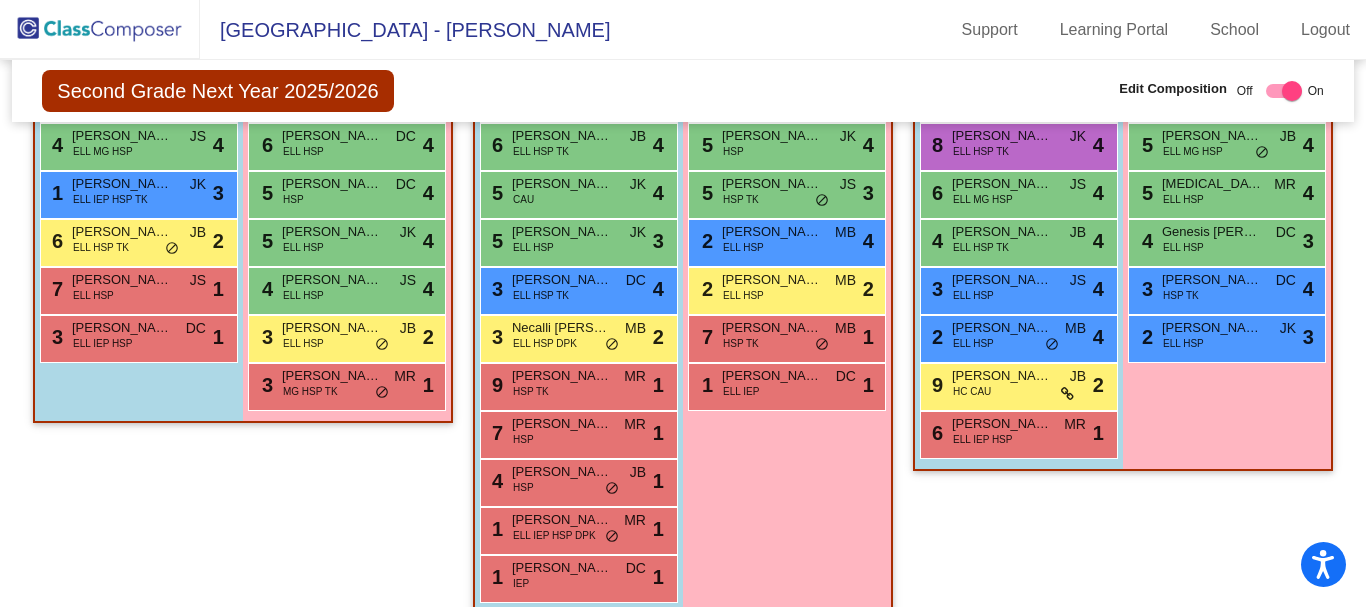 scroll, scrollTop: 1522, scrollLeft: 0, axis: vertical 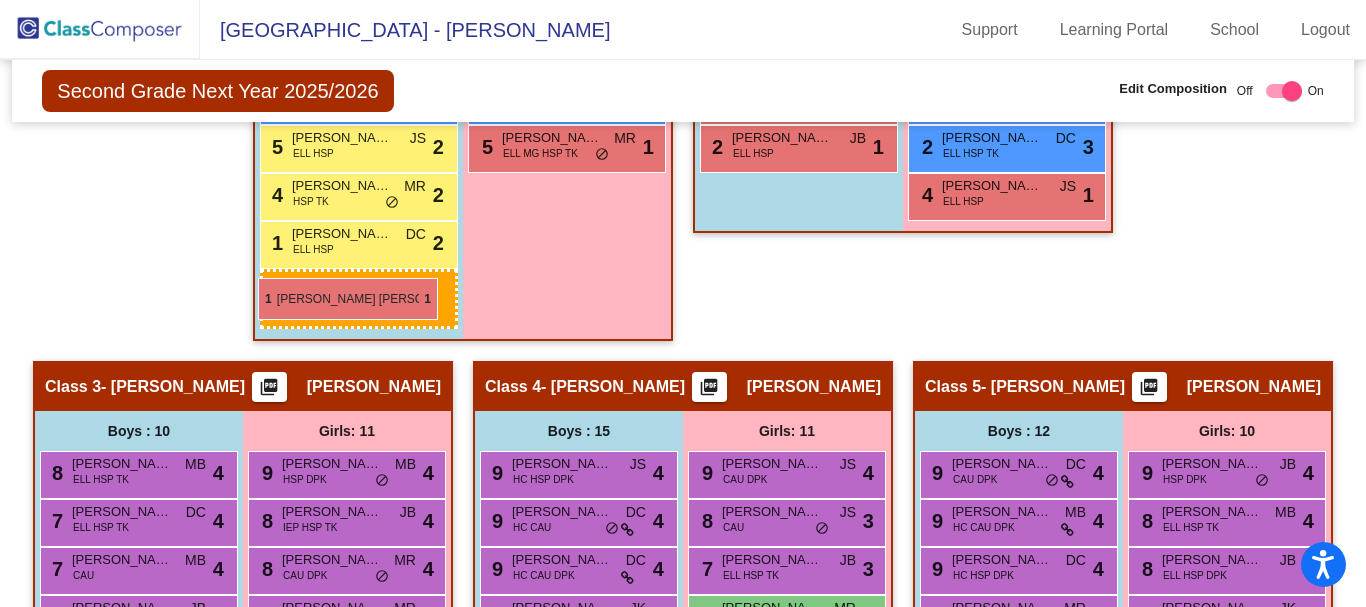drag, startPoint x: 575, startPoint y: 510, endPoint x: 258, endPoint y: 278, distance: 392.82693 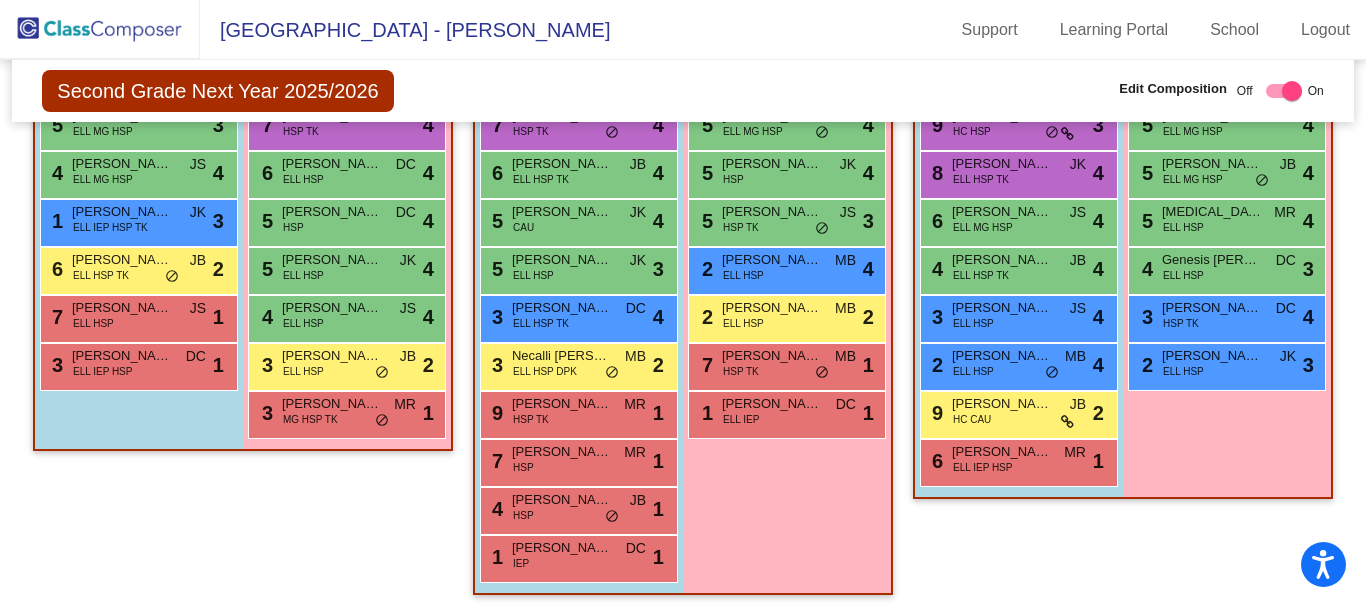 scroll, scrollTop: 1522, scrollLeft: 0, axis: vertical 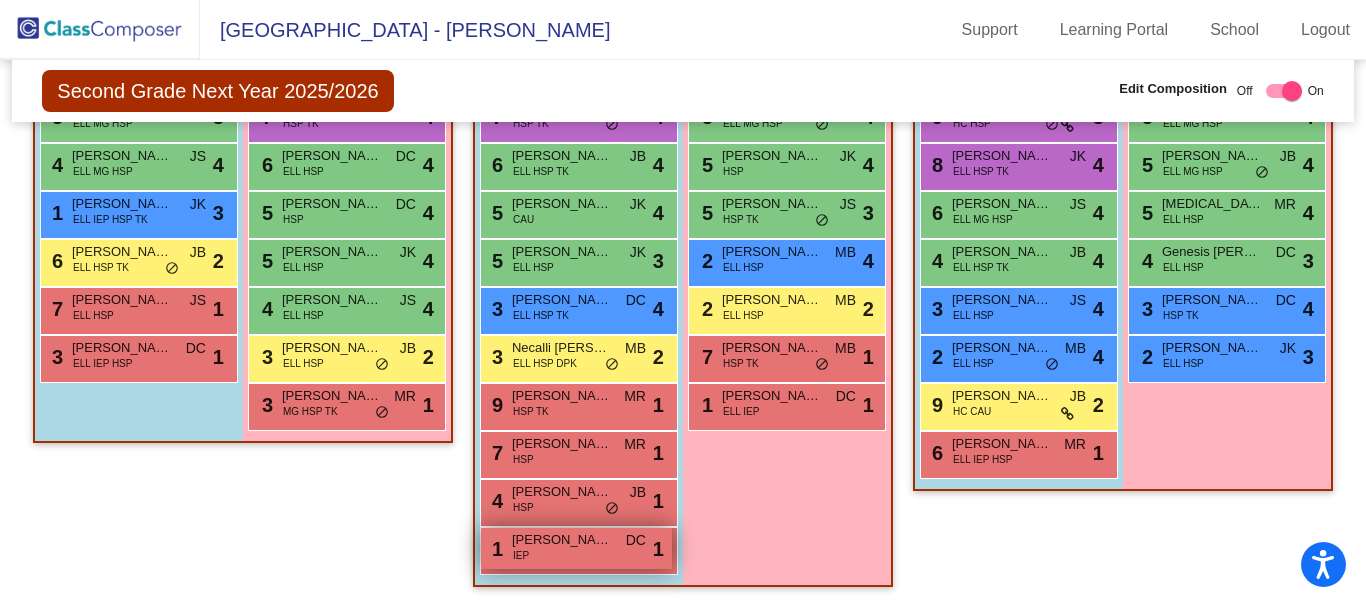 click on "1 [PERSON_NAME] IEP DC lock do_not_disturb_alt 1" at bounding box center (576, 548) 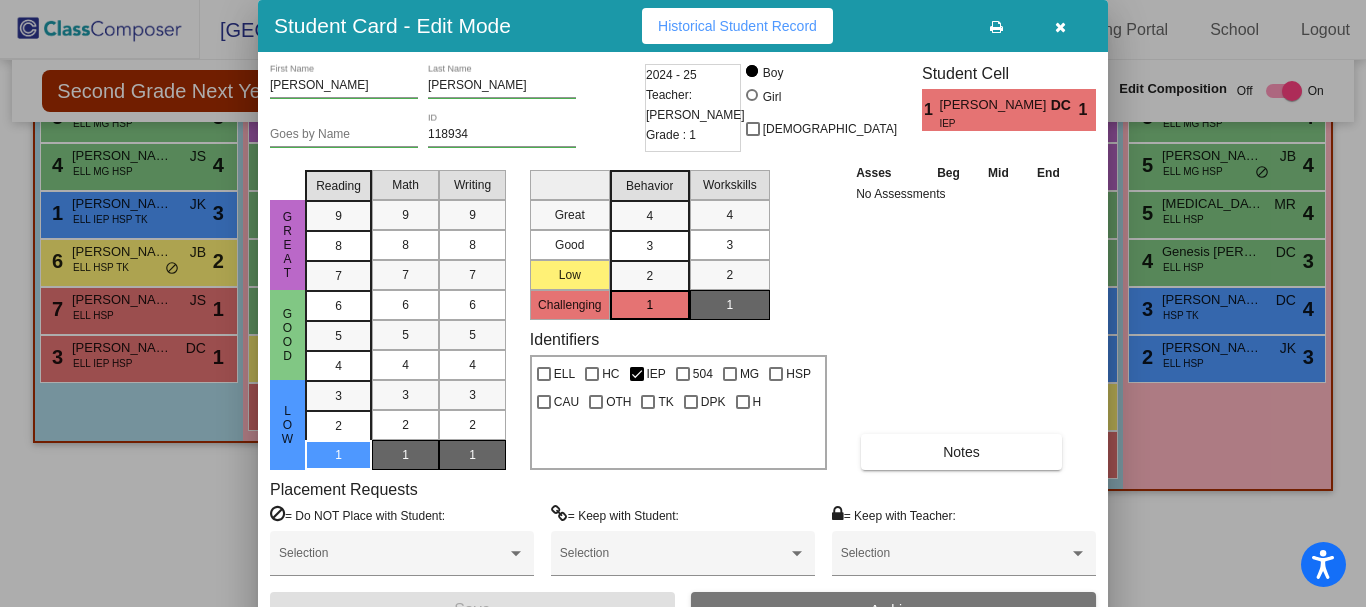 click at bounding box center [1060, 26] 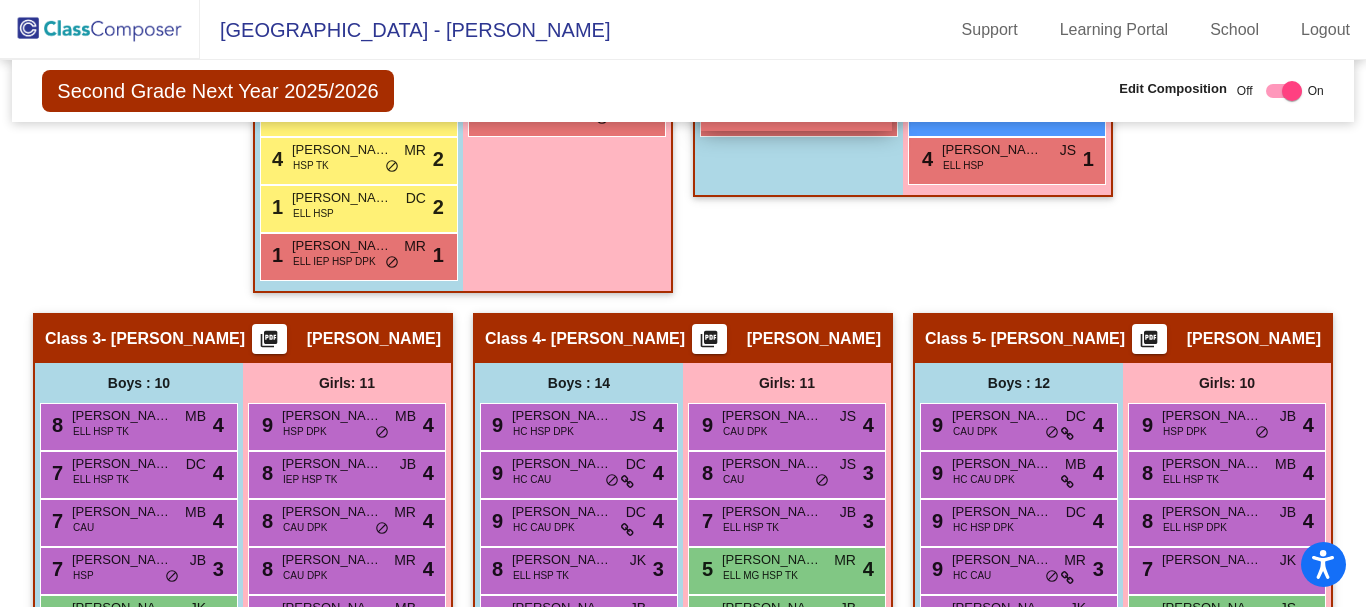 scroll, scrollTop: 1122, scrollLeft: 0, axis: vertical 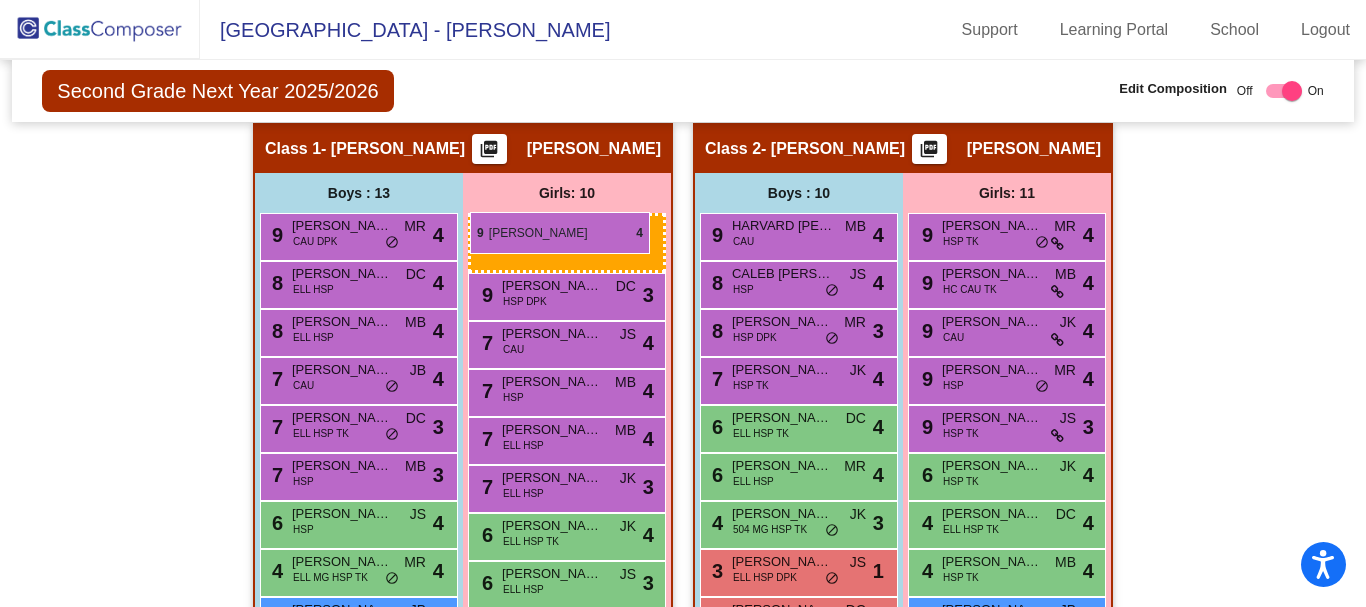 drag, startPoint x: 773, startPoint y: 327, endPoint x: 470, endPoint y: 212, distance: 324.0895 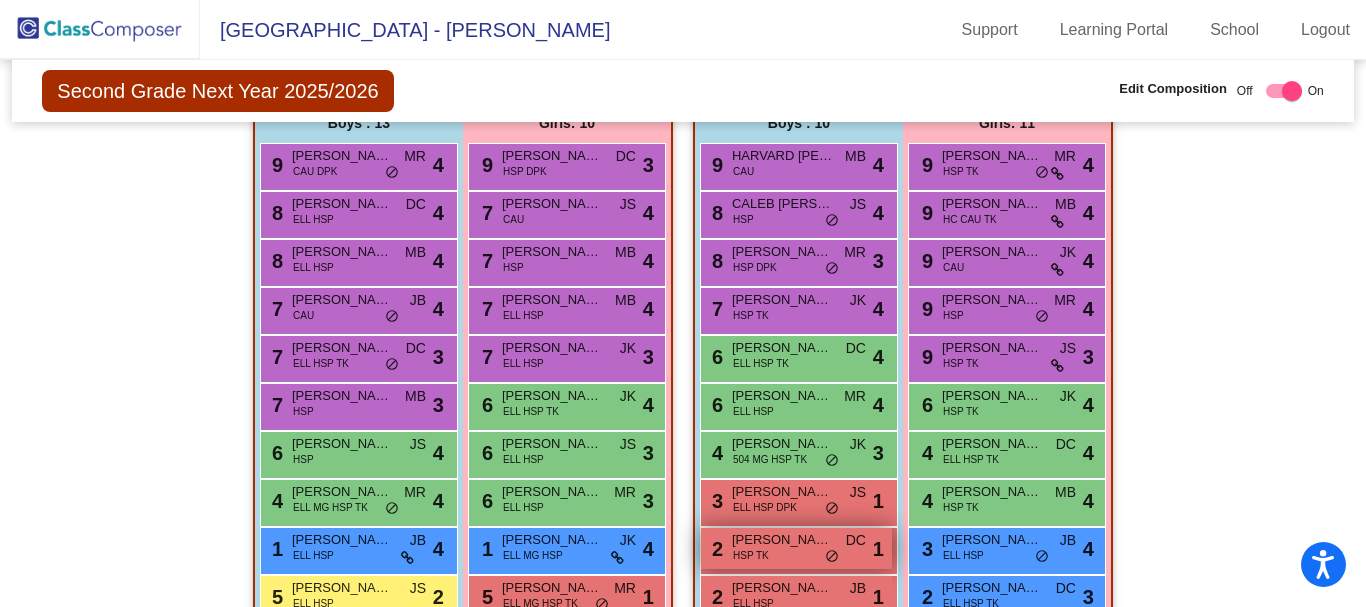 scroll, scrollTop: 1066, scrollLeft: 0, axis: vertical 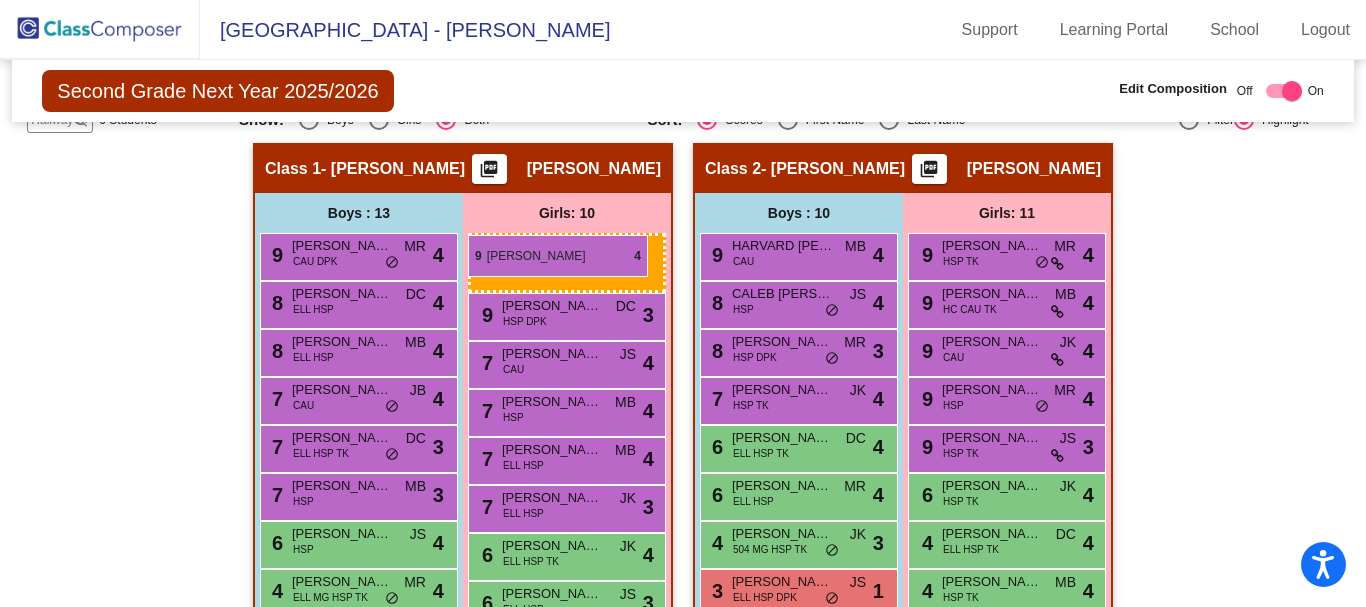 drag, startPoint x: 773, startPoint y: 377, endPoint x: 468, endPoint y: 235, distance: 336.43573 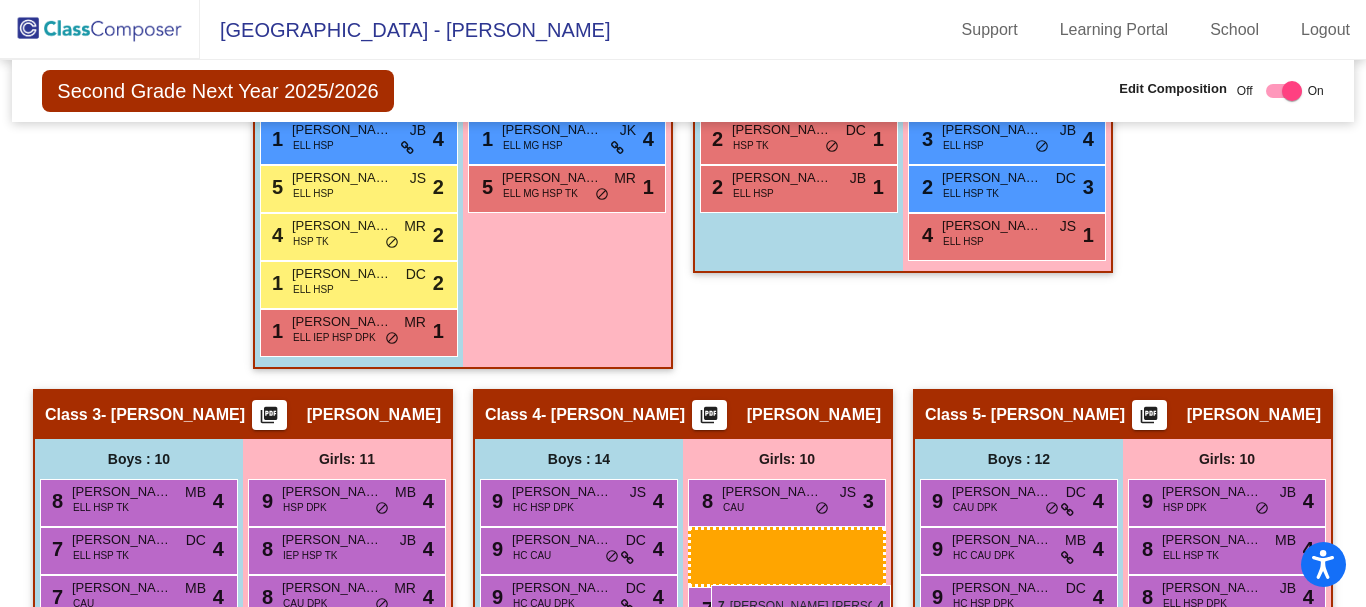 scroll, scrollTop: 962, scrollLeft: 0, axis: vertical 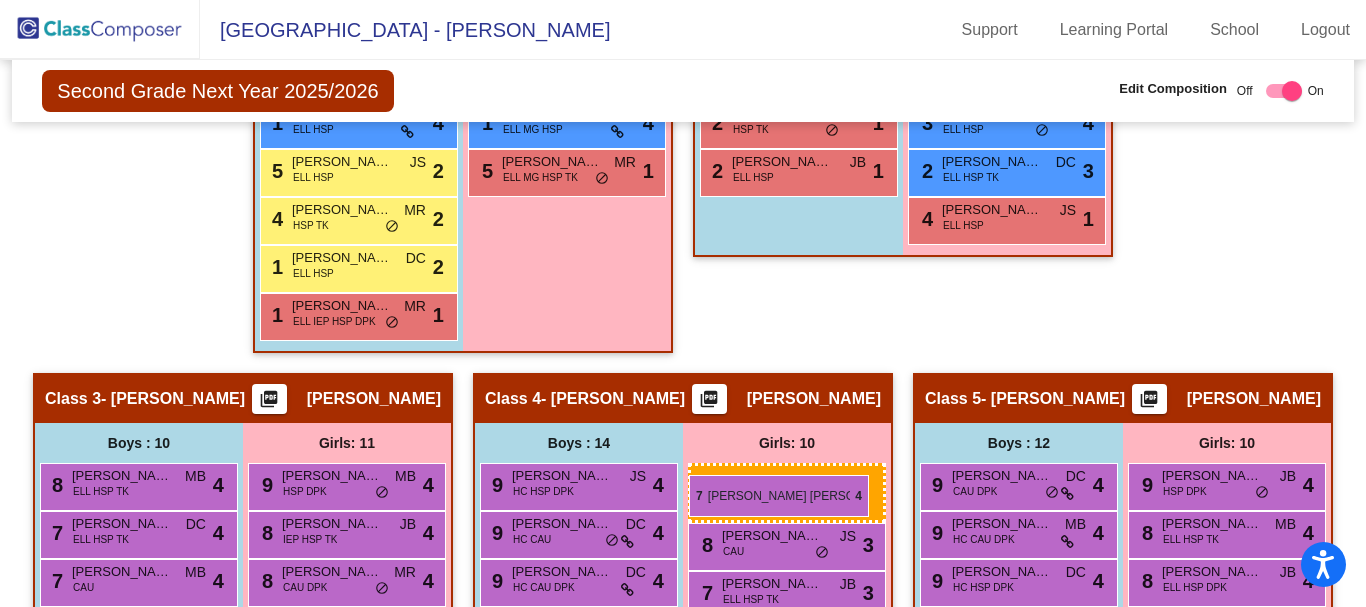 drag, startPoint x: 574, startPoint y: 355, endPoint x: 689, endPoint y: 475, distance: 166.2077 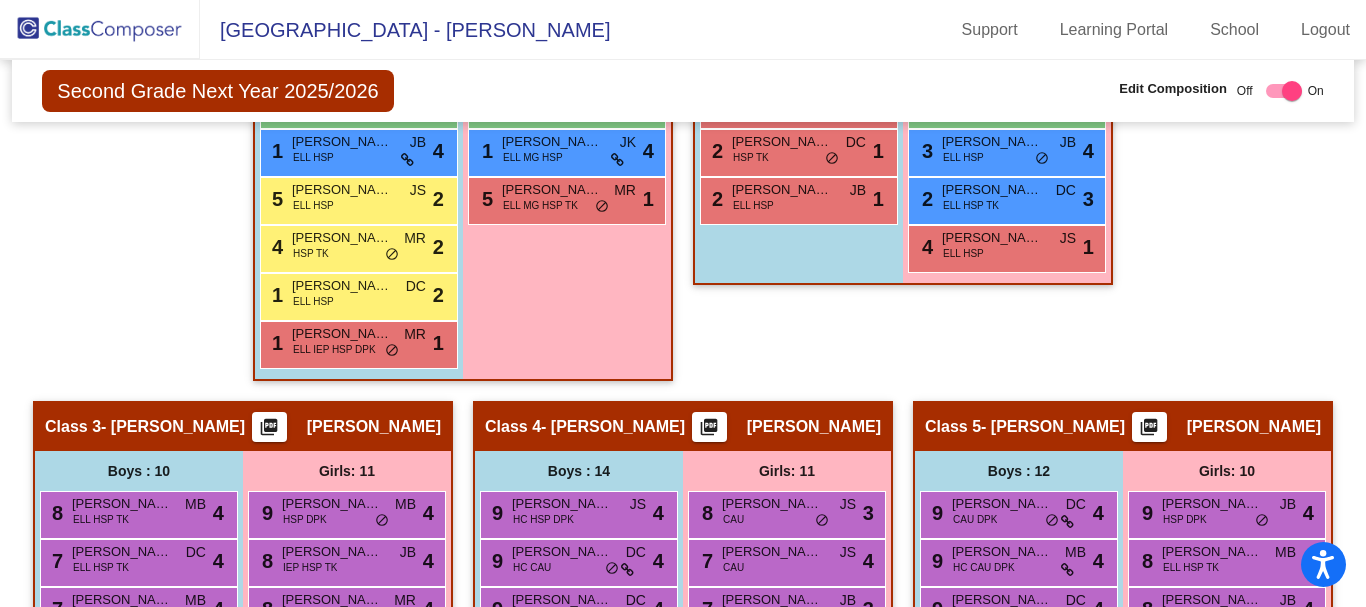 scroll, scrollTop: 862, scrollLeft: 0, axis: vertical 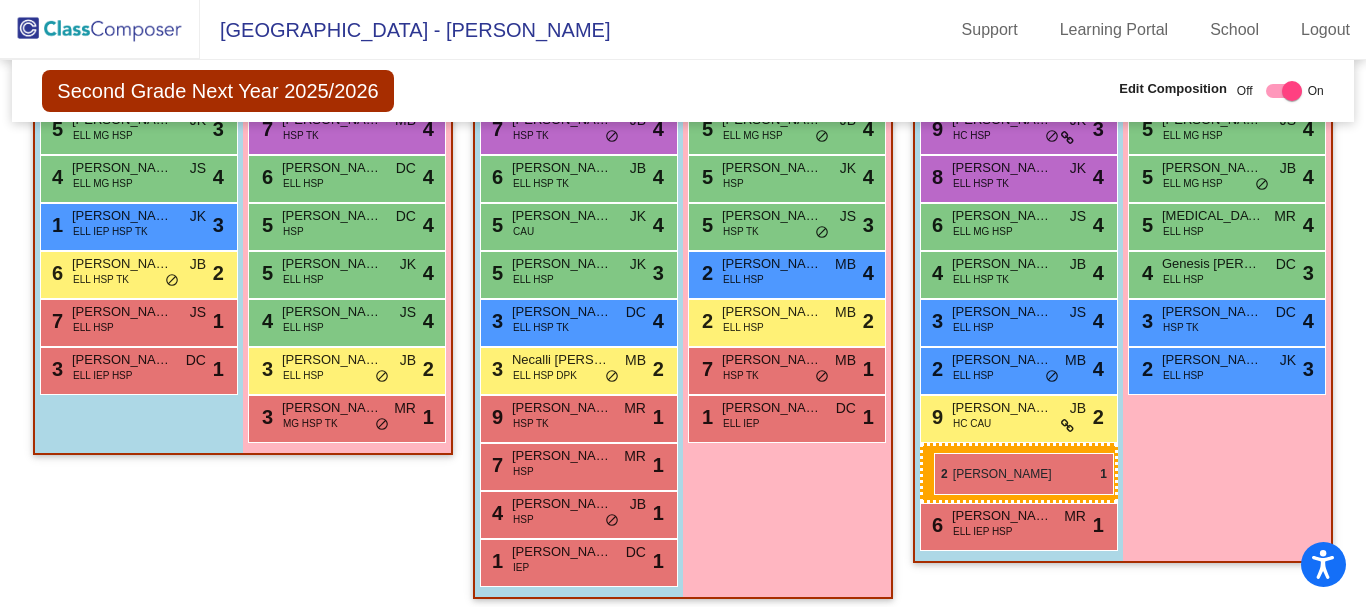 drag, startPoint x: 799, startPoint y: 213, endPoint x: 934, endPoint y: 453, distance: 275.3634 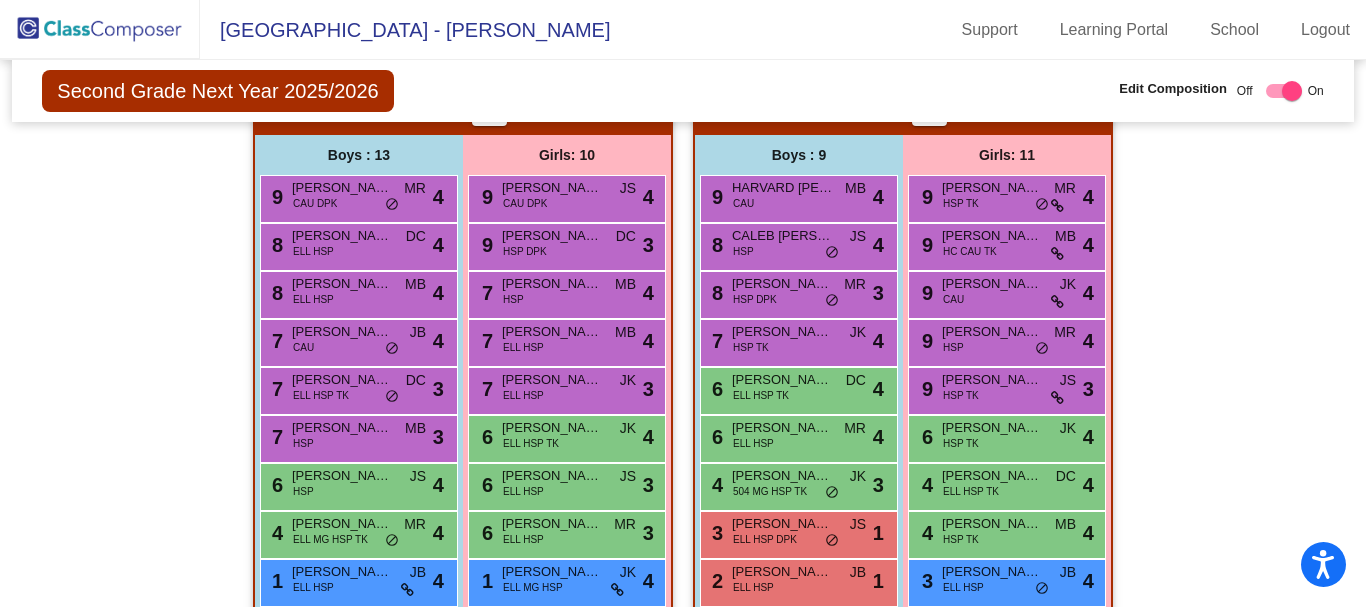 scroll, scrollTop: 500, scrollLeft: 0, axis: vertical 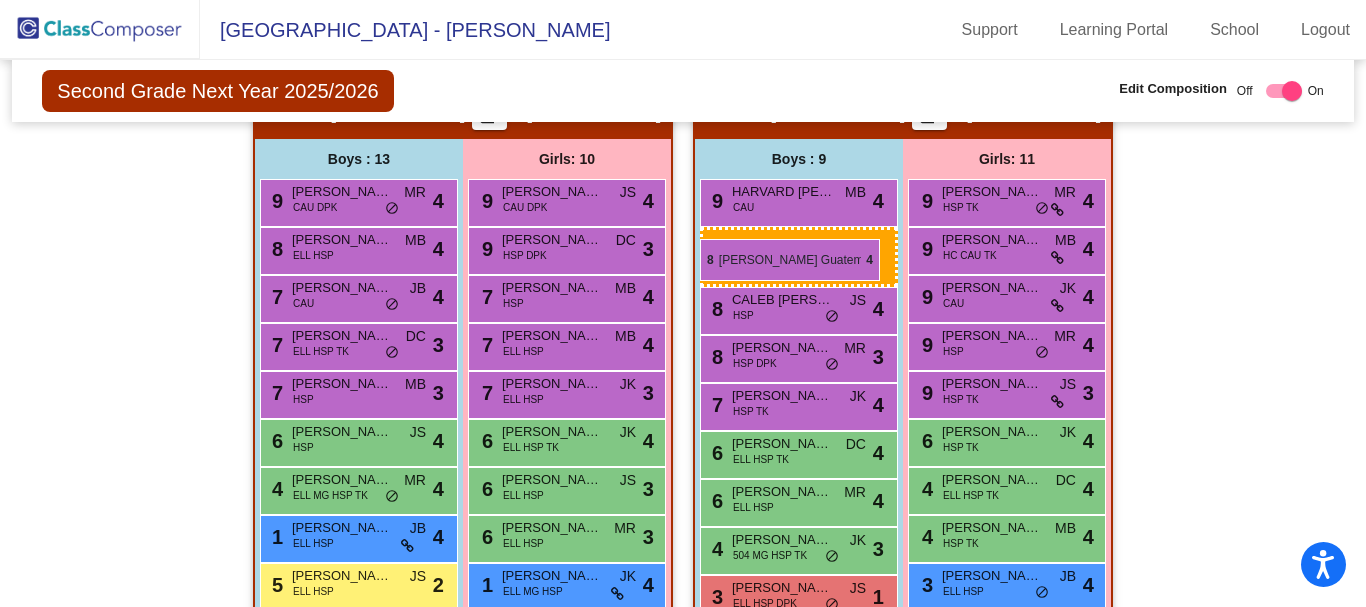 drag, startPoint x: 372, startPoint y: 243, endPoint x: 700, endPoint y: 239, distance: 328.02438 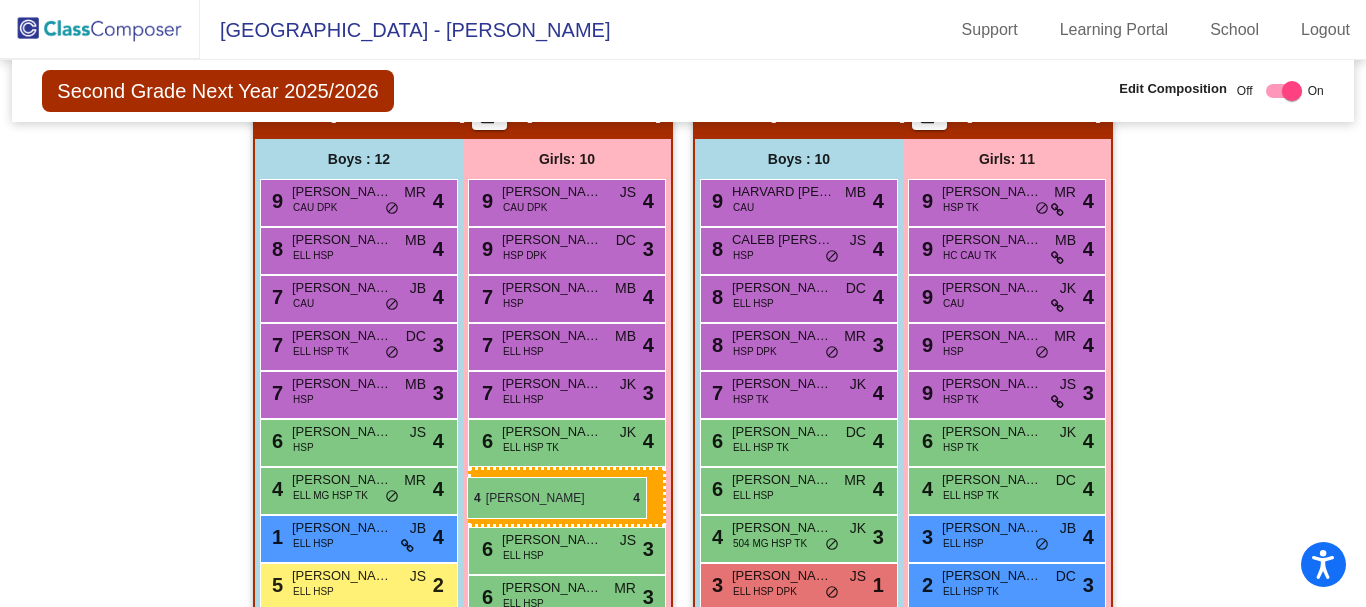 drag, startPoint x: 988, startPoint y: 543, endPoint x: 467, endPoint y: 477, distance: 525.16376 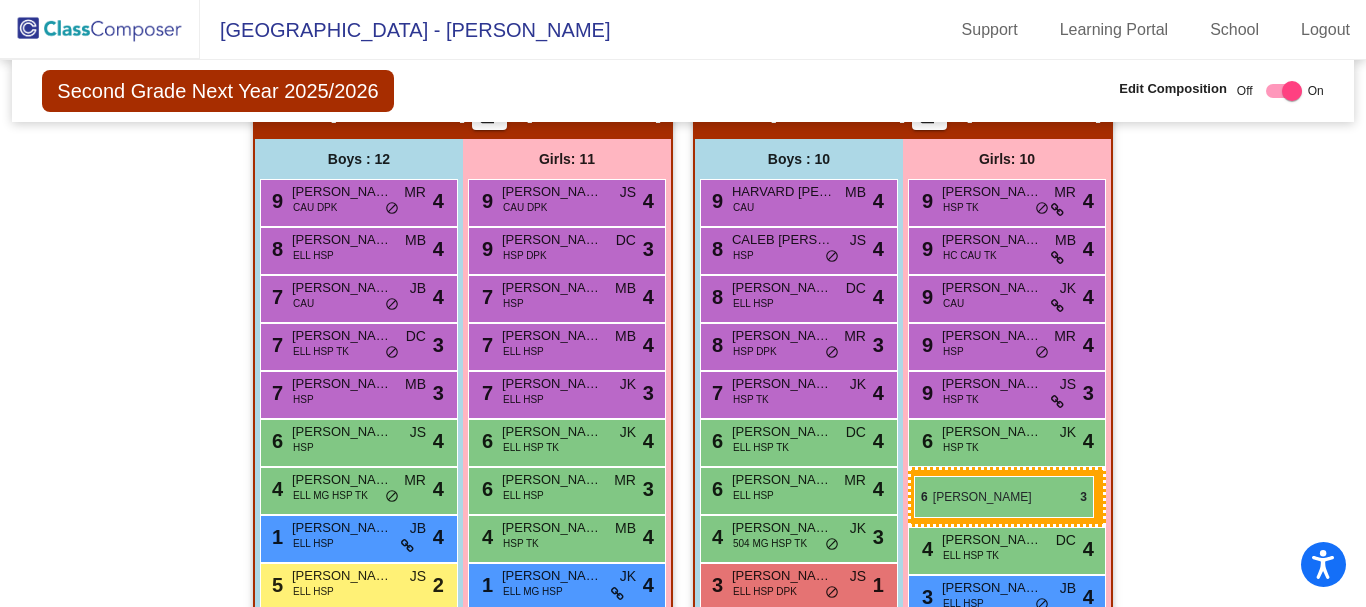 drag, startPoint x: 531, startPoint y: 500, endPoint x: 914, endPoint y: 476, distance: 383.75122 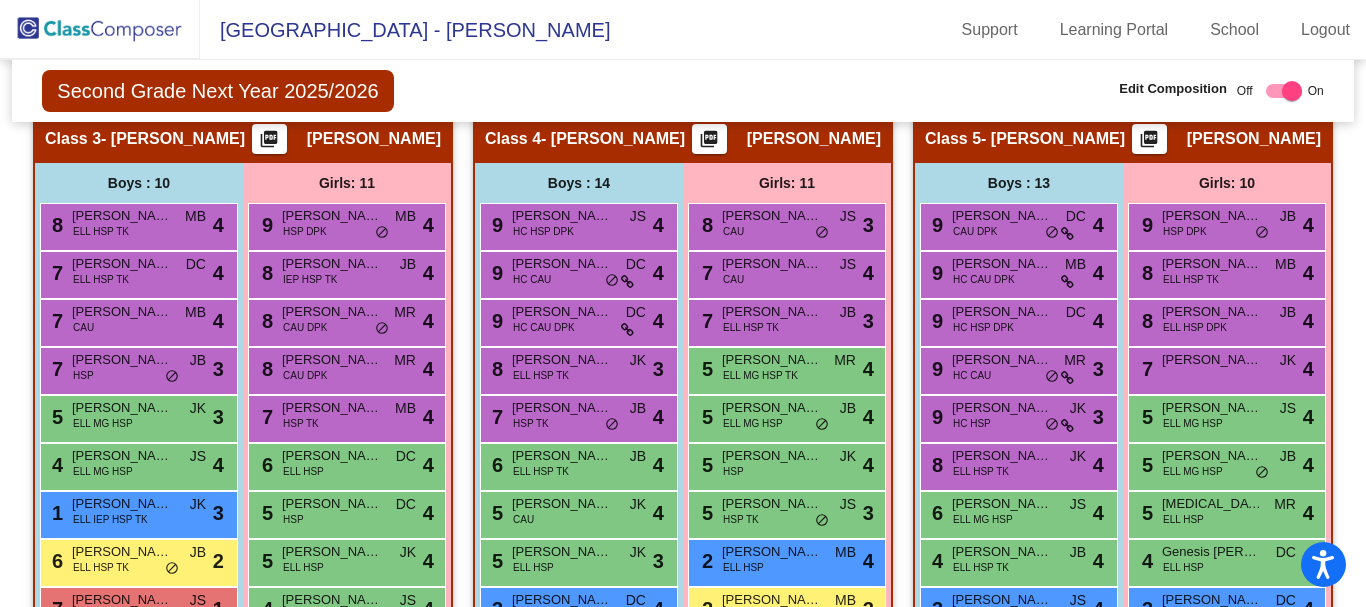 scroll, scrollTop: 1274, scrollLeft: 0, axis: vertical 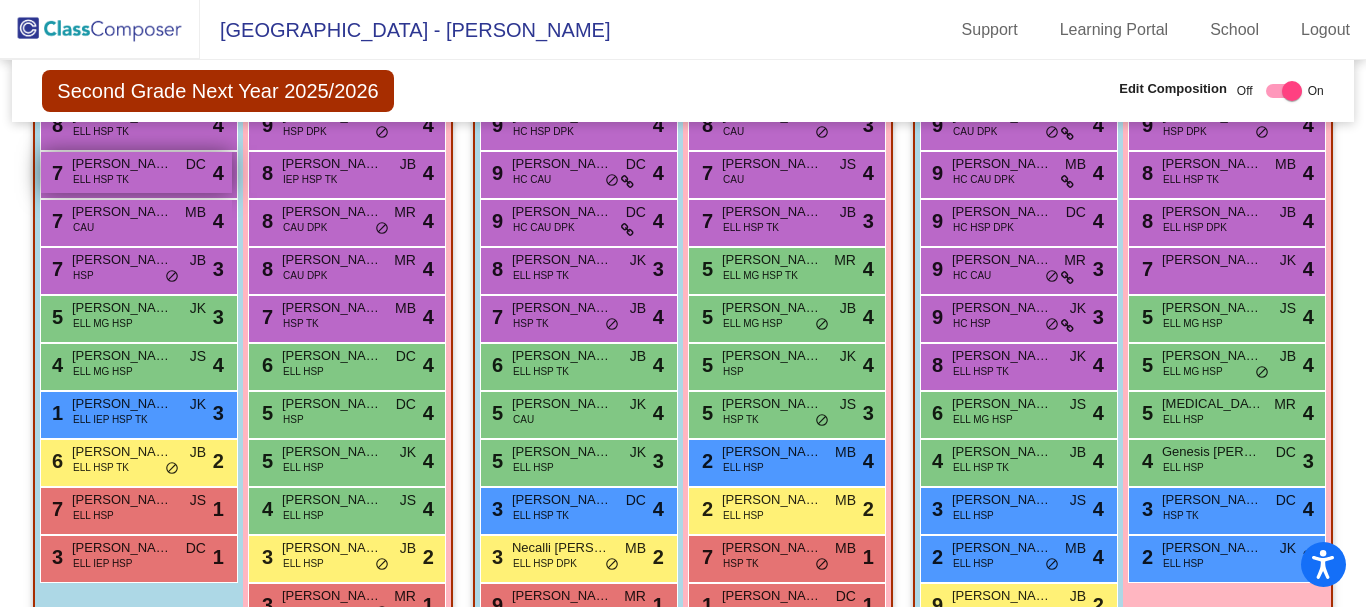 click on "7 [PERSON_NAME] [PERSON_NAME] HSP TK DC lock do_not_disturb_alt 4" at bounding box center (136, 172) 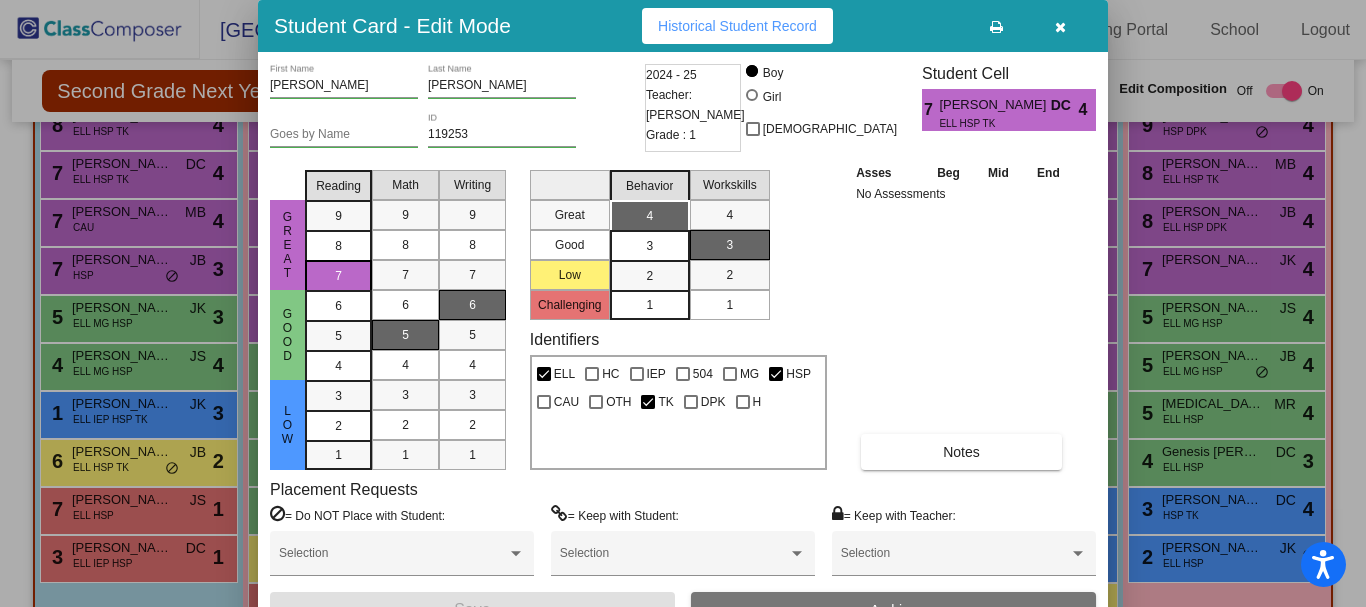 click at bounding box center (1060, 27) 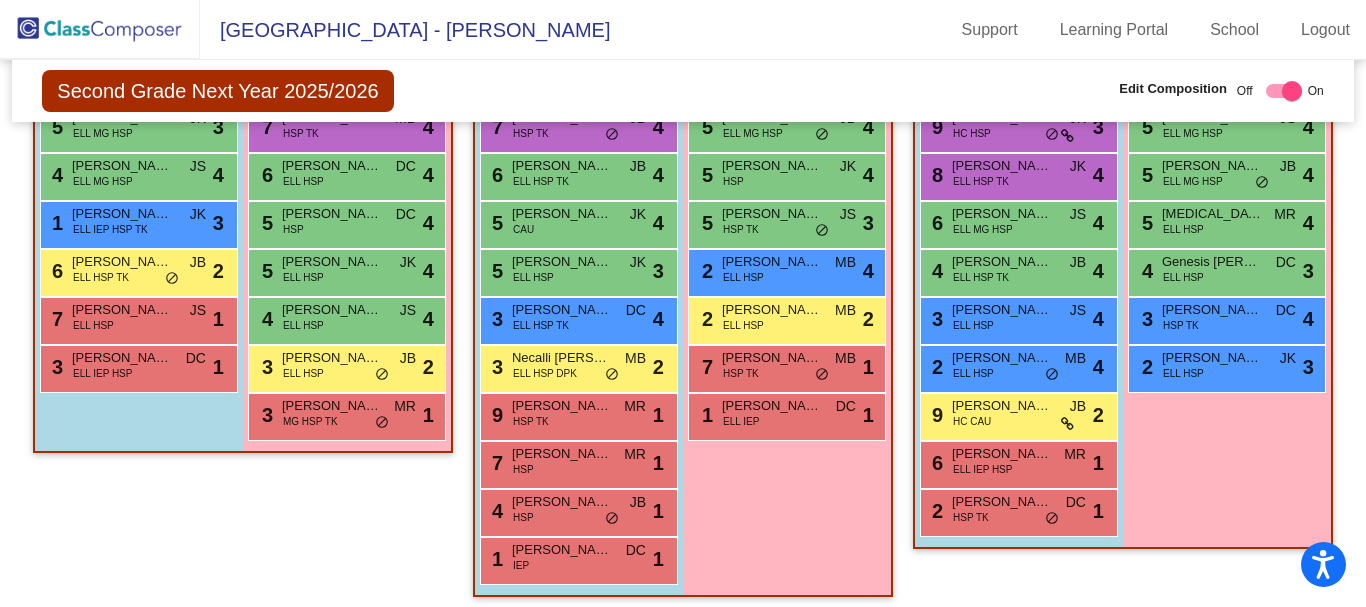 scroll, scrollTop: 1474, scrollLeft: 0, axis: vertical 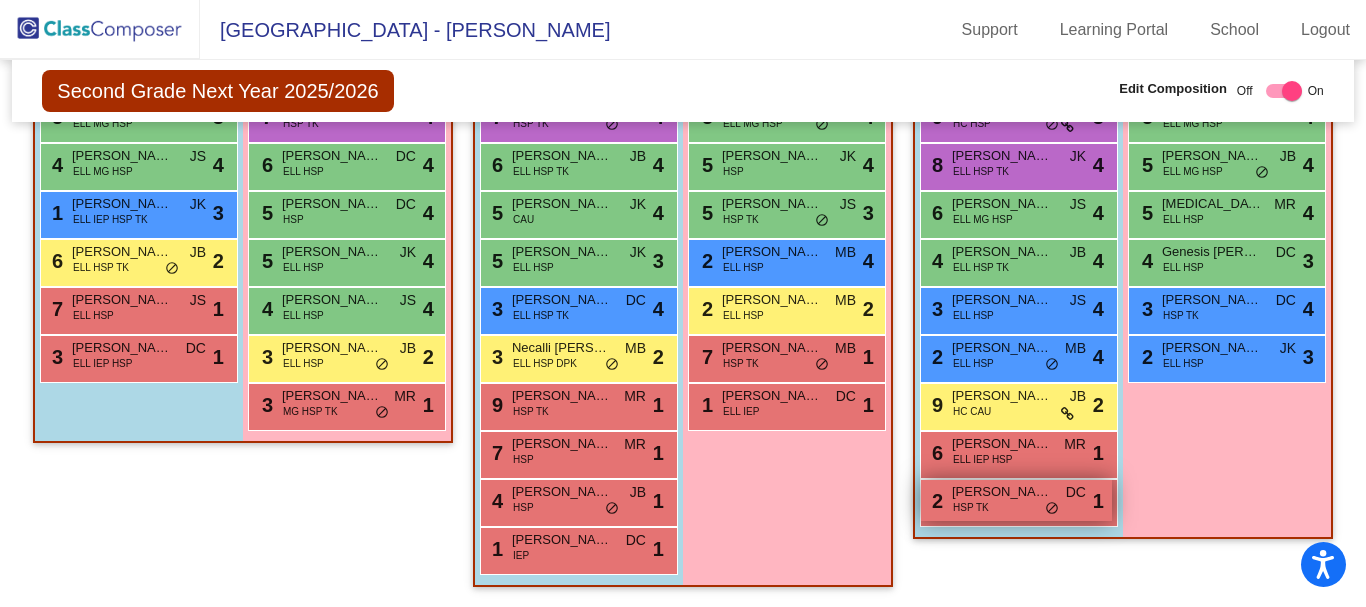 click on "HSP TK" at bounding box center (971, 507) 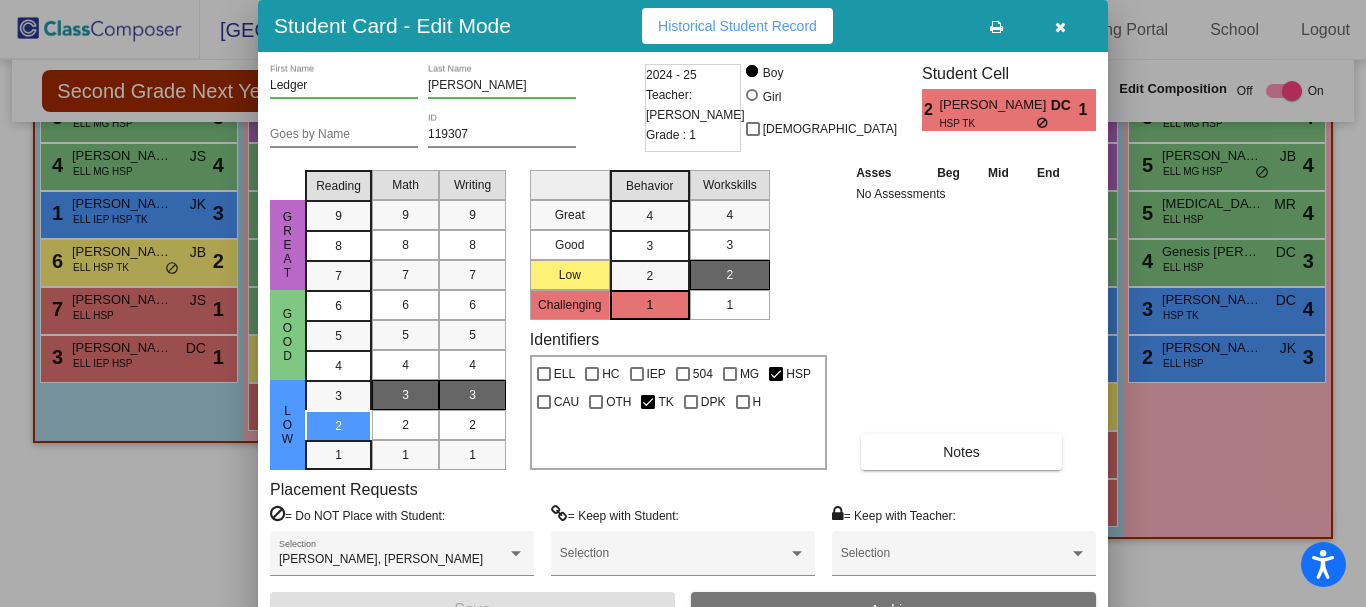 click at bounding box center (1060, 27) 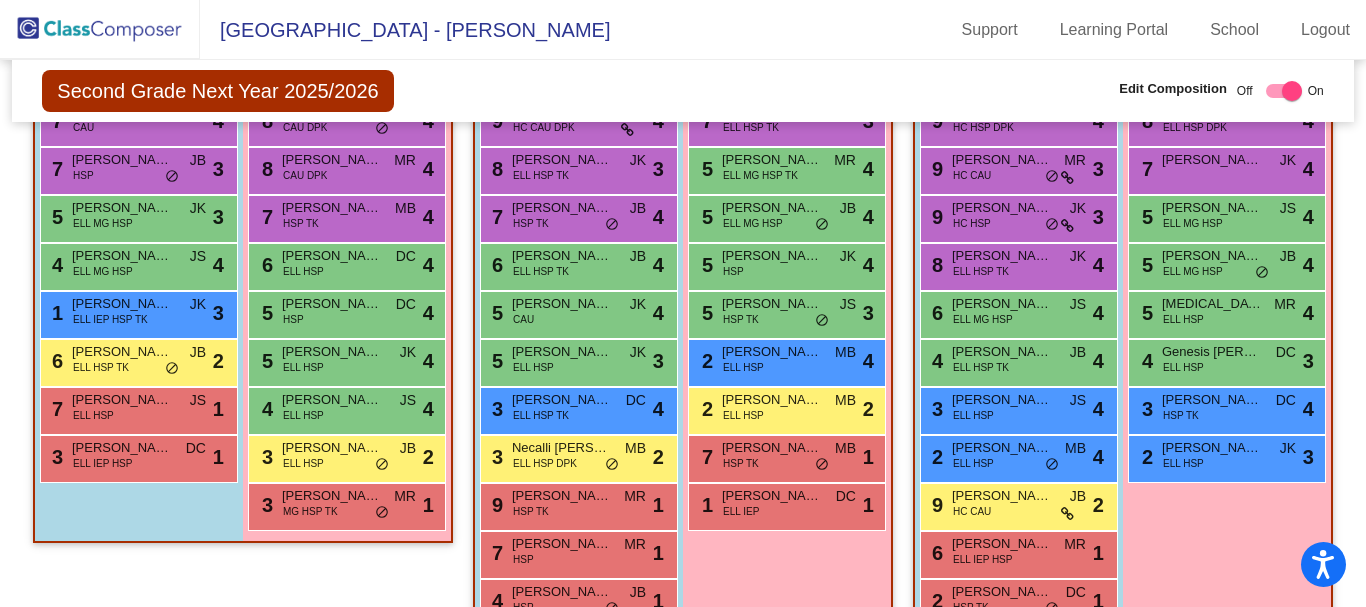scroll, scrollTop: 1474, scrollLeft: 0, axis: vertical 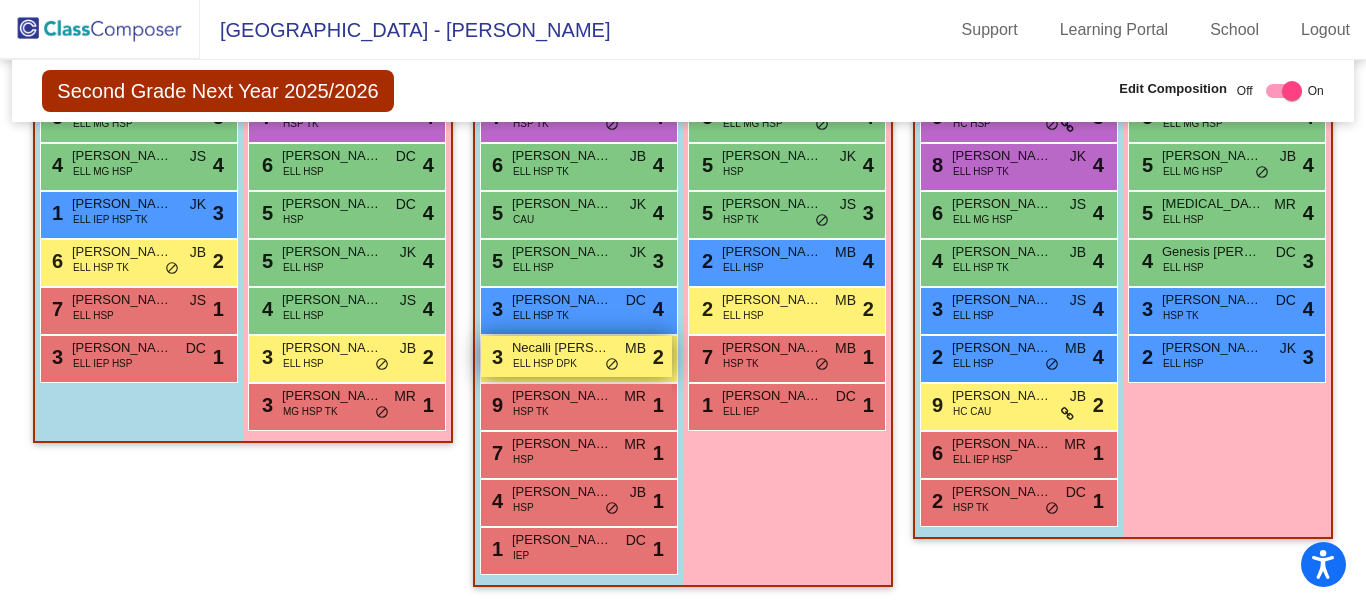 click on "Necalli [PERSON_NAME]" at bounding box center [562, 348] 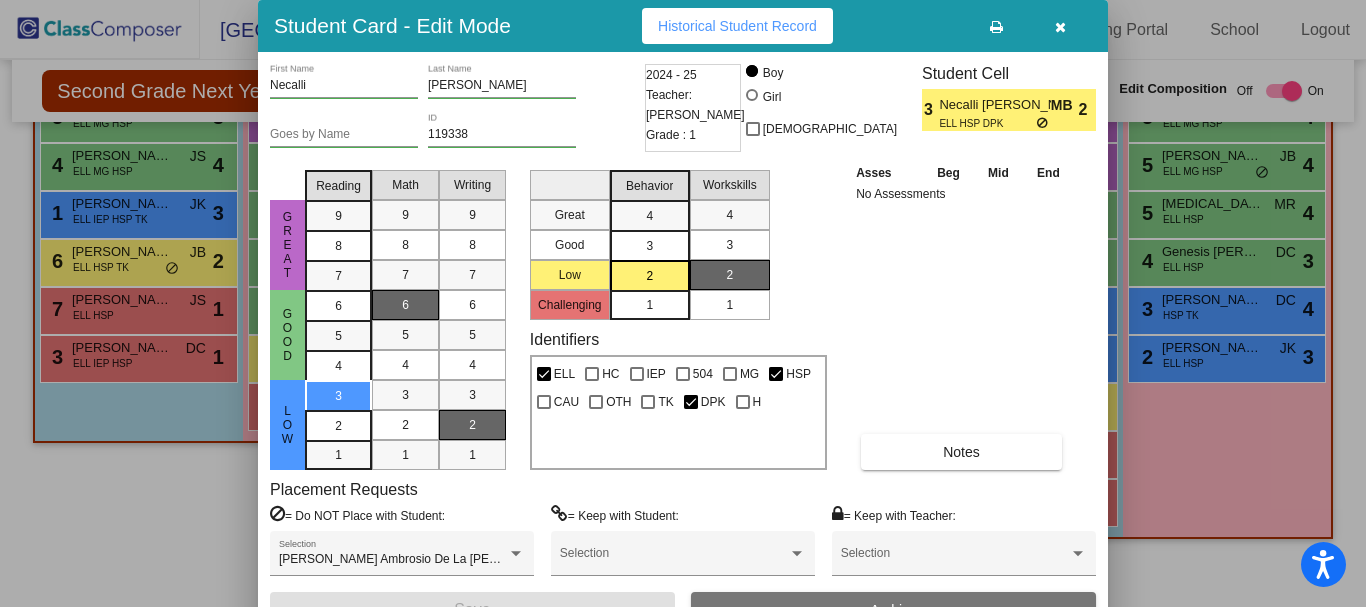 click at bounding box center [1060, 26] 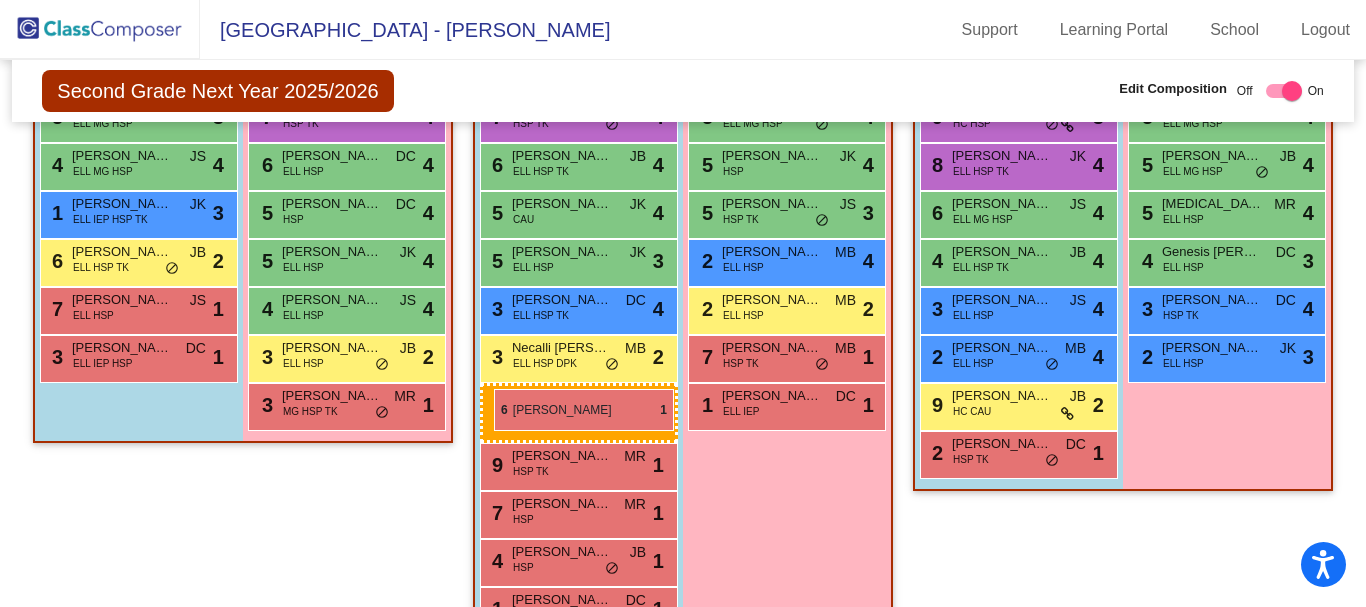 drag, startPoint x: 1028, startPoint y: 438, endPoint x: 494, endPoint y: 389, distance: 536.2434 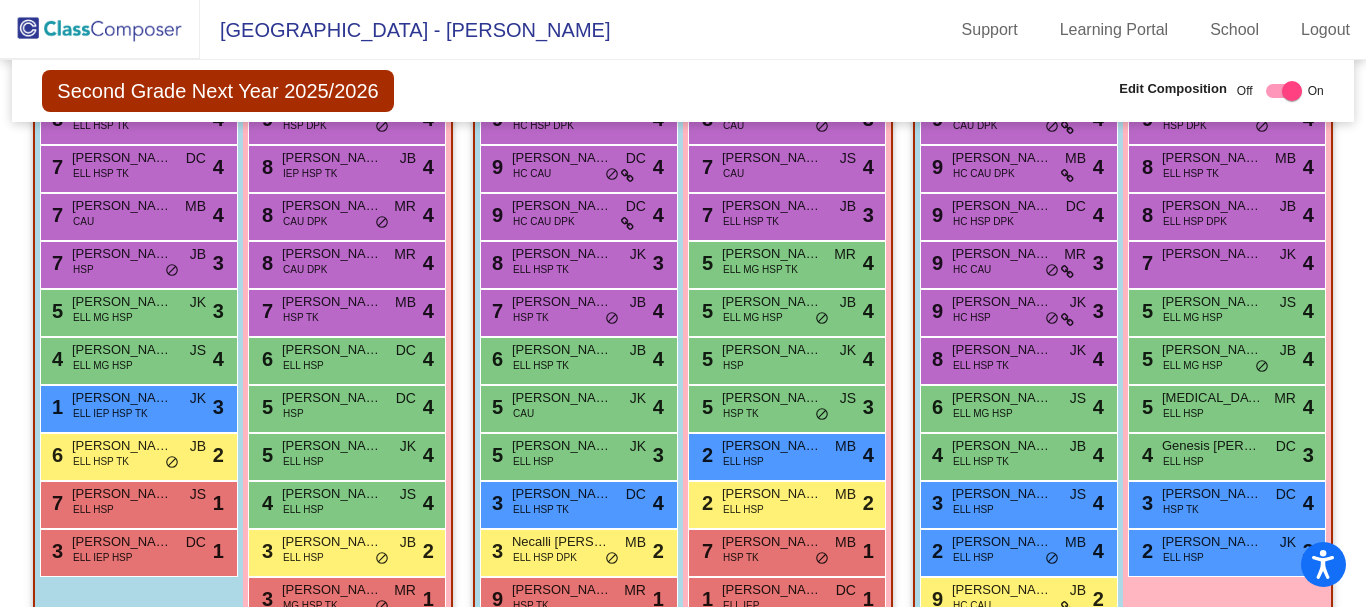 scroll, scrollTop: 1222, scrollLeft: 0, axis: vertical 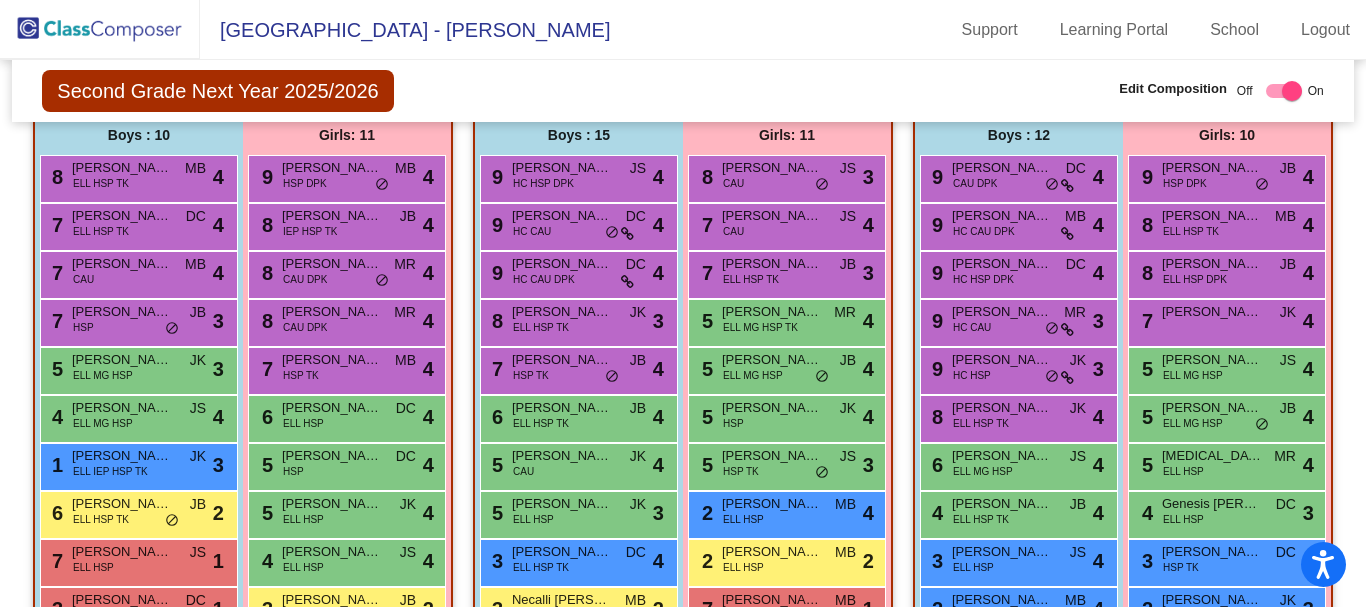 click 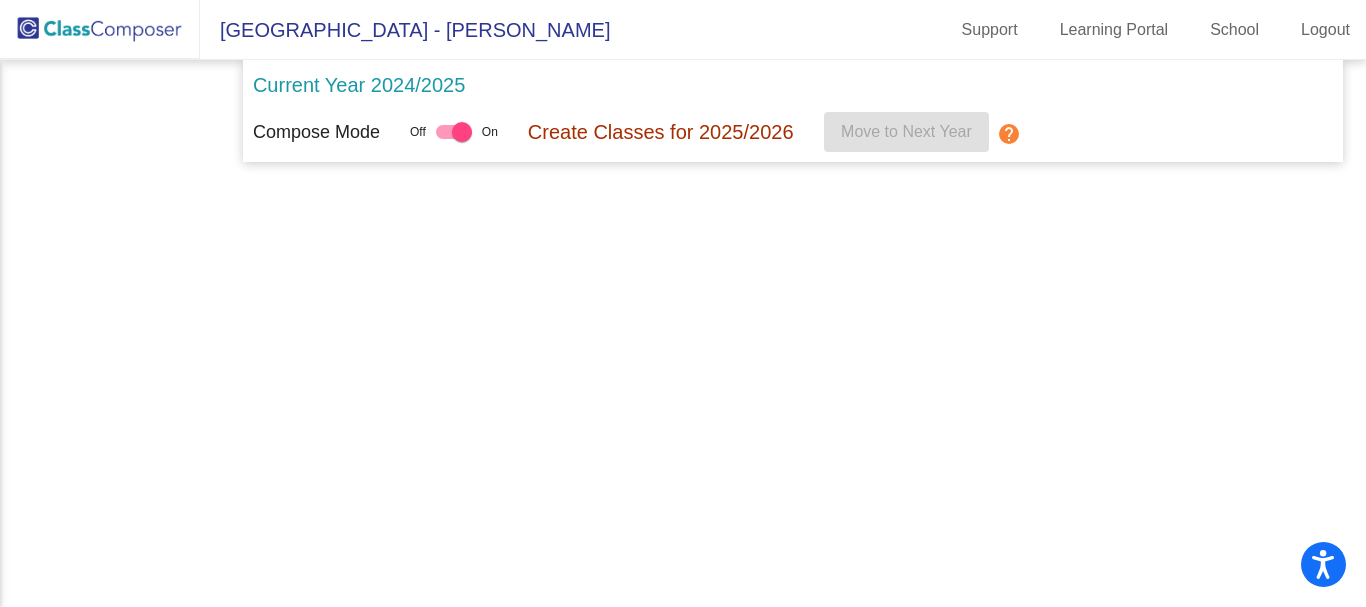scroll, scrollTop: 0, scrollLeft: 0, axis: both 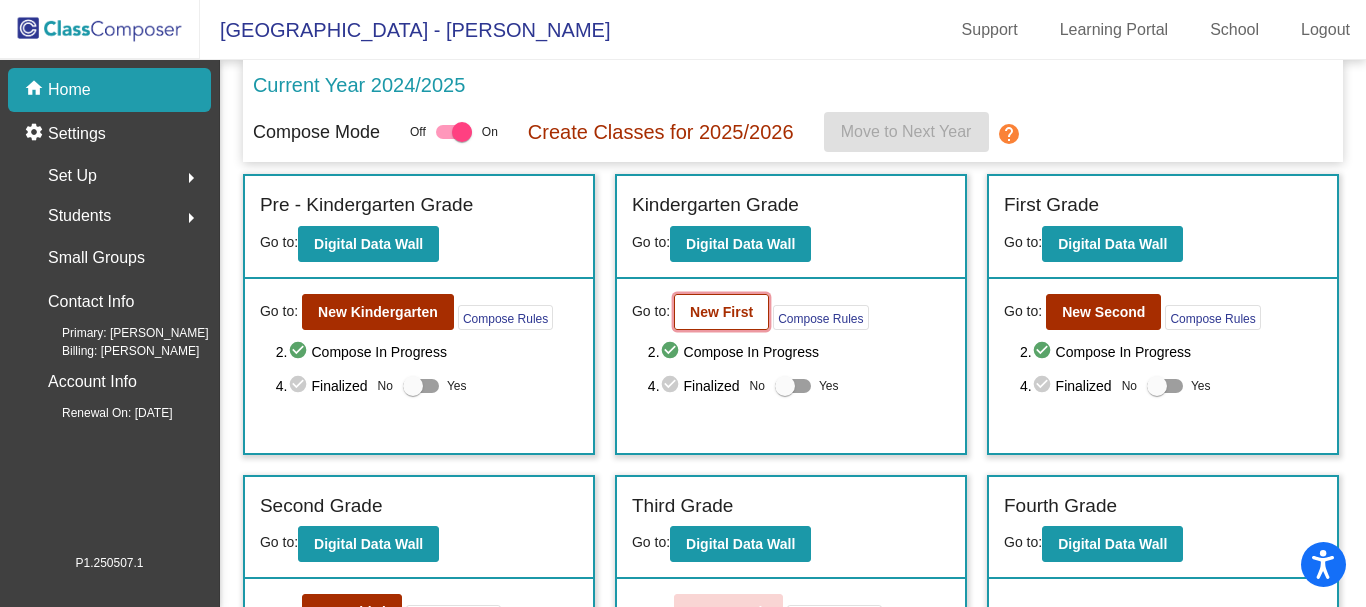 click on "New First" 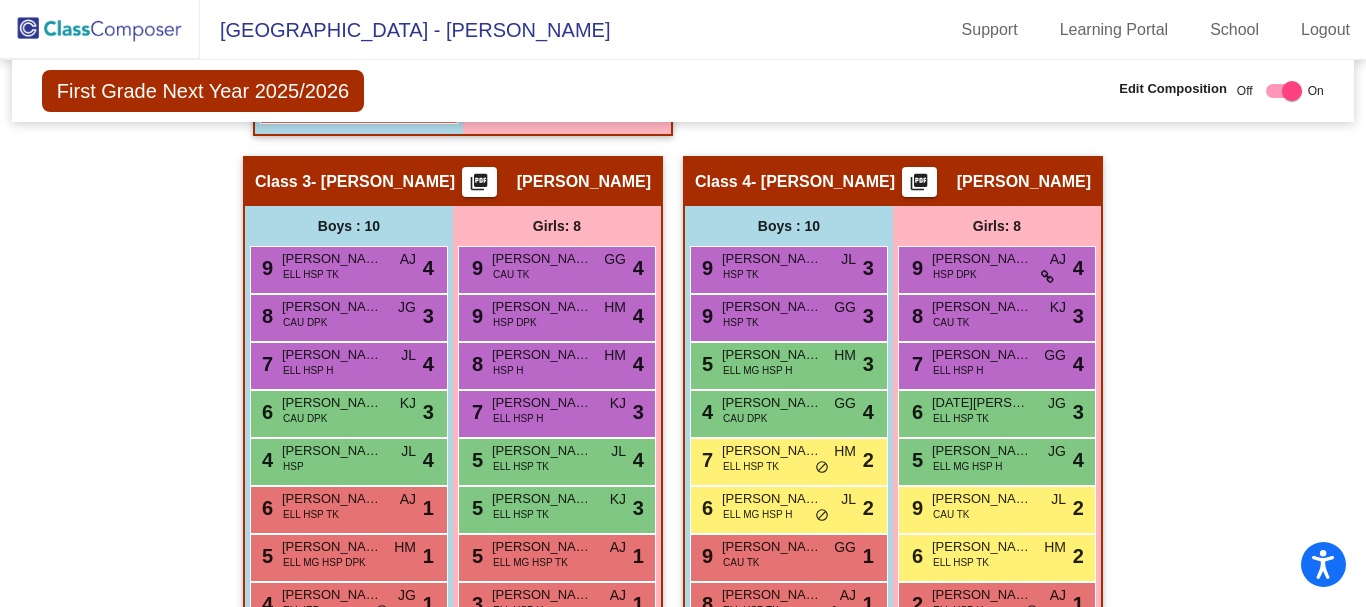 scroll, scrollTop: 1100, scrollLeft: 0, axis: vertical 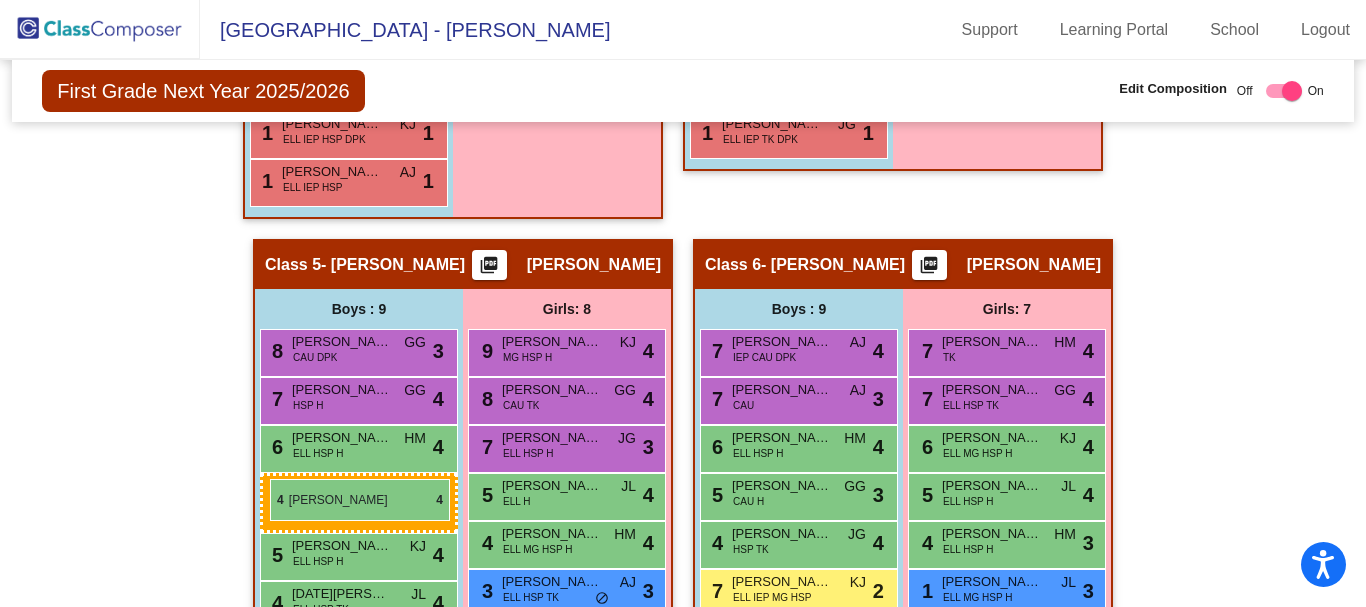 drag, startPoint x: 755, startPoint y: 380, endPoint x: 270, endPoint y: 479, distance: 495.001 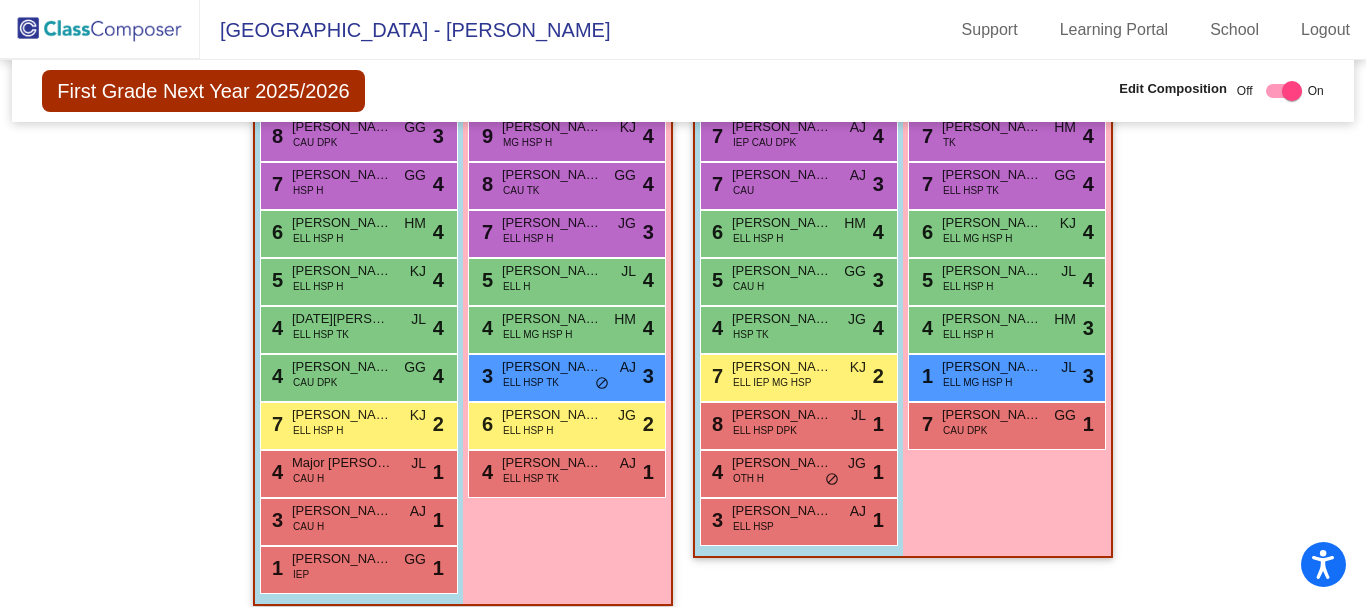 scroll, scrollTop: 1818, scrollLeft: 0, axis: vertical 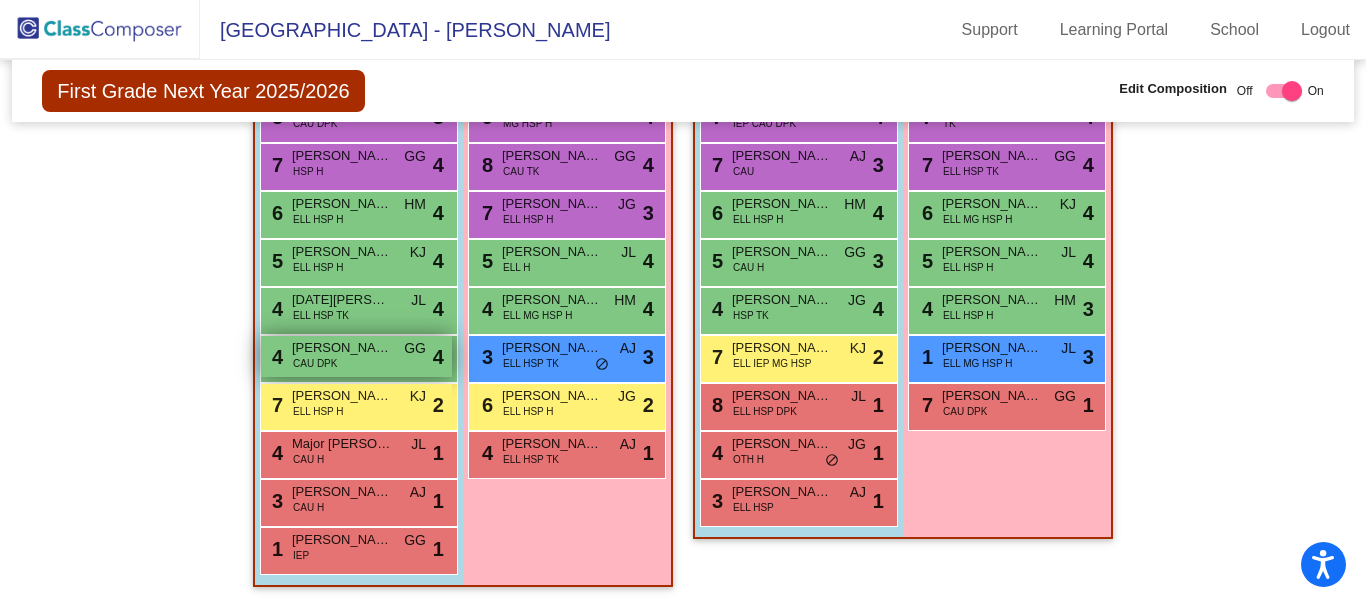 click on "[PERSON_NAME]" at bounding box center (342, 348) 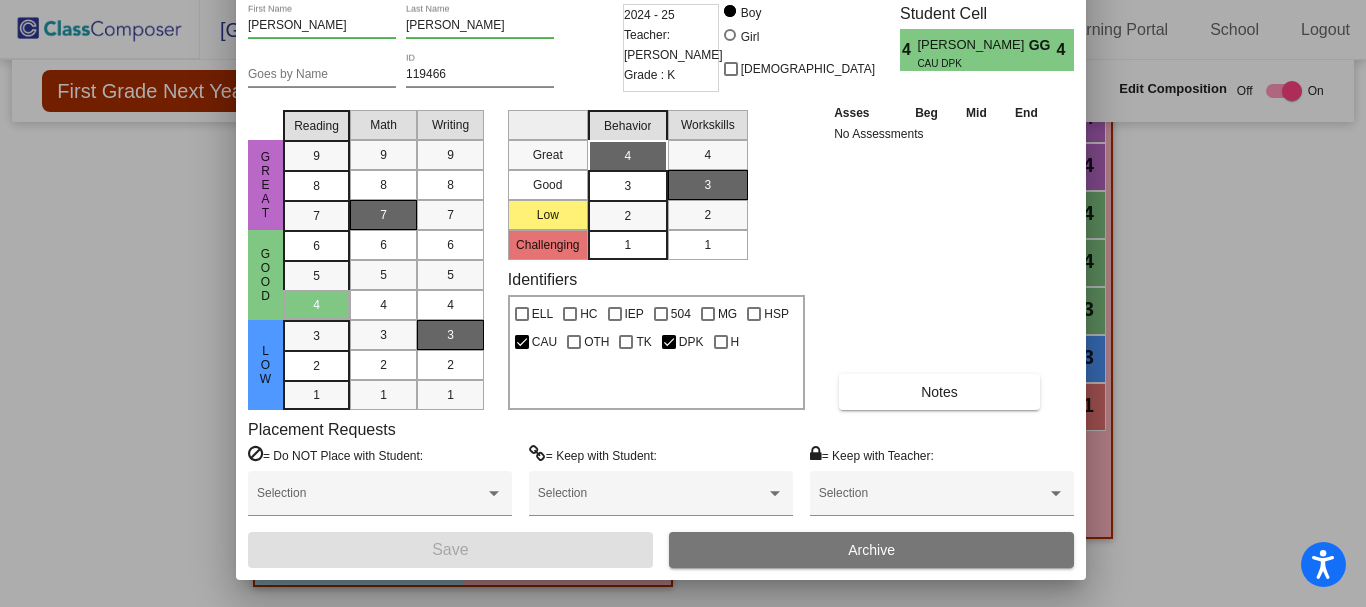 drag, startPoint x: 580, startPoint y: 23, endPoint x: 558, endPoint y: -37, distance: 63.90618 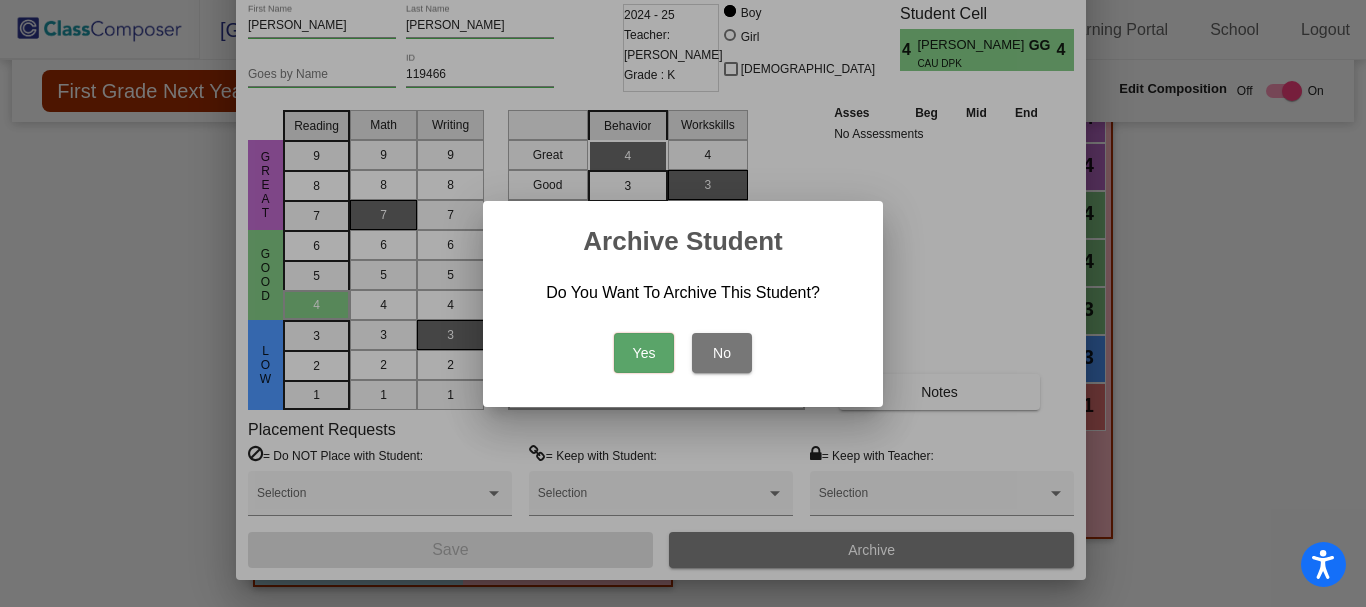 click on "Yes" at bounding box center (644, 353) 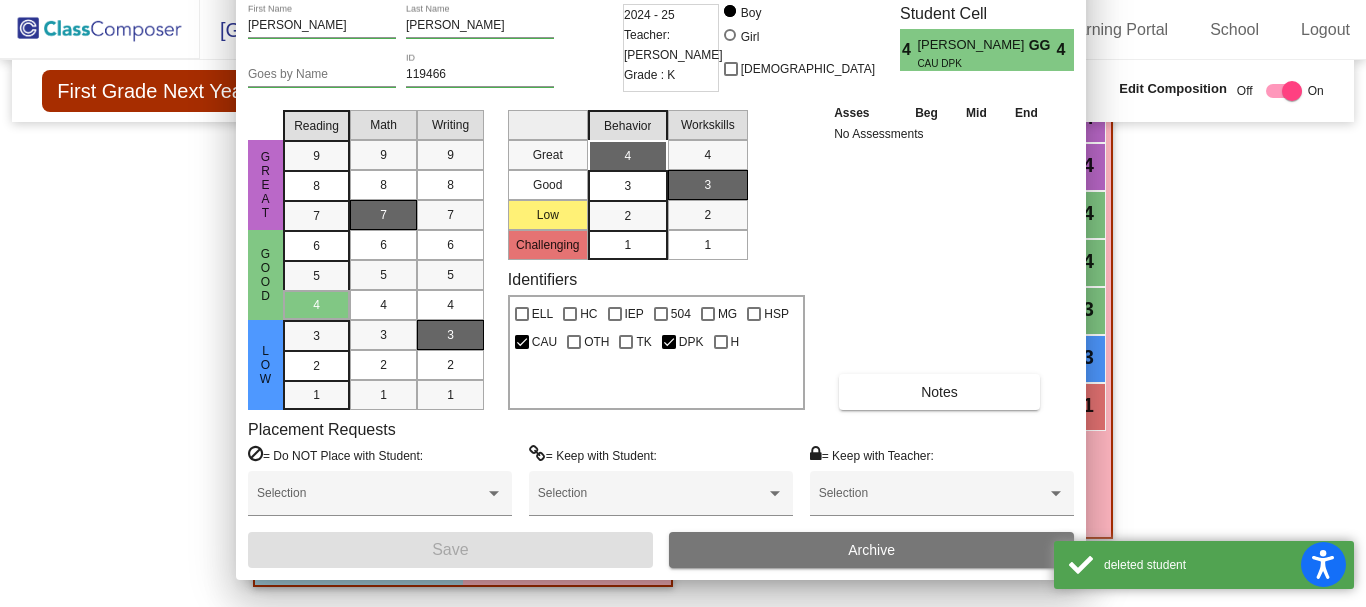 scroll, scrollTop: 1770, scrollLeft: 0, axis: vertical 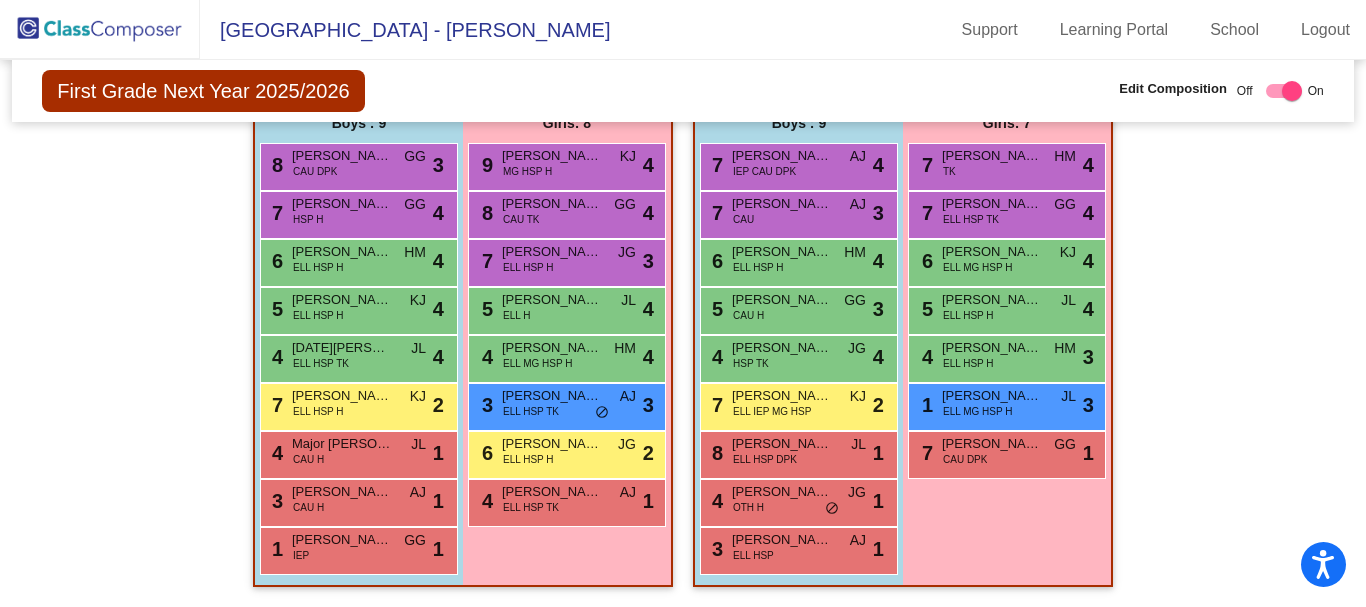 click 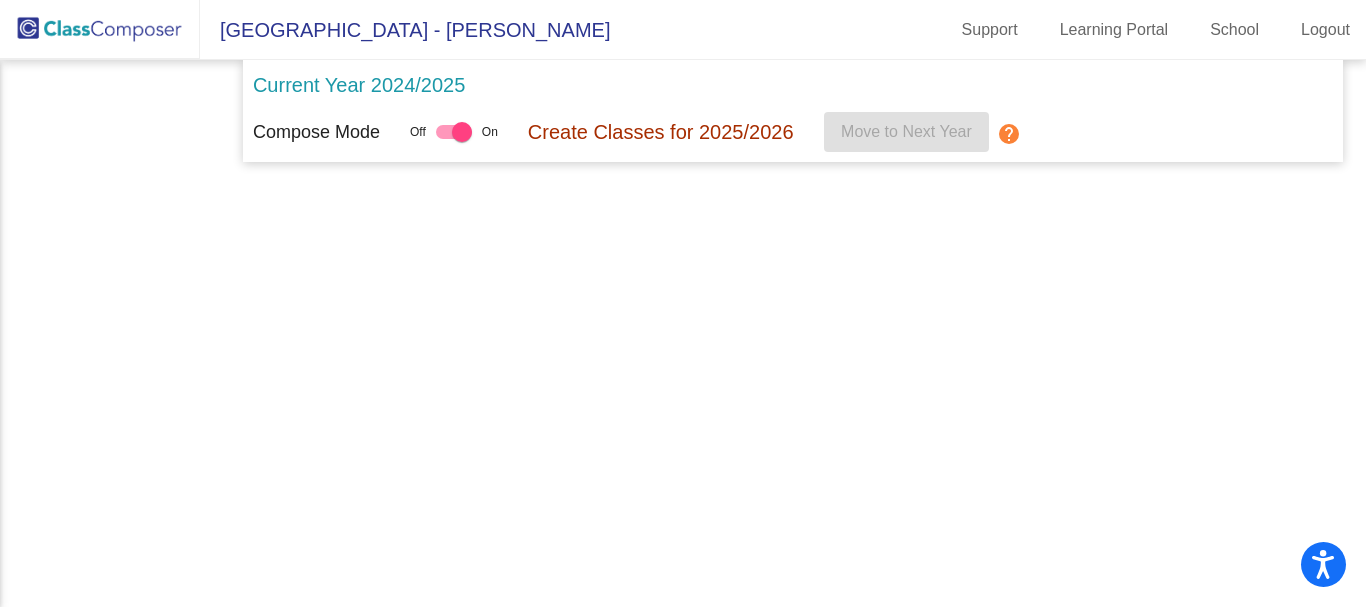 scroll, scrollTop: 0, scrollLeft: 0, axis: both 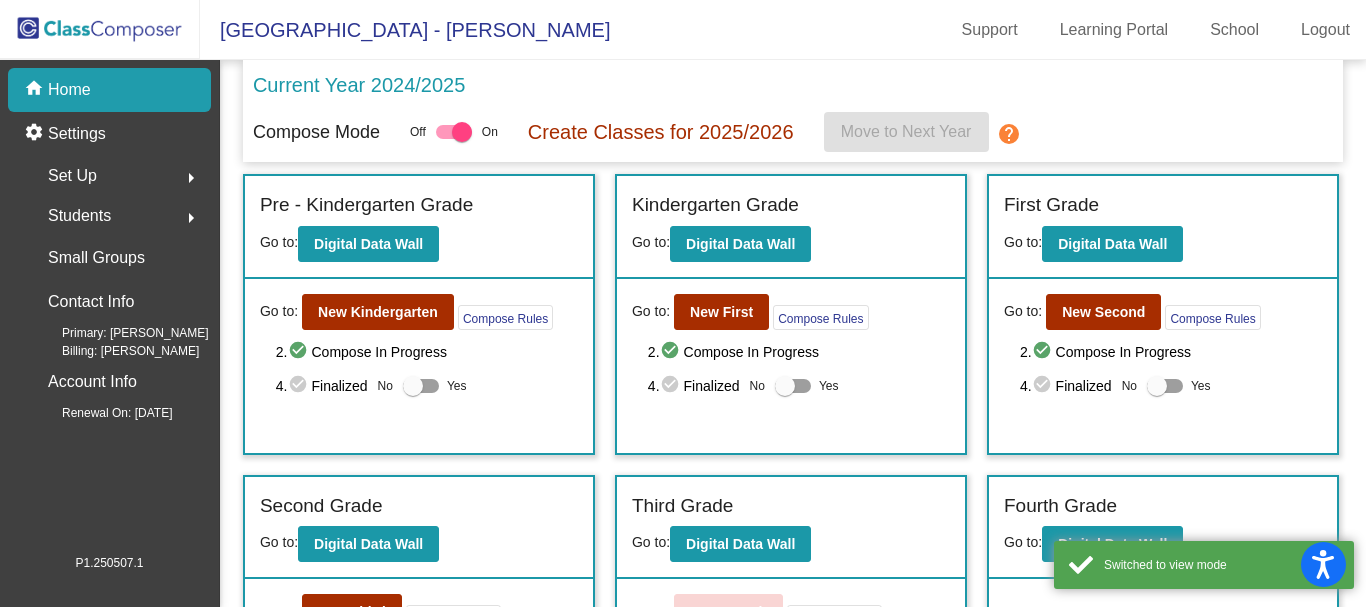 click on "Students  arrow_right" 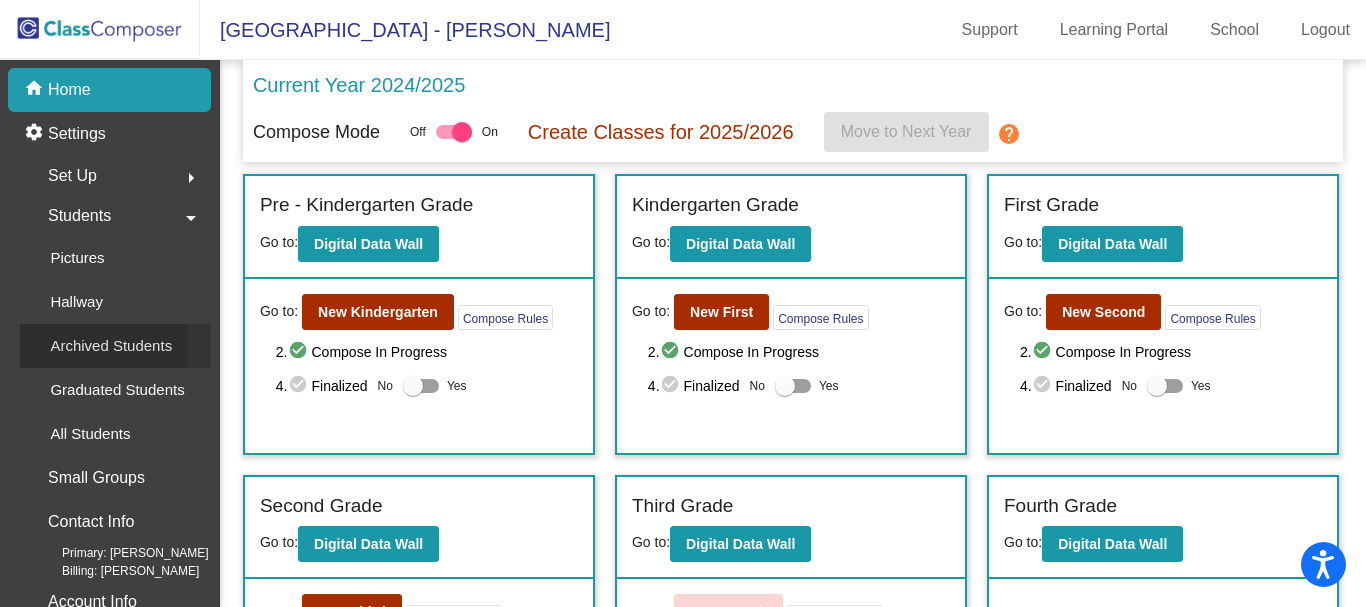 click on "Archived Students" 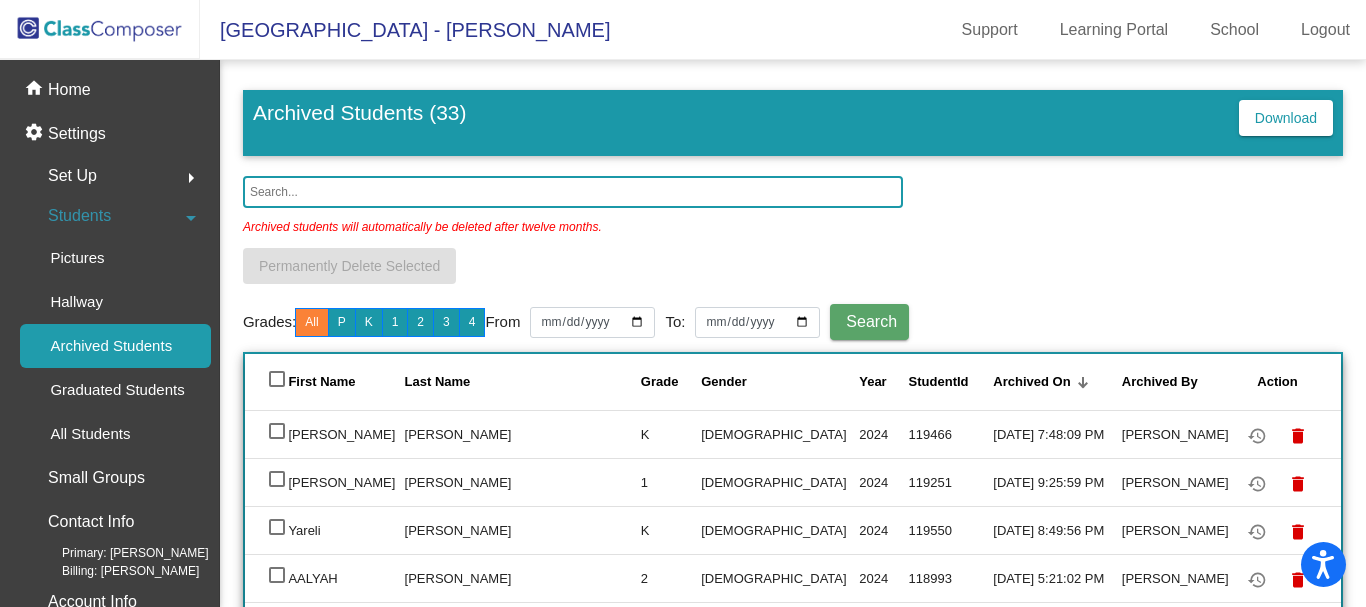 click on "[PERSON_NAME]" 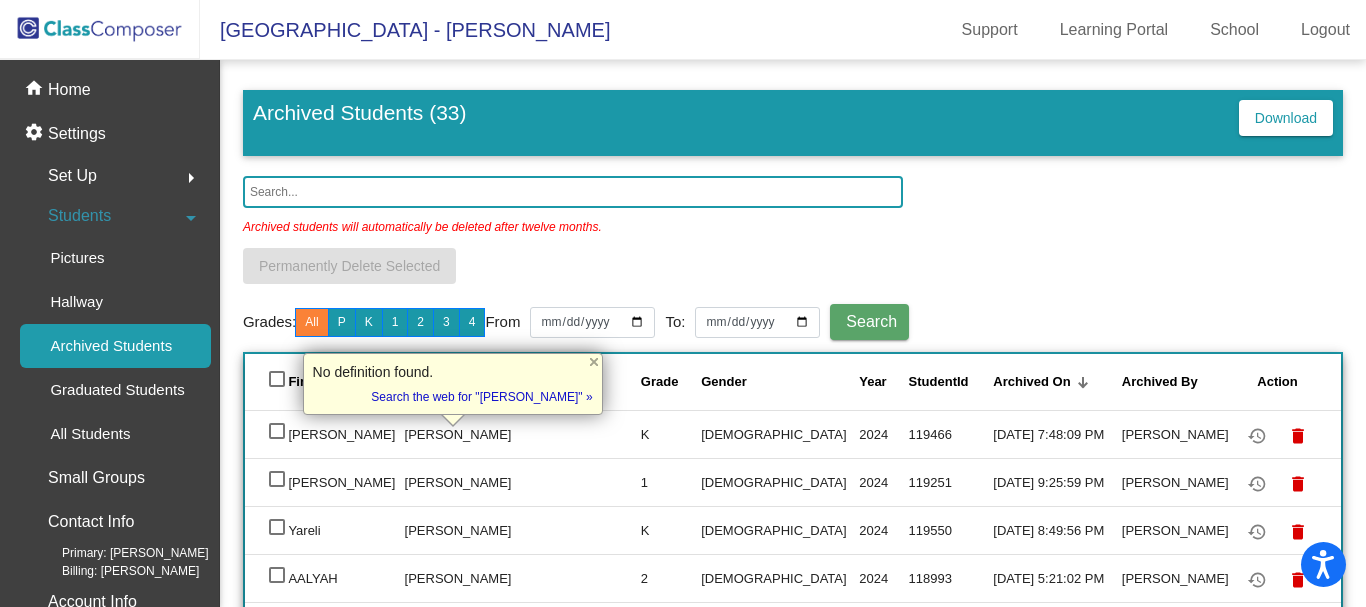 click on "[DEMOGRAPHIC_DATA]" 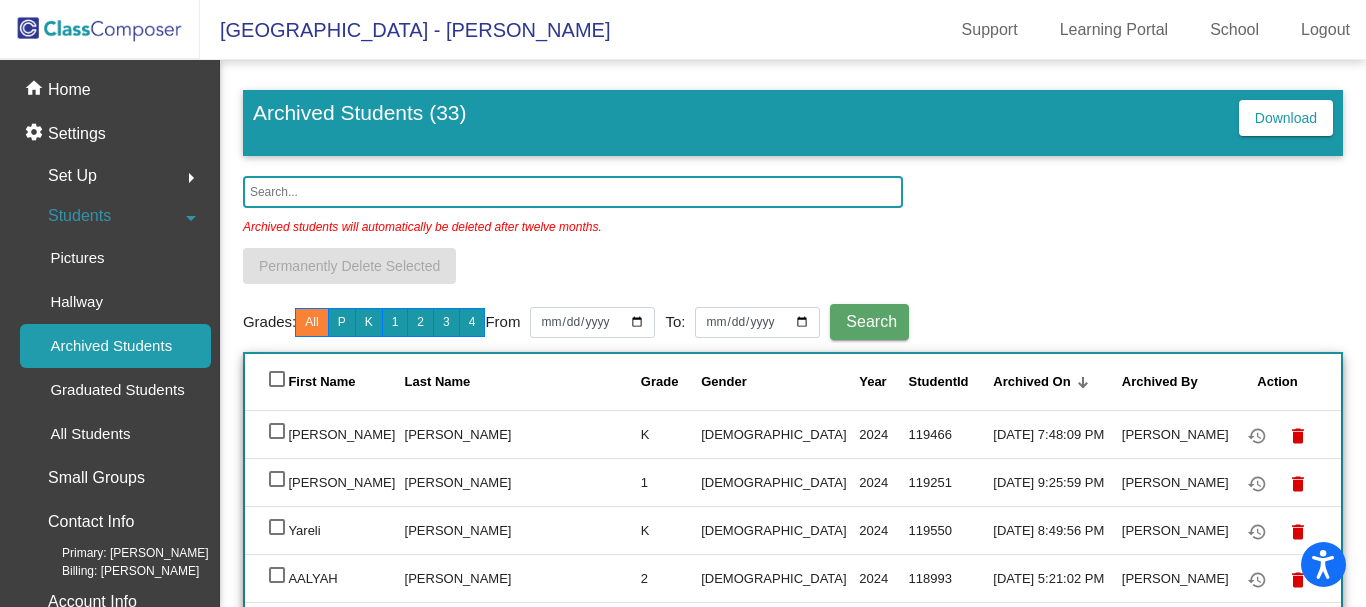 click on "[DEMOGRAPHIC_DATA]" 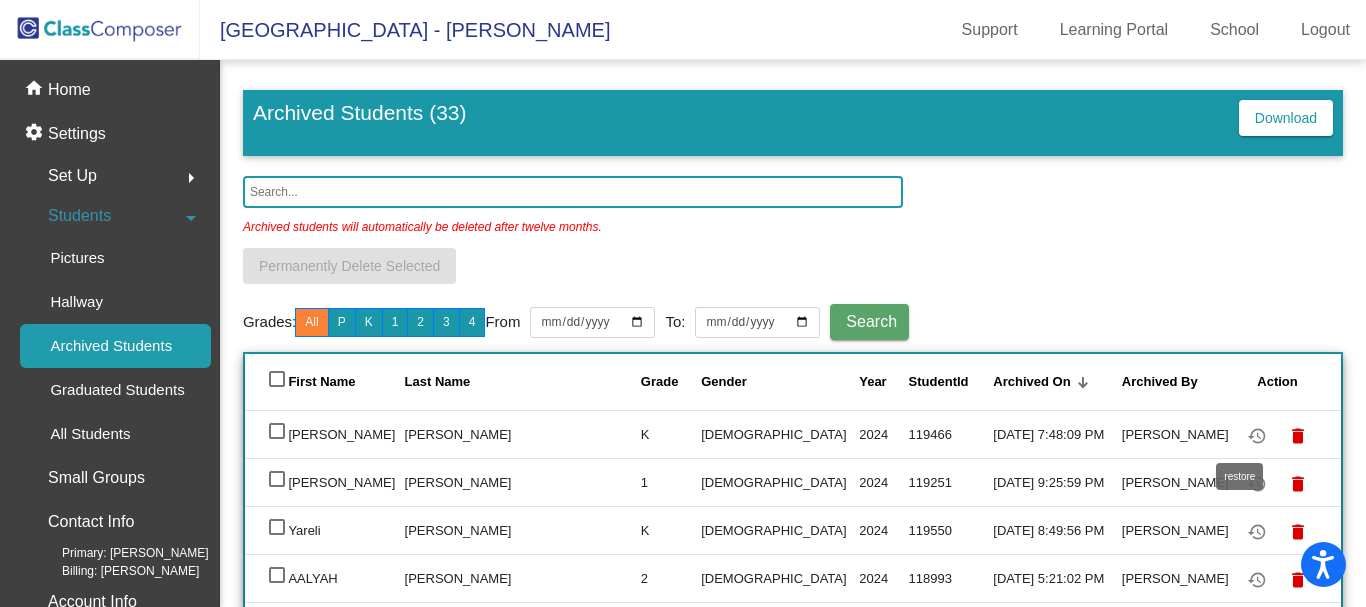 click on "restore" 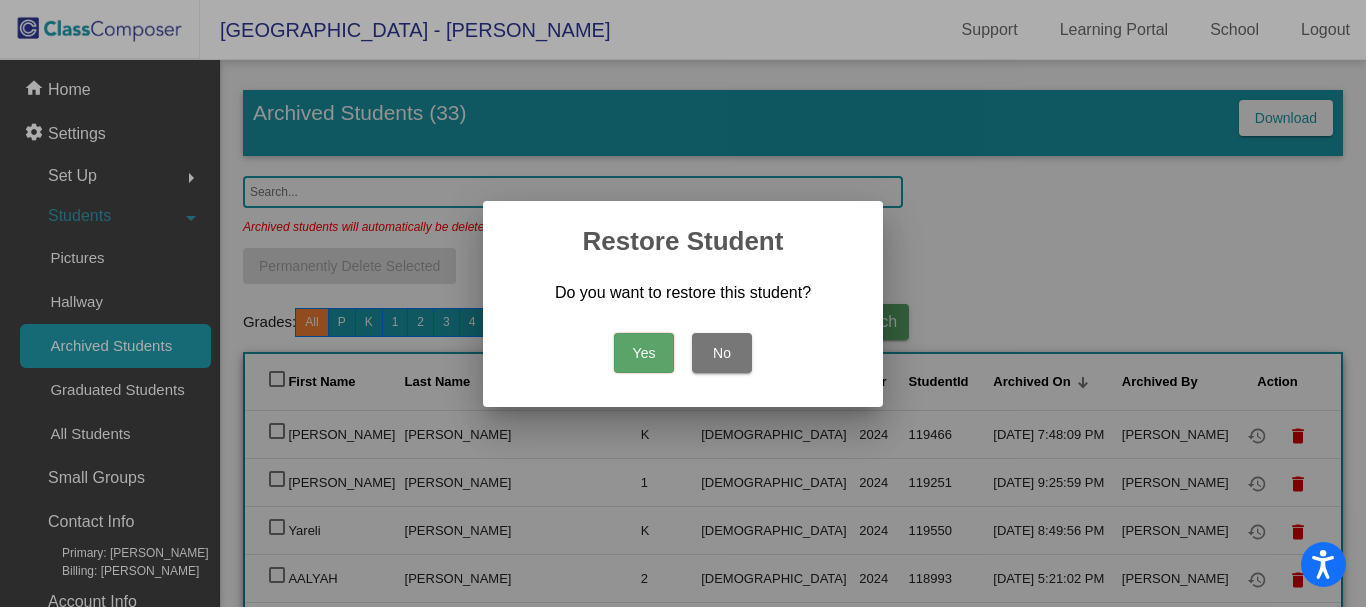 click on "Yes" at bounding box center [644, 353] 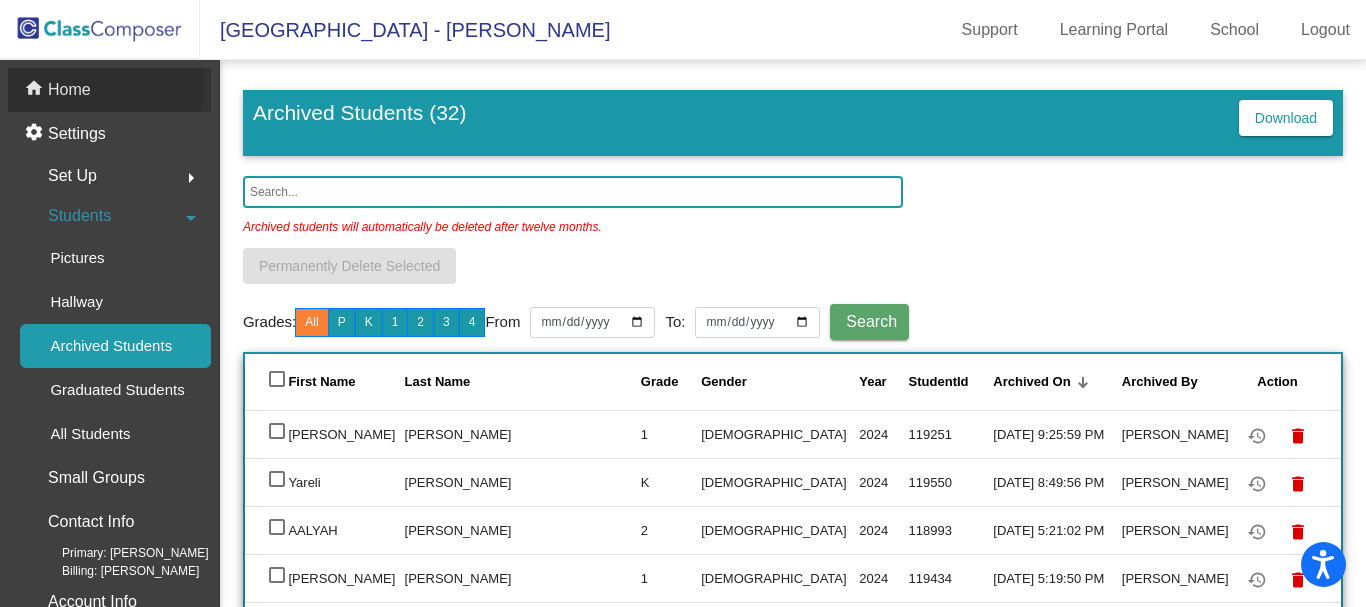 click on "Home" 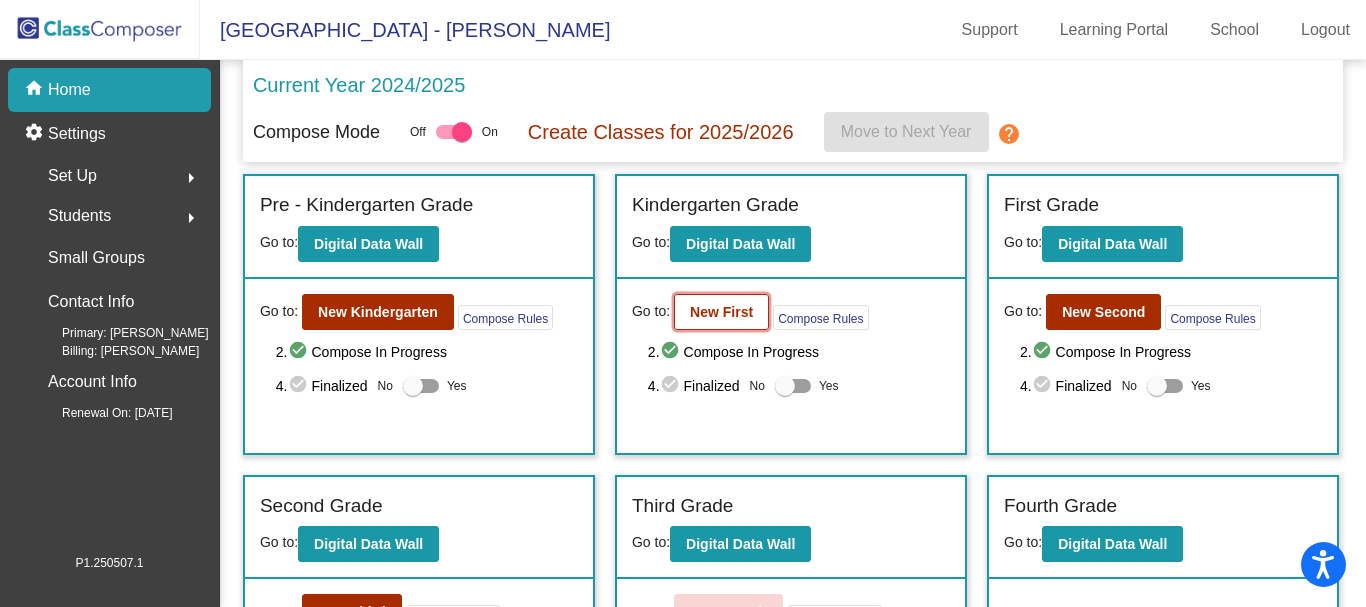 click on "New First" 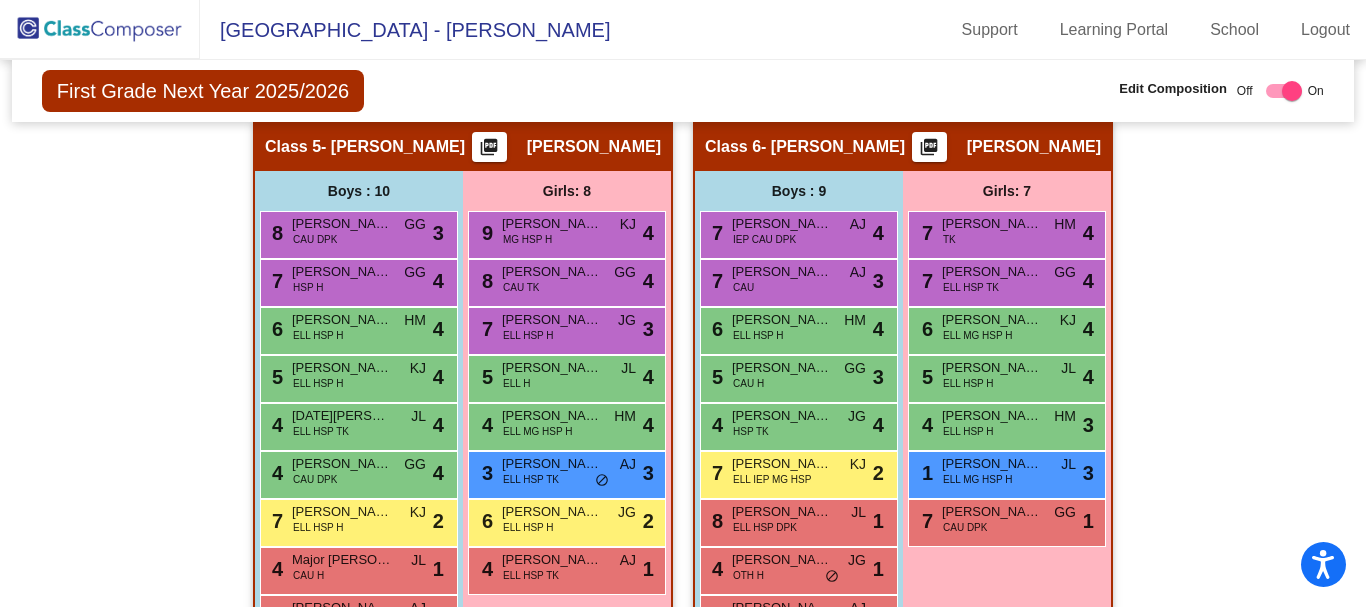 scroll, scrollTop: 1754, scrollLeft: 0, axis: vertical 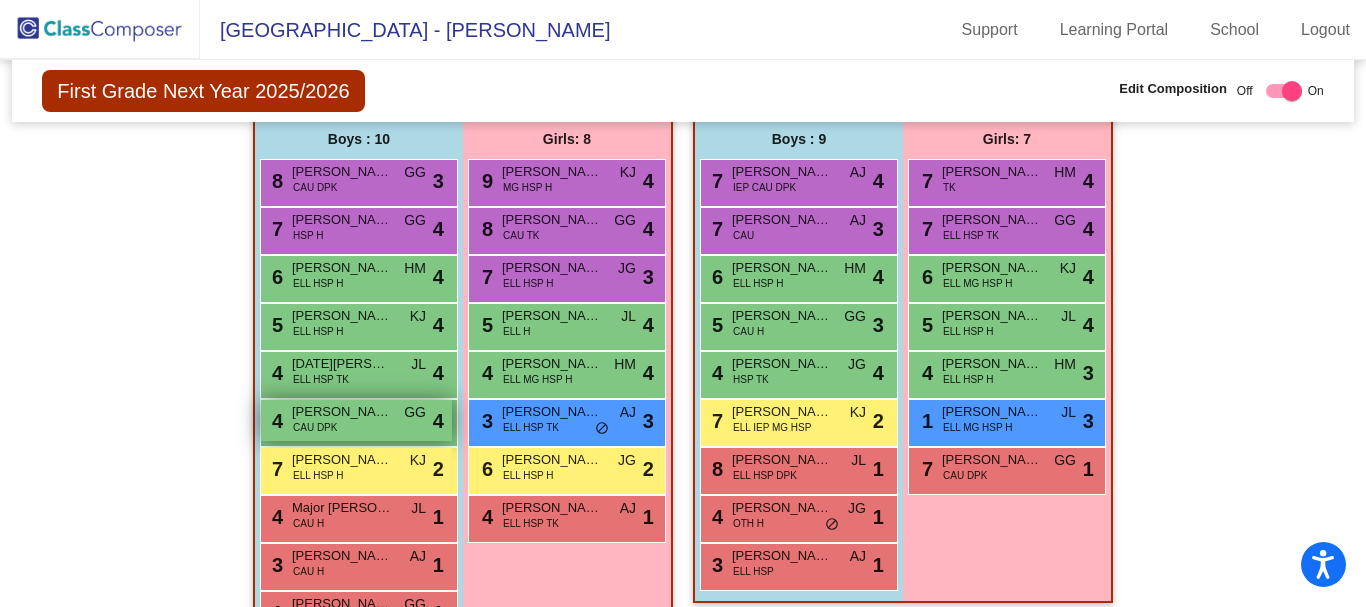 click on "[PERSON_NAME]" at bounding box center [342, 412] 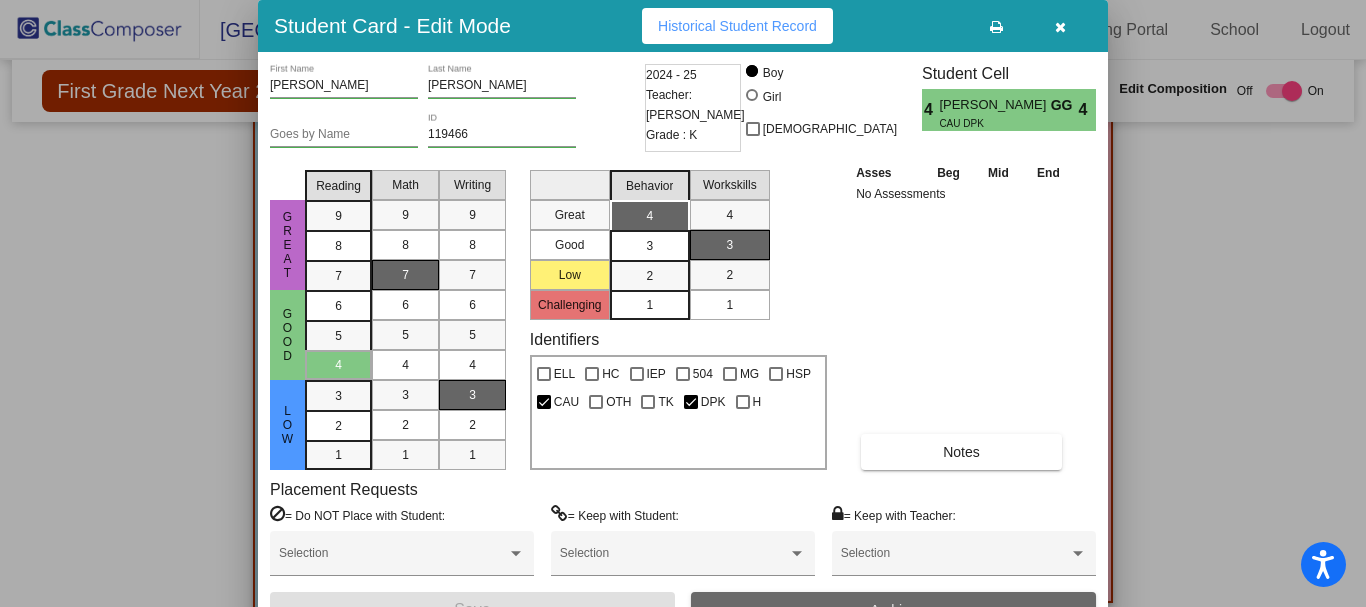 click on "Archive" at bounding box center (893, 610) 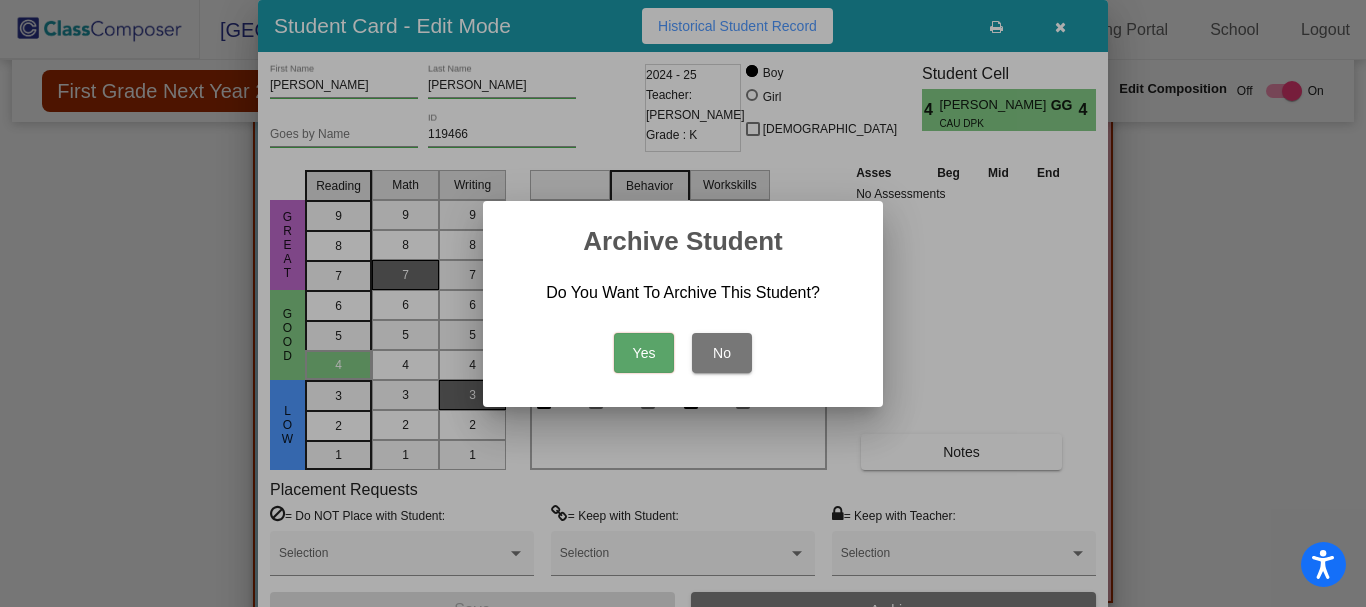 click on "Yes" at bounding box center (644, 353) 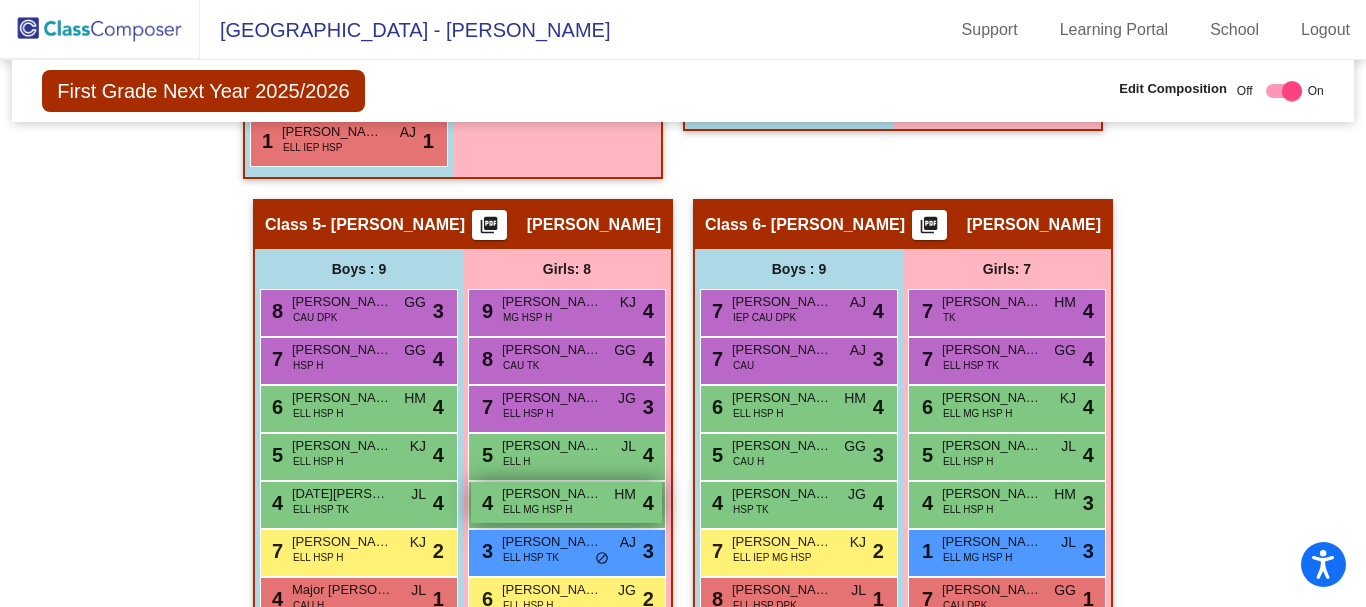 scroll, scrollTop: 1770, scrollLeft: 0, axis: vertical 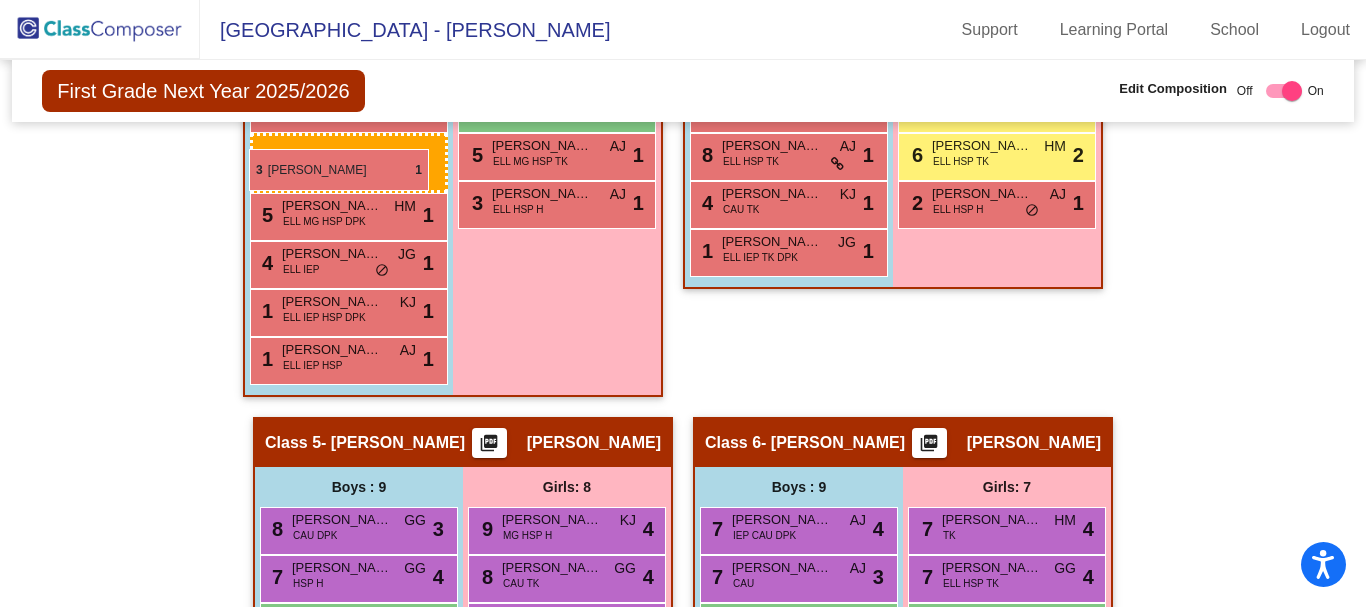 drag, startPoint x: 348, startPoint y: 502, endPoint x: 248, endPoint y: 148, distance: 367.85324 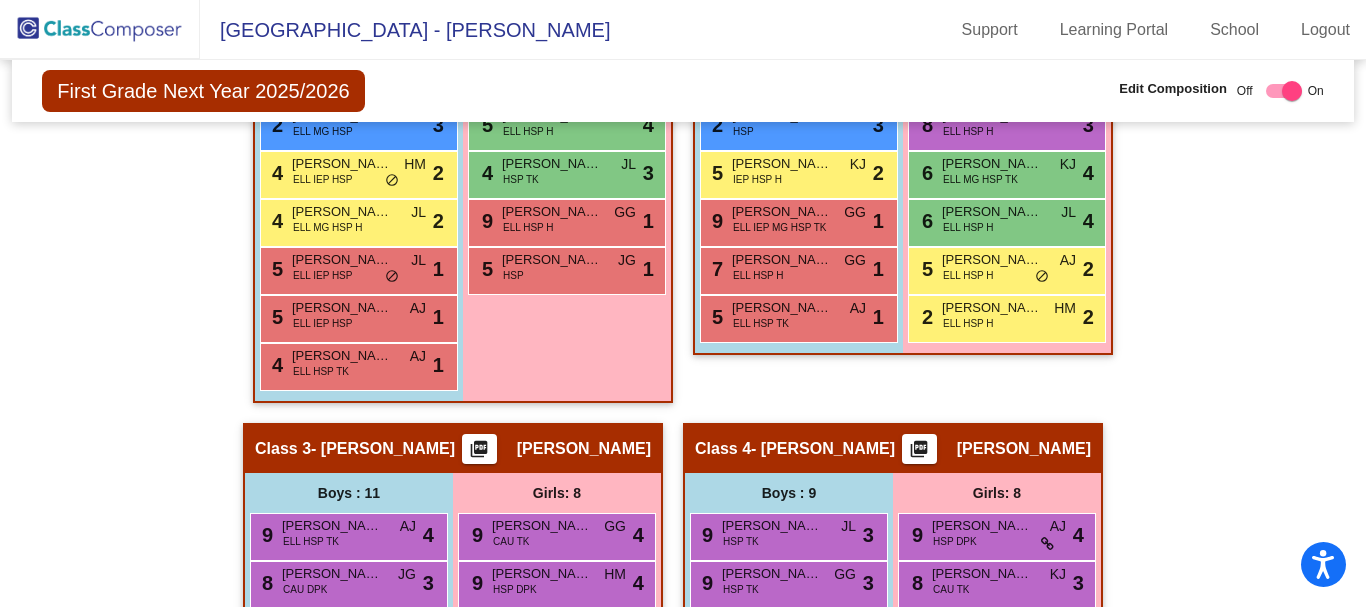 scroll, scrollTop: 797, scrollLeft: 0, axis: vertical 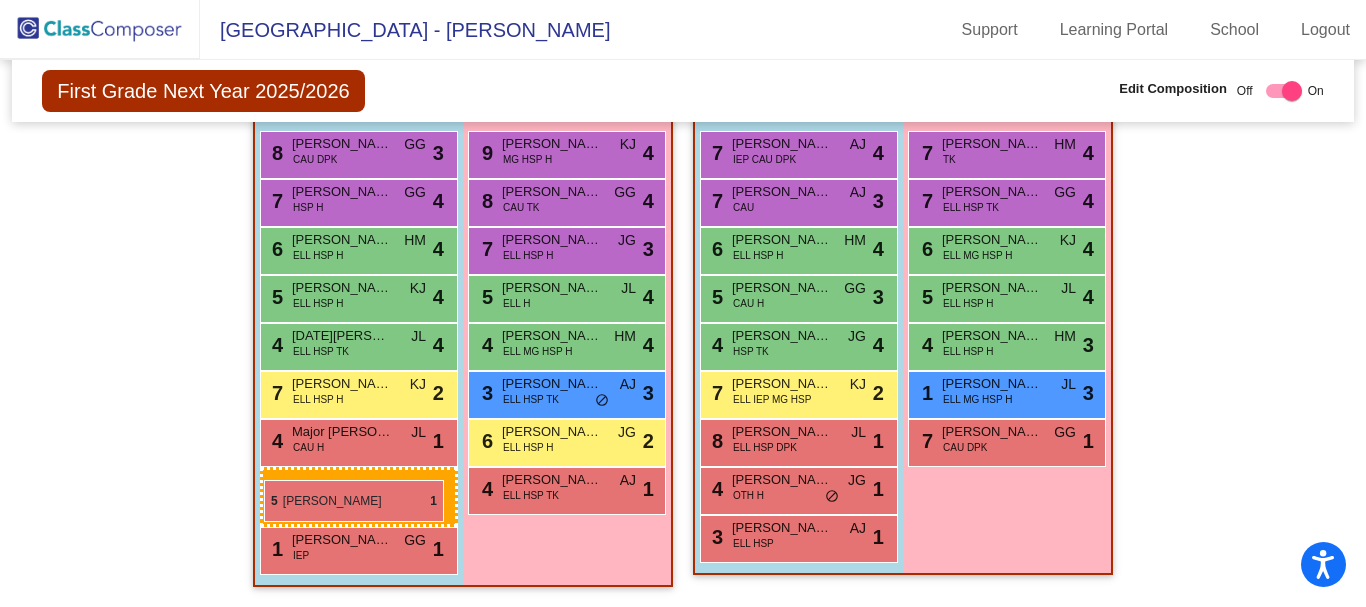 drag, startPoint x: 351, startPoint y: 274, endPoint x: 264, endPoint y: 480, distance: 223.61798 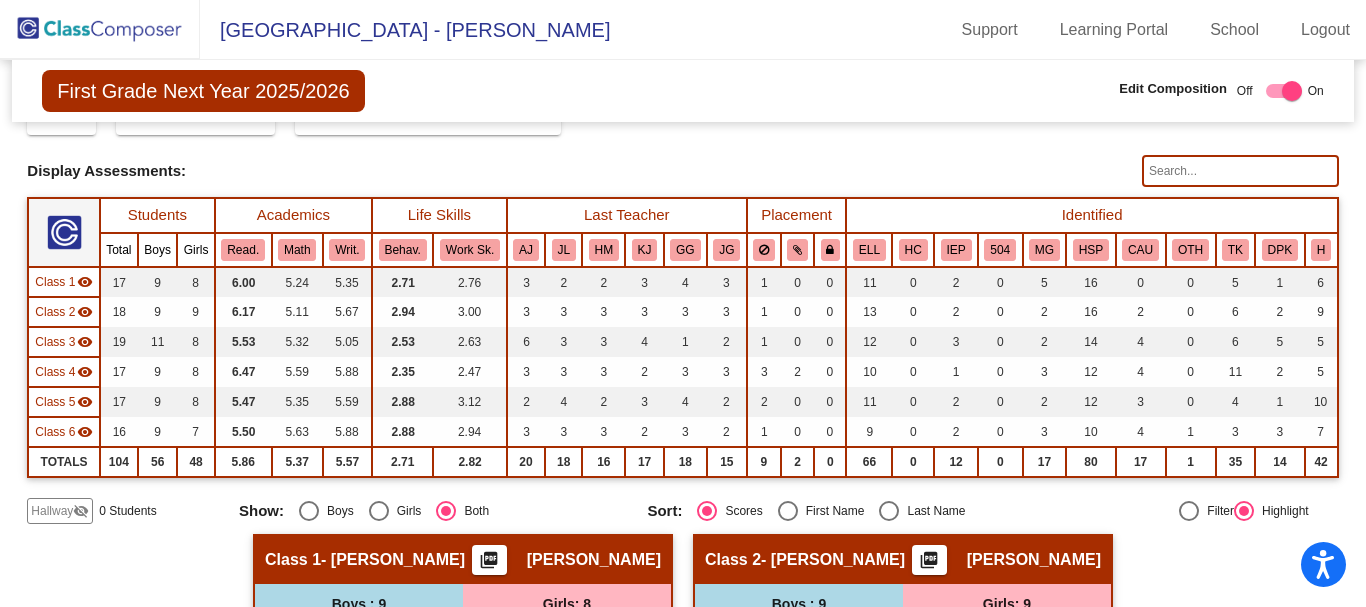 scroll, scrollTop: 0, scrollLeft: 0, axis: both 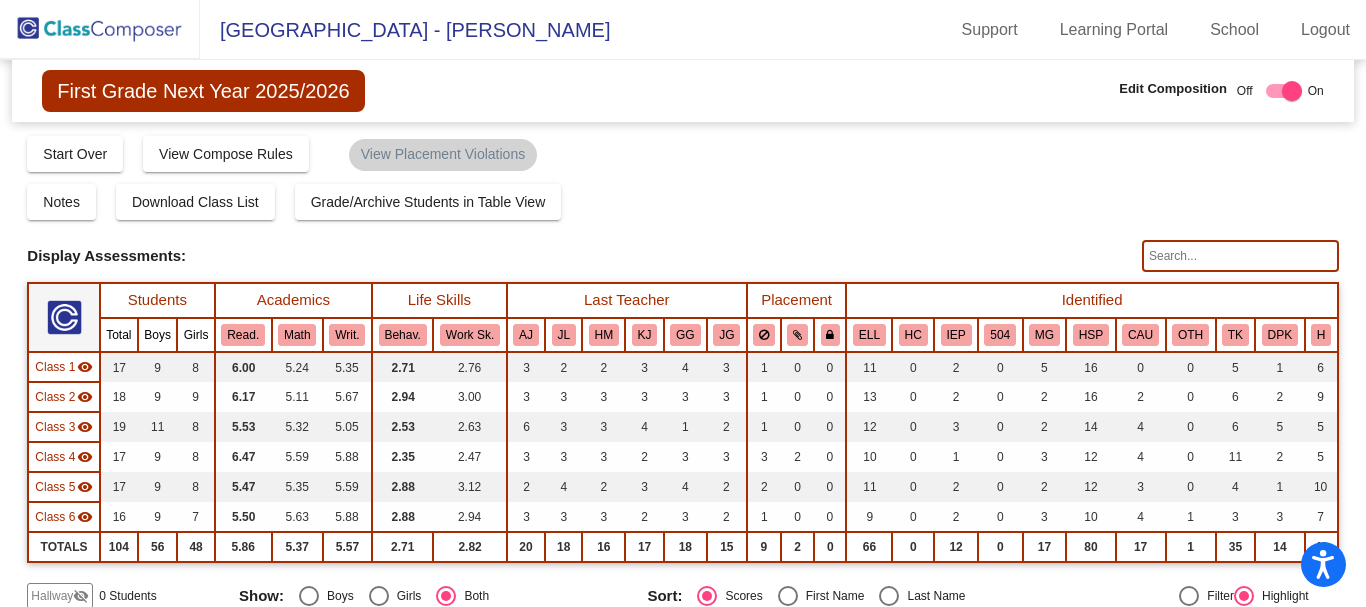 click 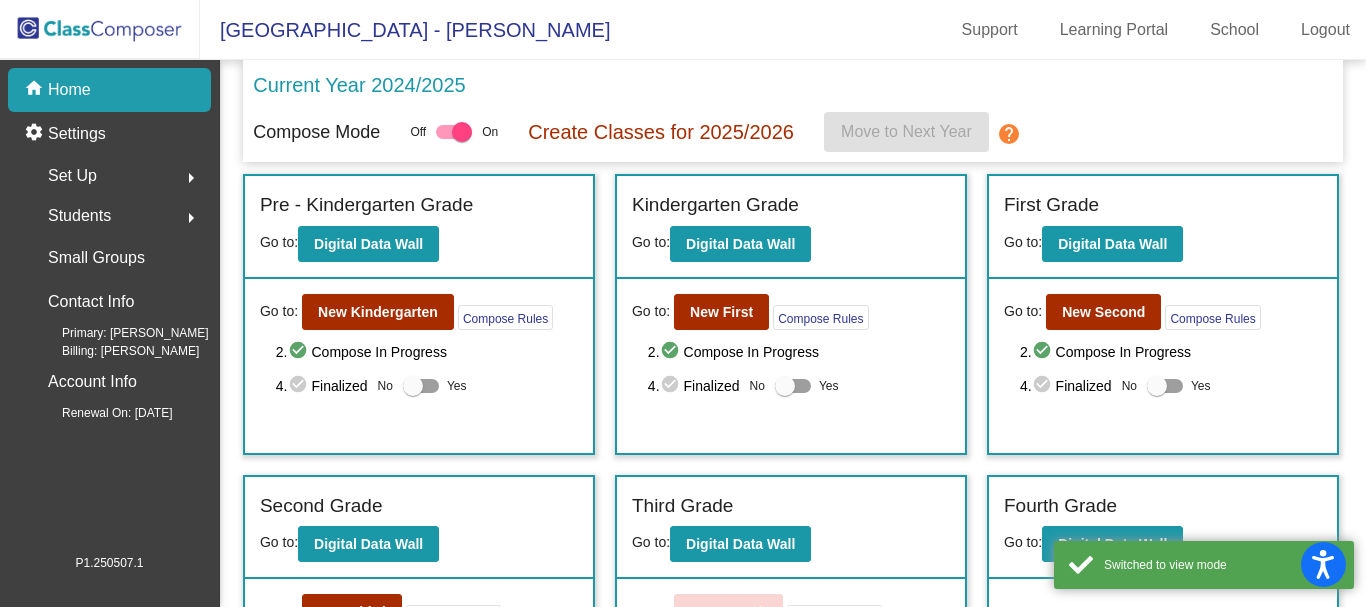 click on "Set Up" 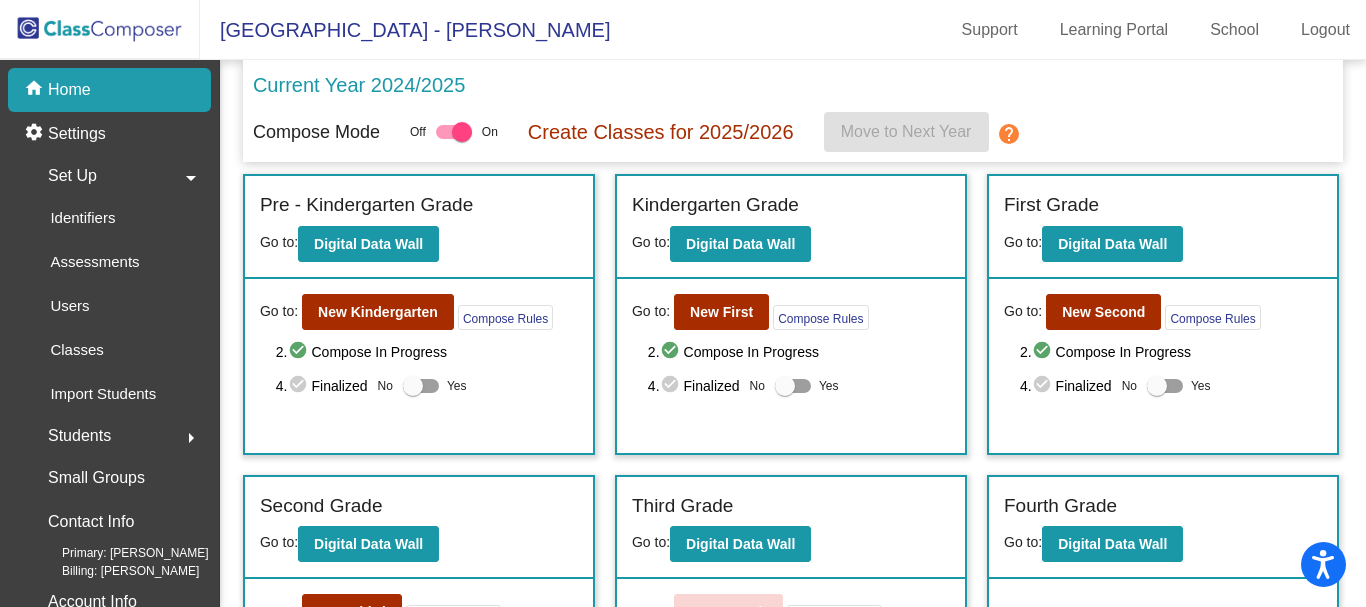 click on "Students  arrow_right" 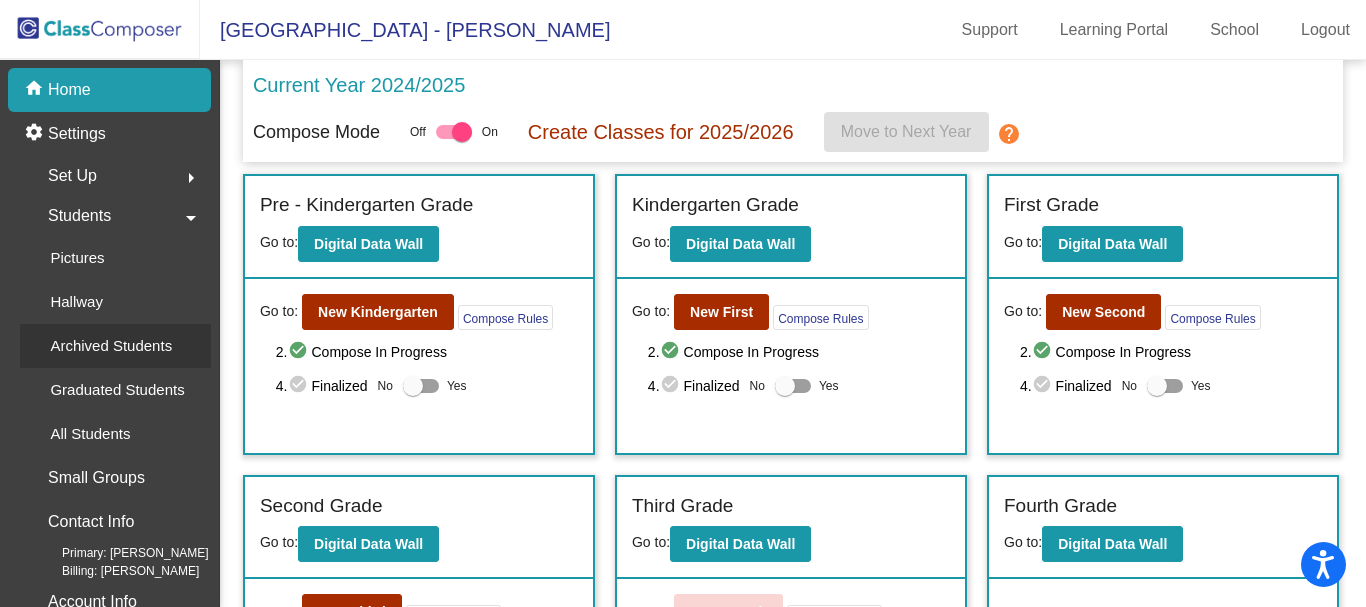 click on "Archived Students" 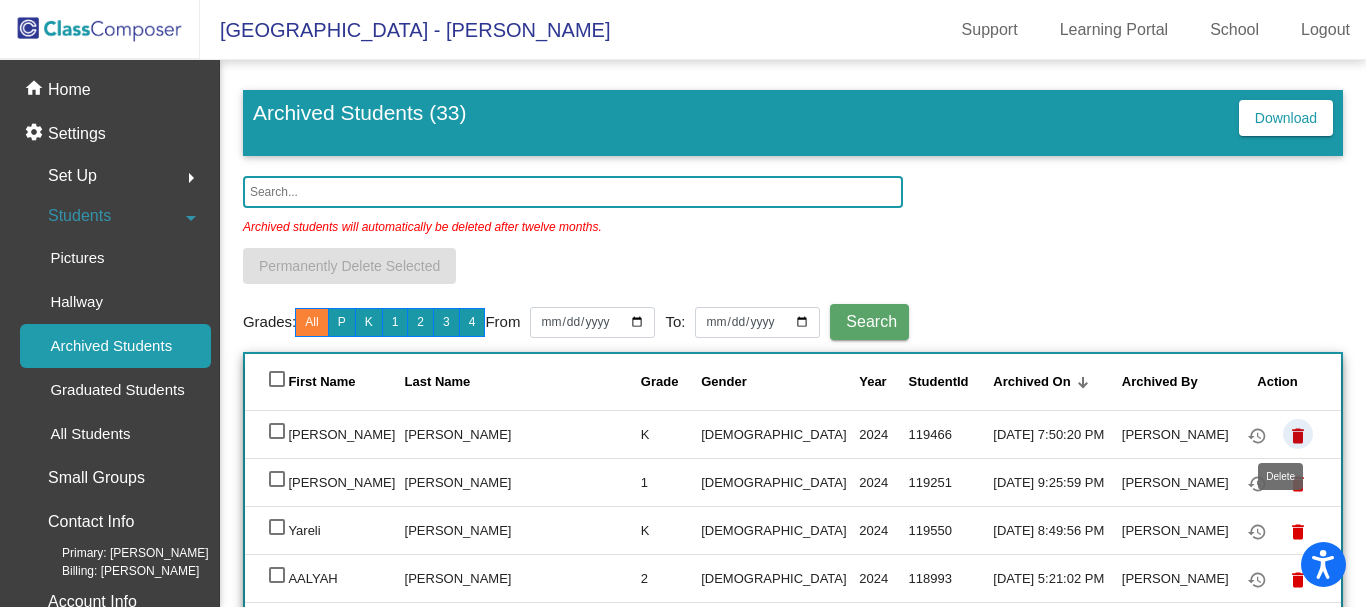 click on "delete" 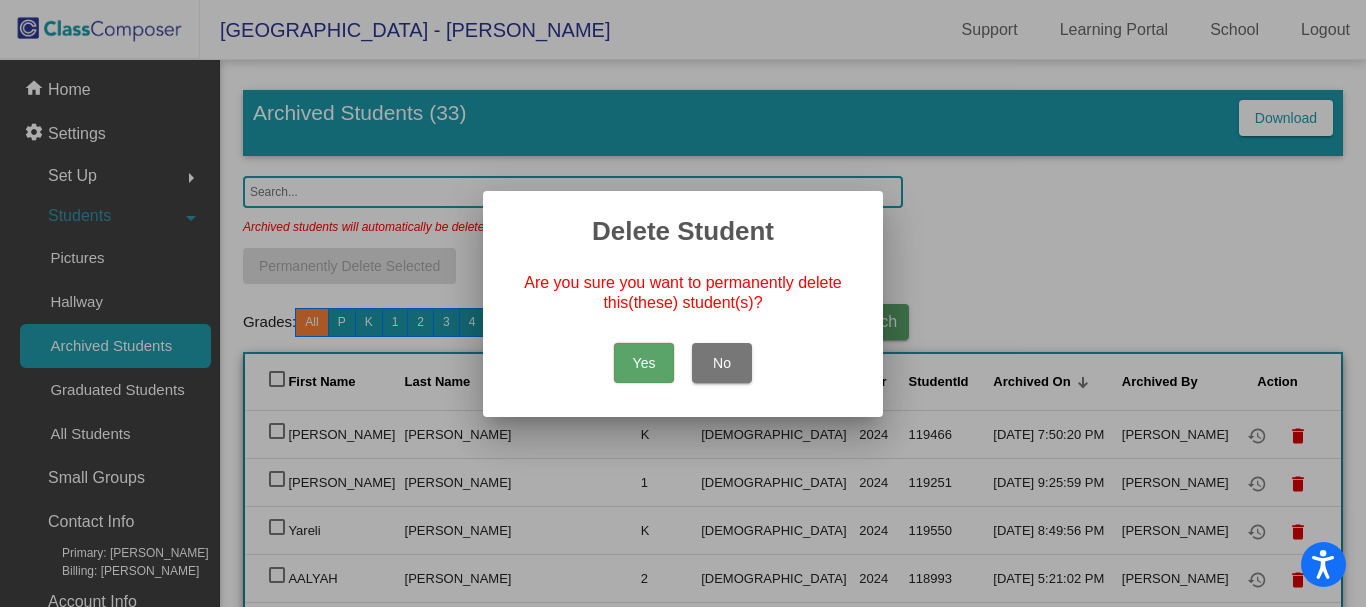 click on "Yes" at bounding box center [644, 363] 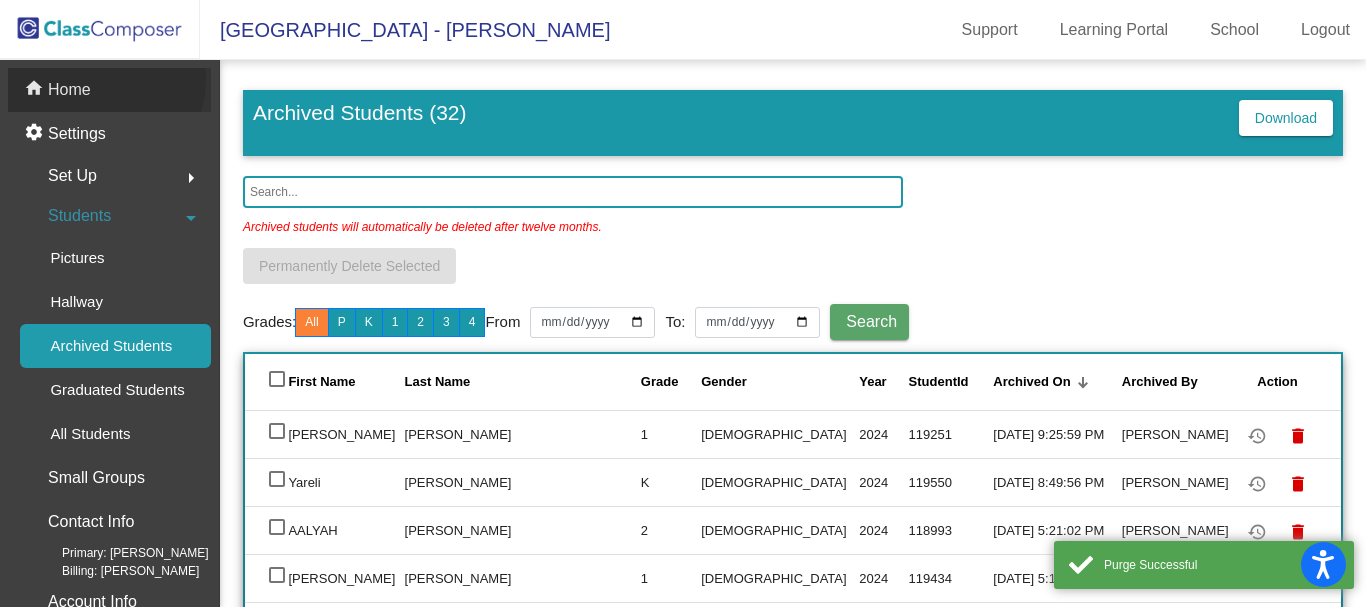 click on "home Home" 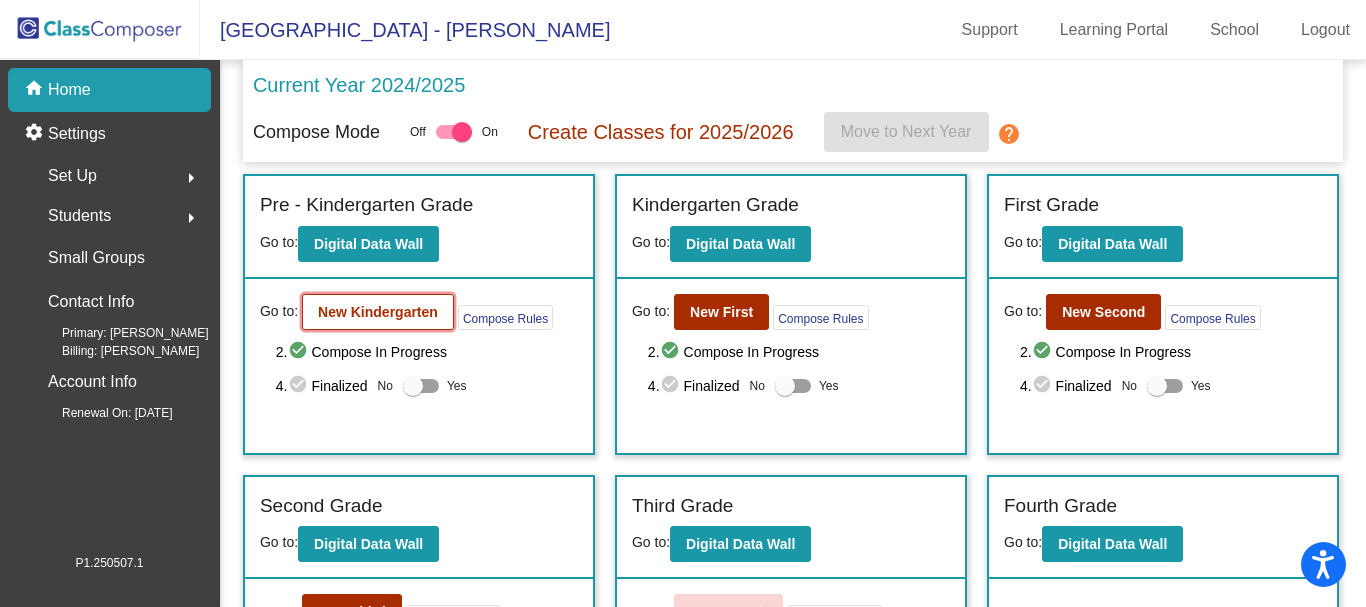 click on "New Kindergarten" 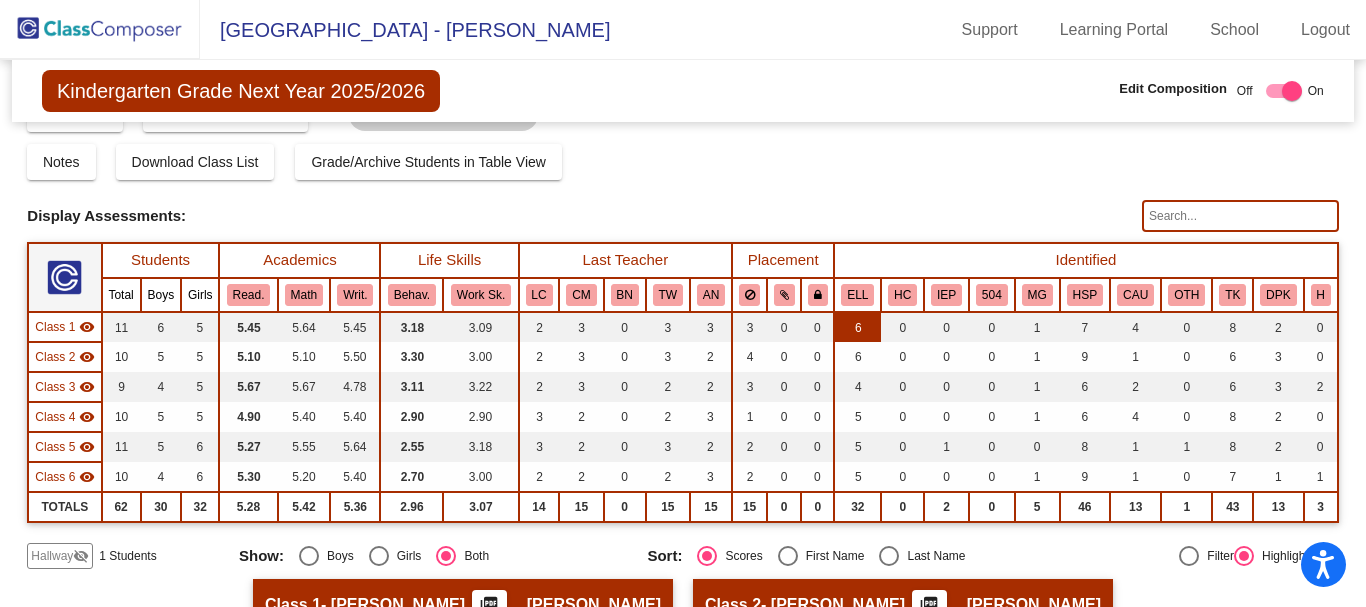 scroll, scrollTop: 0, scrollLeft: 0, axis: both 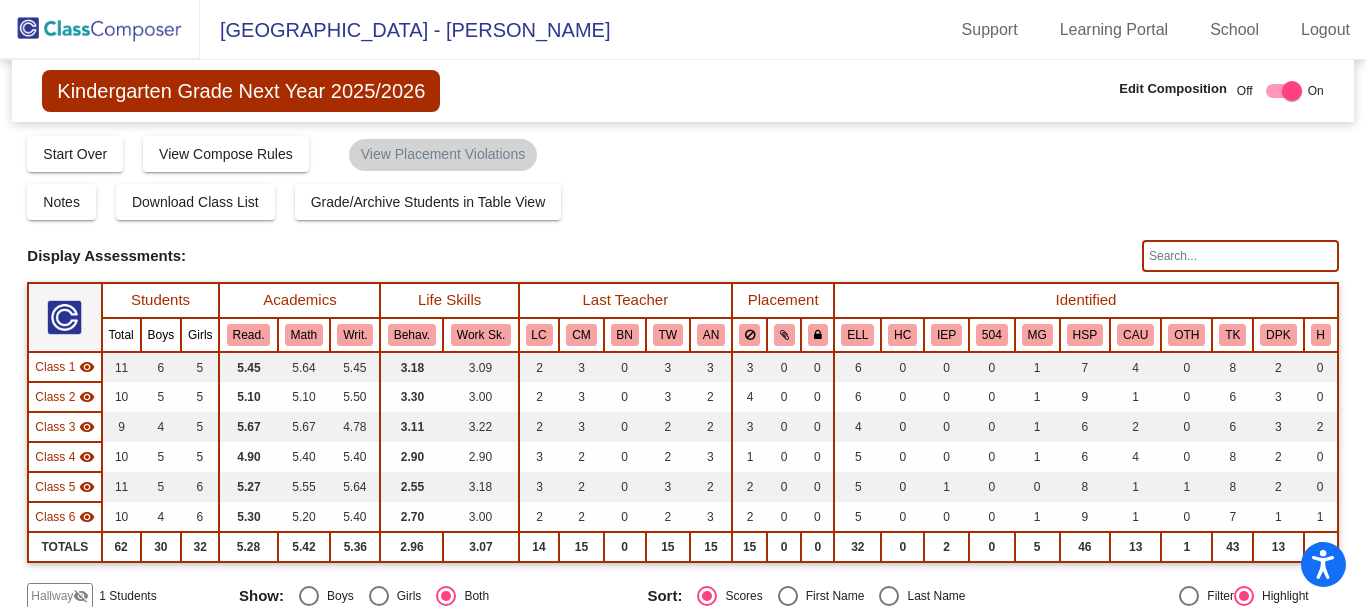 click 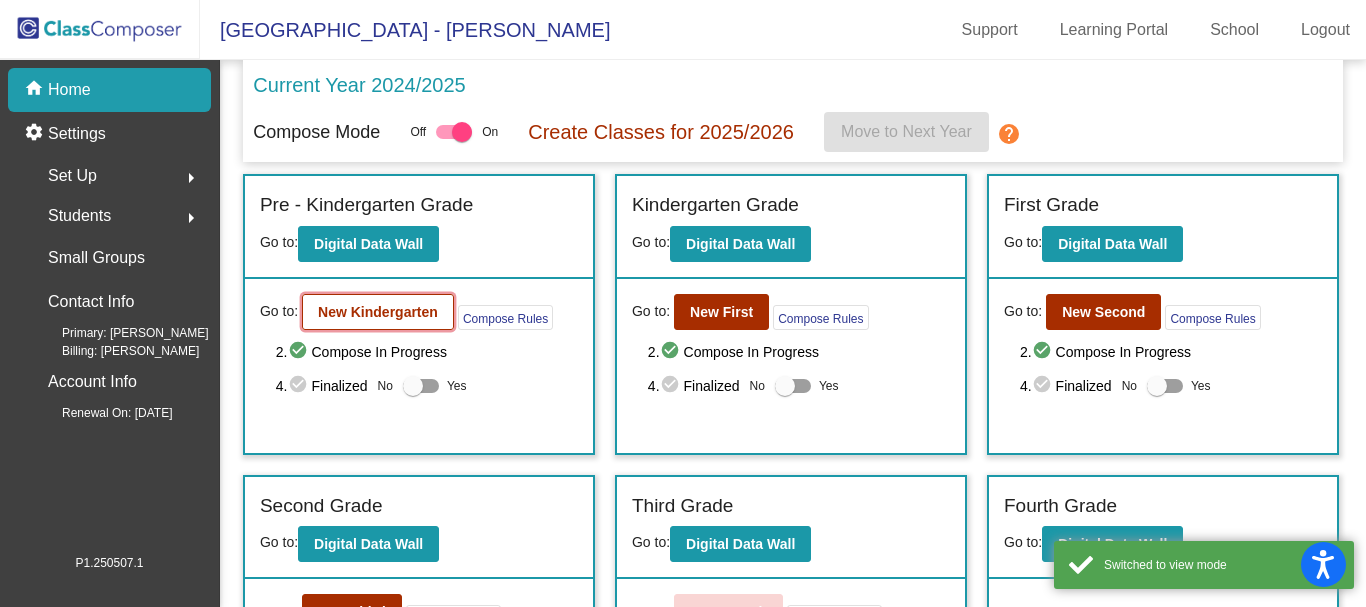 click on "New Kindergarten" 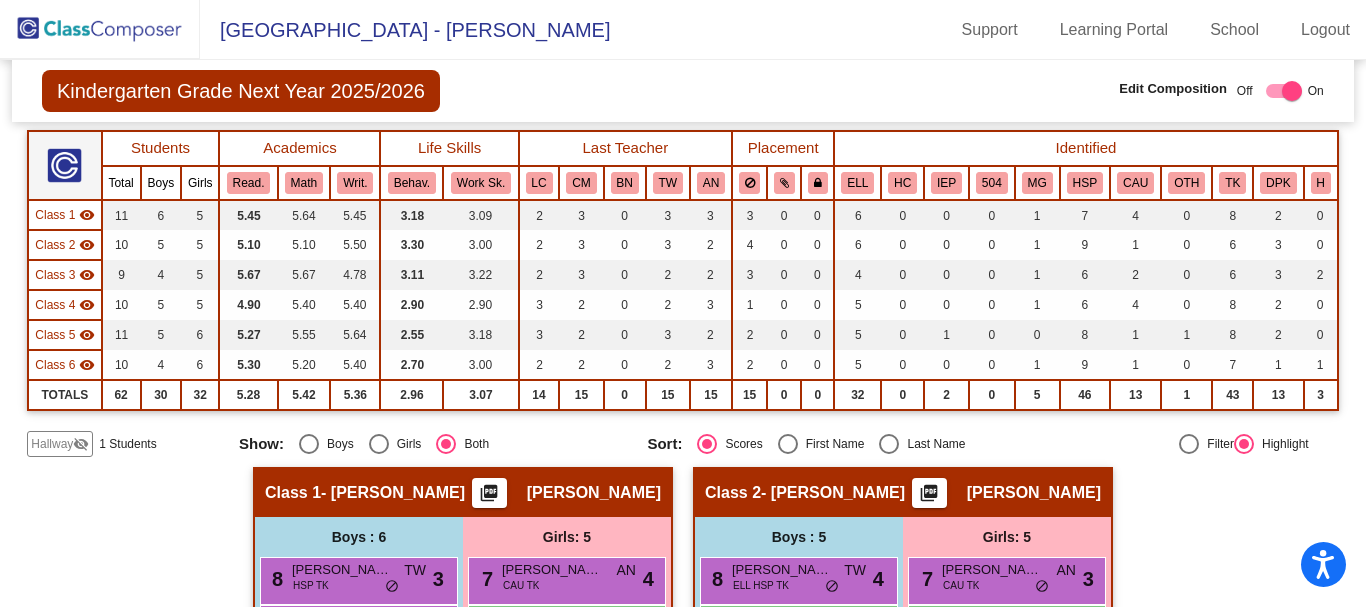 scroll, scrollTop: 153, scrollLeft: 0, axis: vertical 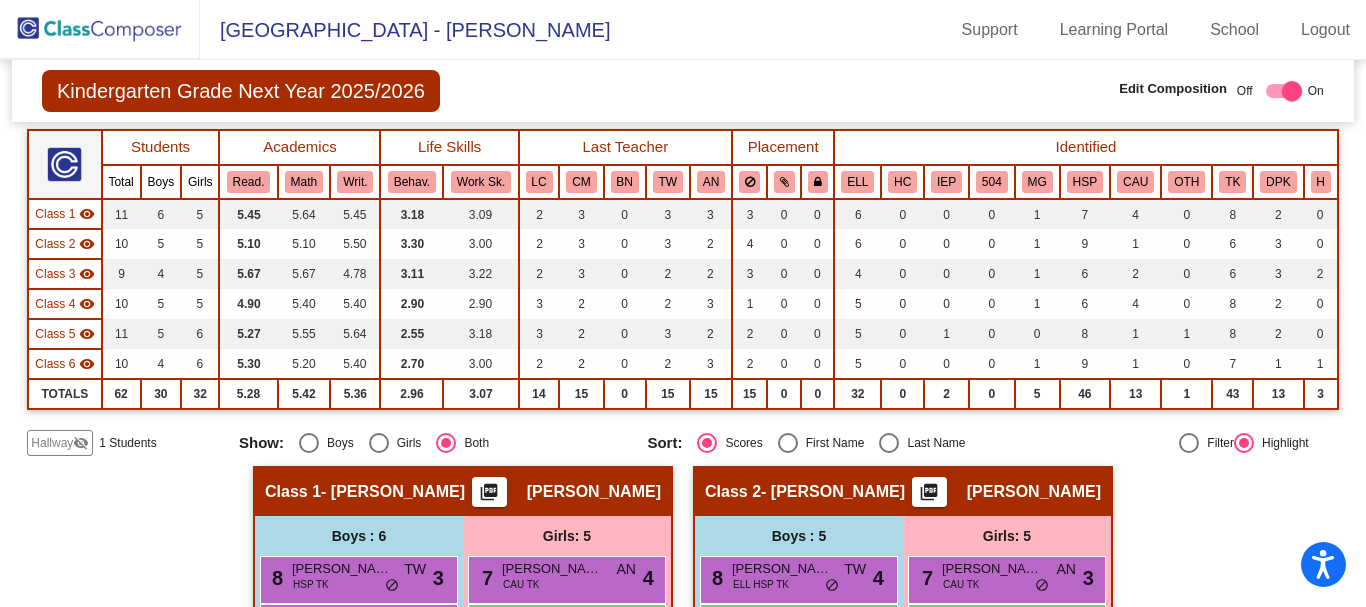 click on "Class 1   - [PERSON_NAME]  picture_as_pdf [PERSON_NAME]" 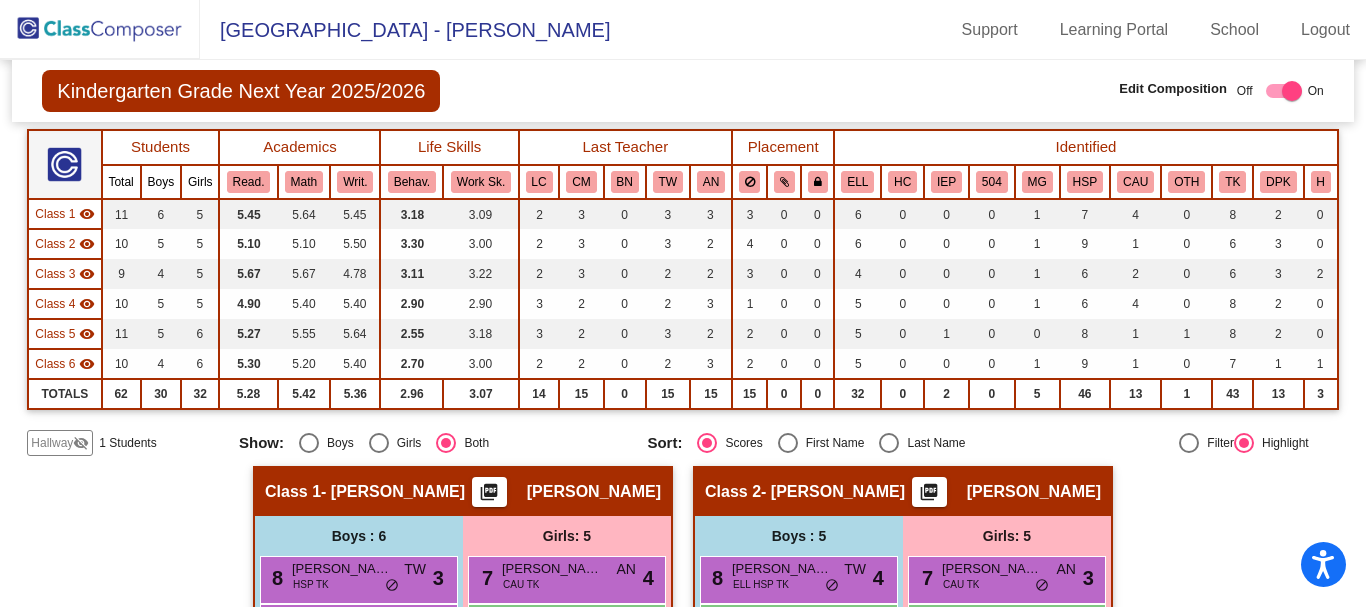 scroll, scrollTop: 154, scrollLeft: 0, axis: vertical 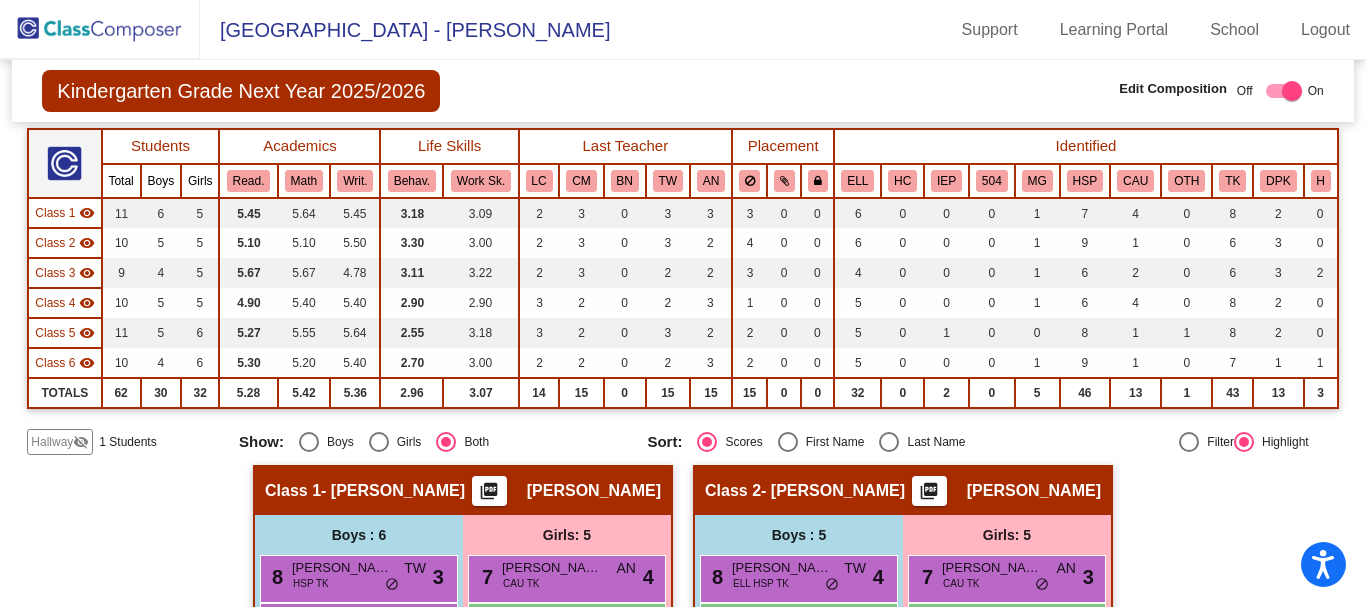 click on "visibility_off" 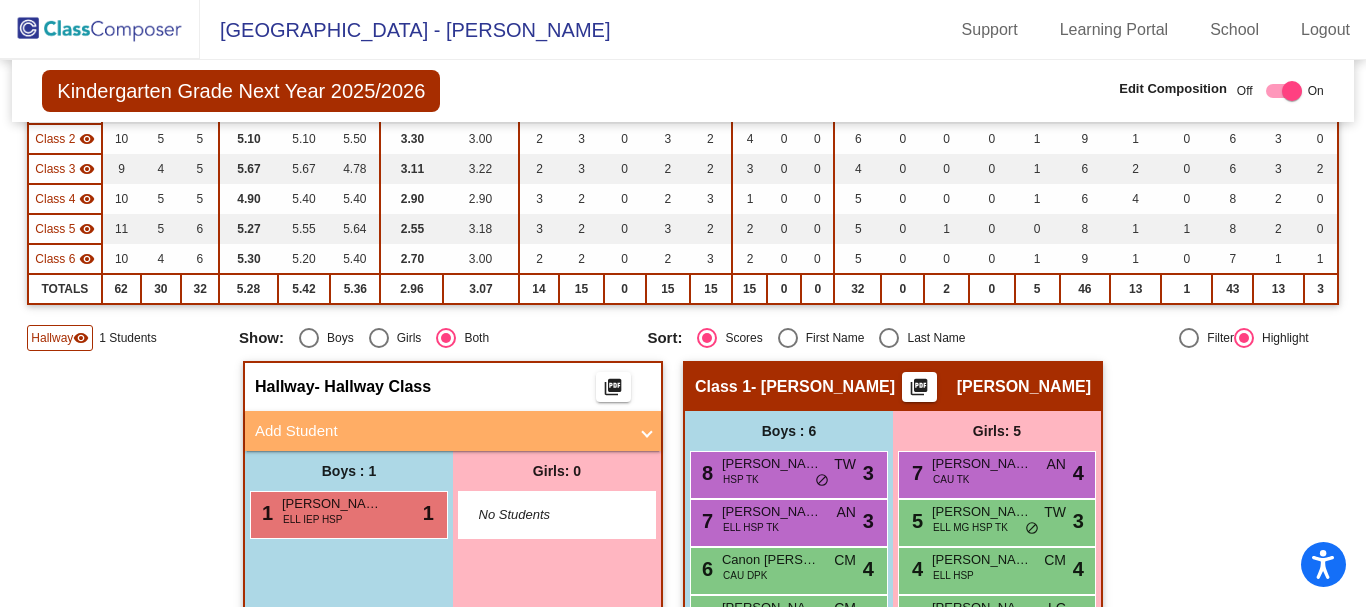 scroll, scrollTop: 273, scrollLeft: 0, axis: vertical 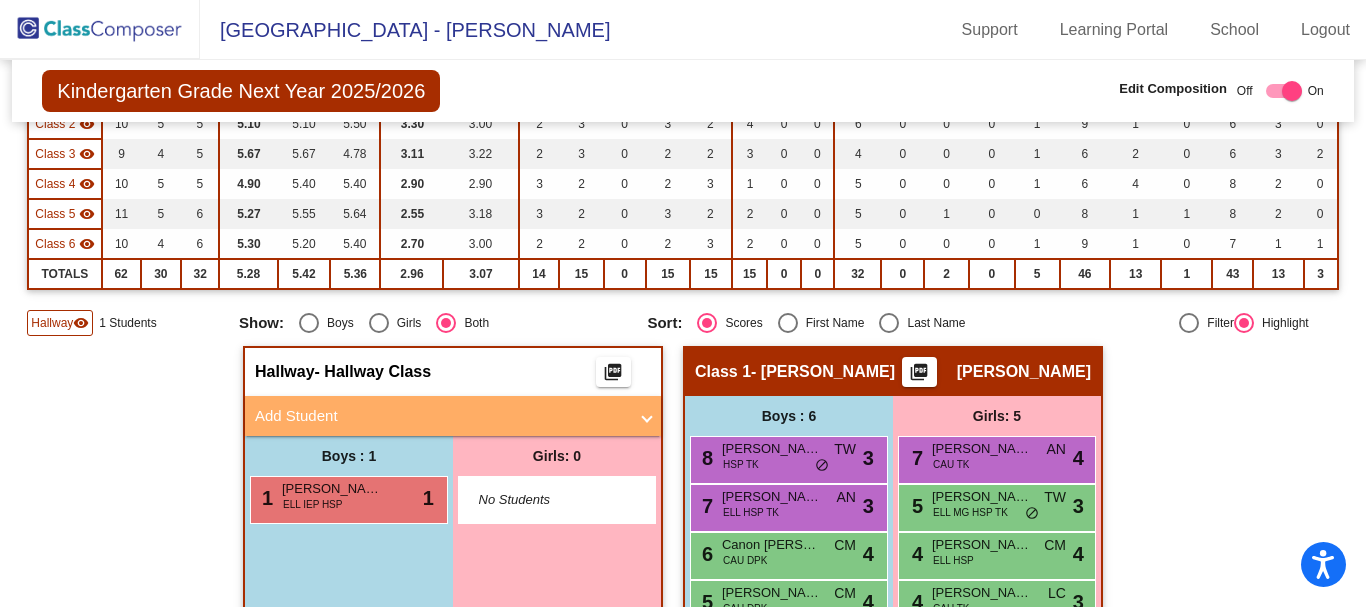 drag, startPoint x: 602, startPoint y: 537, endPoint x: 375, endPoint y: 399, distance: 265.6558 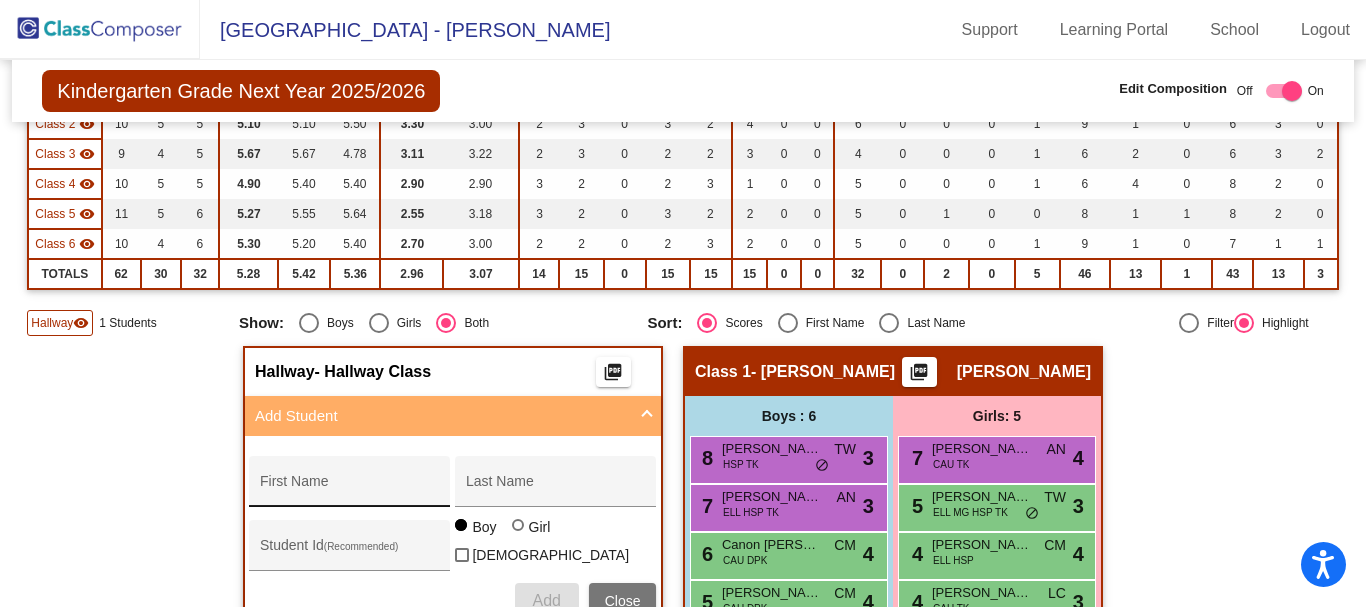 click on "First Name" at bounding box center (350, 489) 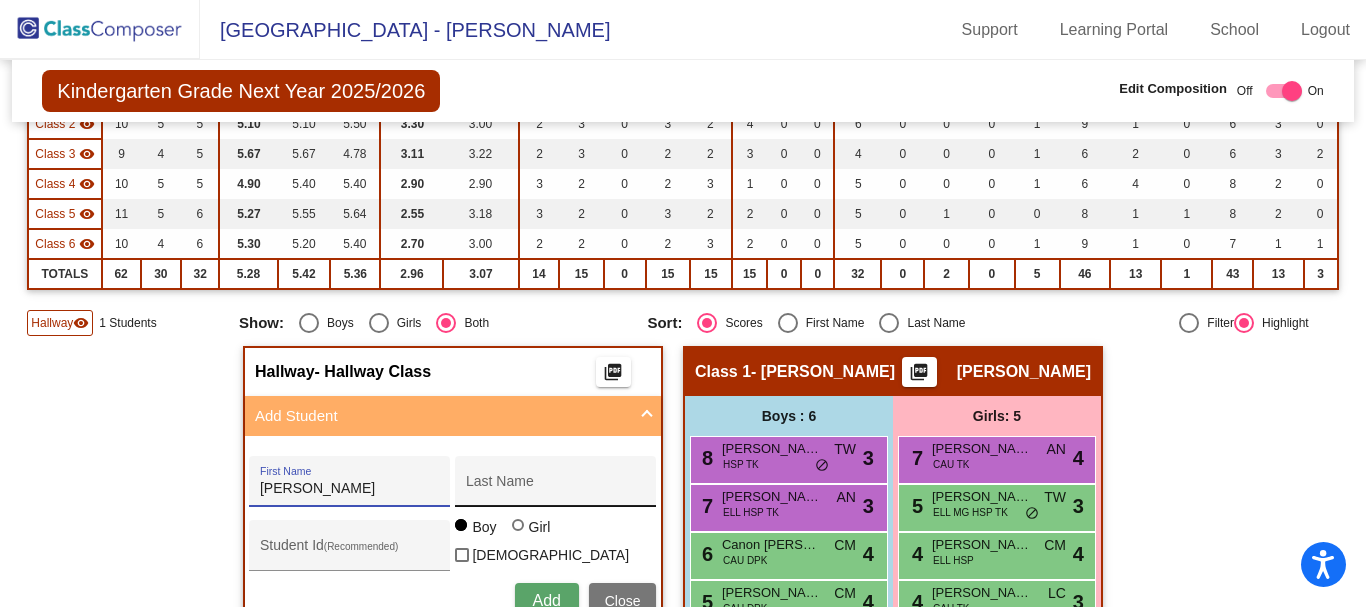 type on "[PERSON_NAME]" 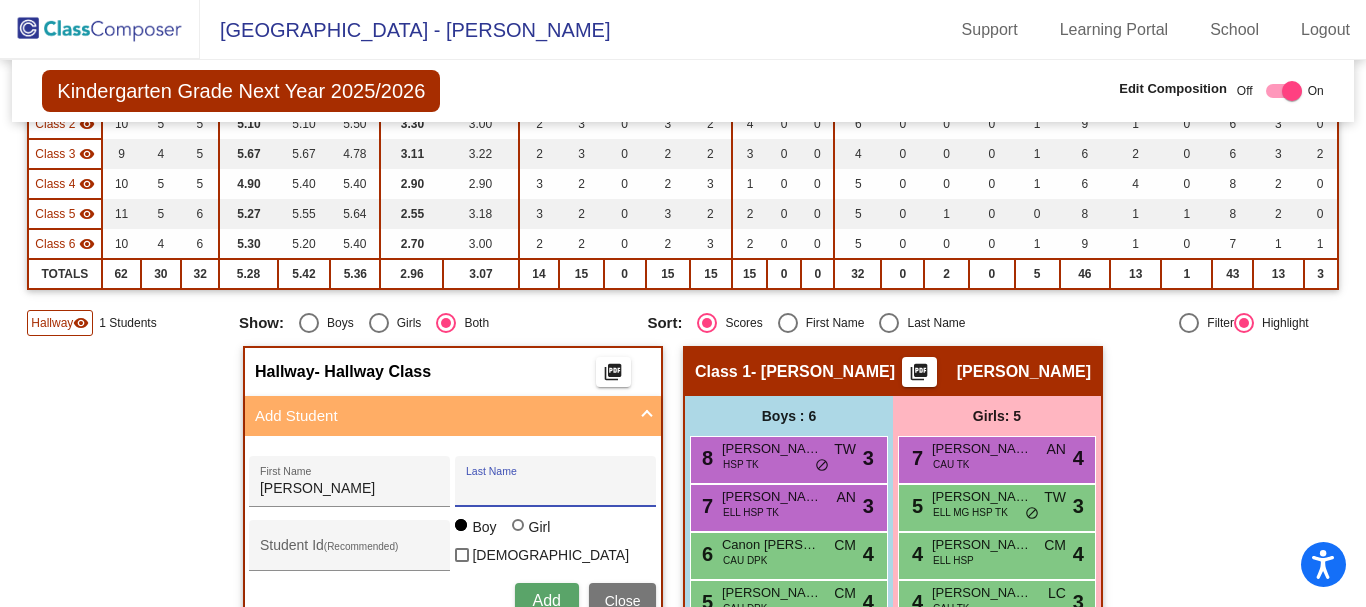 type on "G" 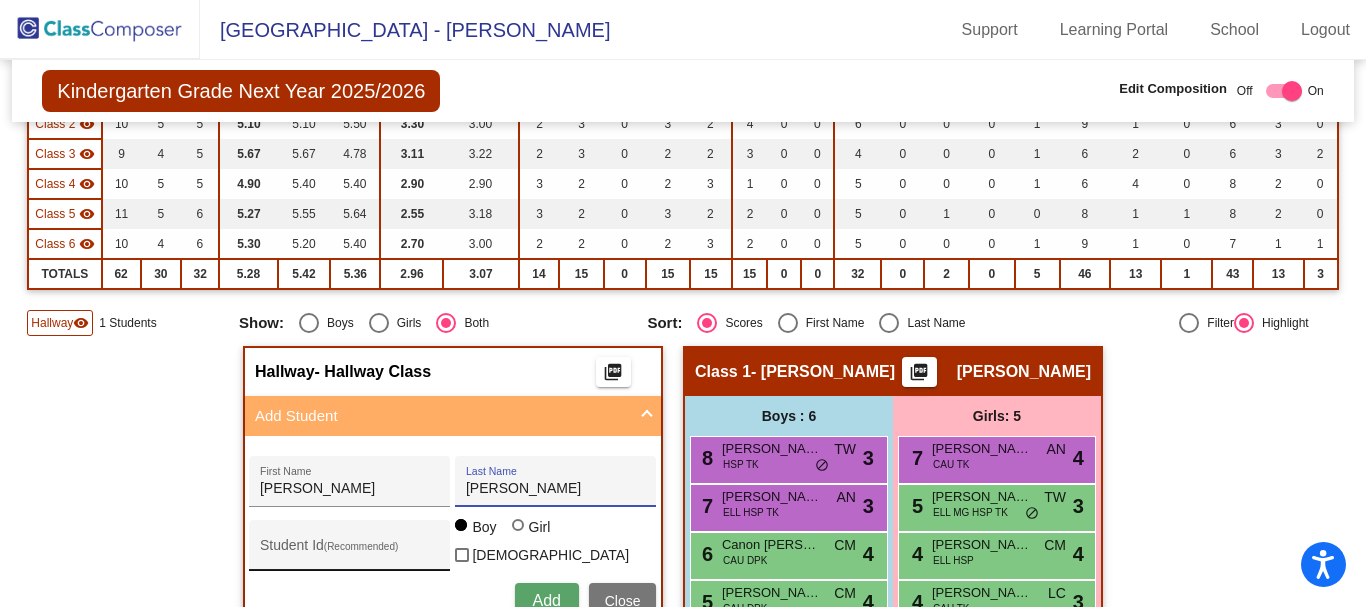 type on "[PERSON_NAME]" 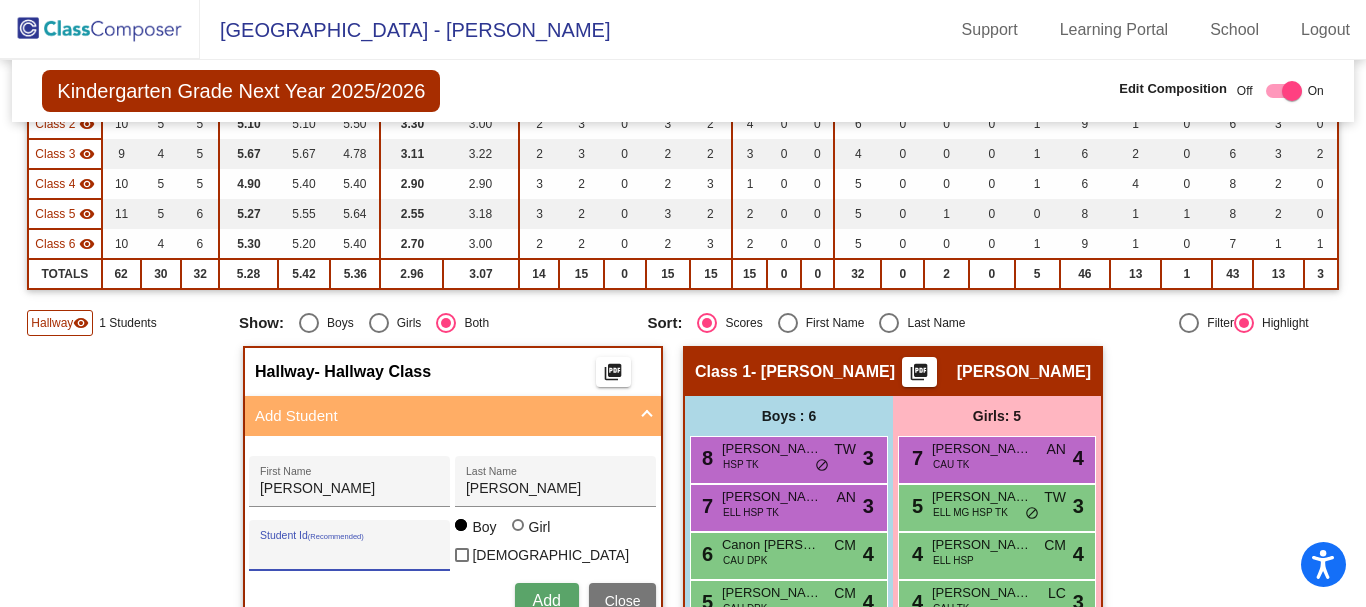 click on "Student Id  (Recommended)" at bounding box center (350, 553) 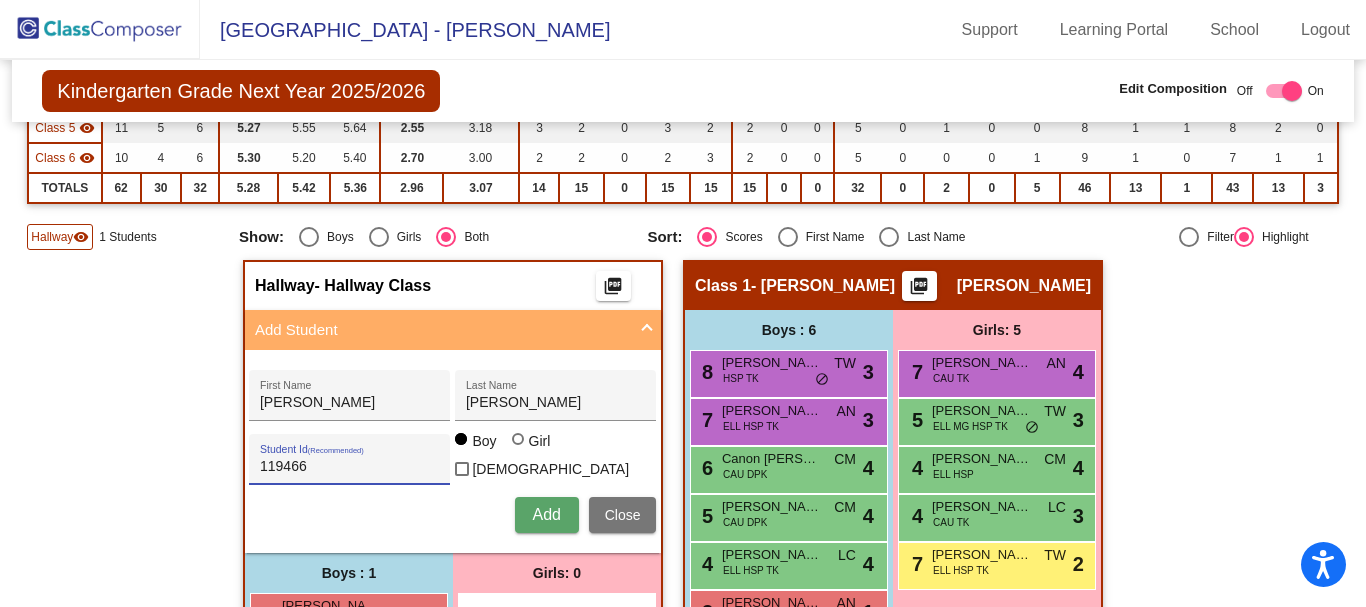 scroll, scrollTop: 360, scrollLeft: 0, axis: vertical 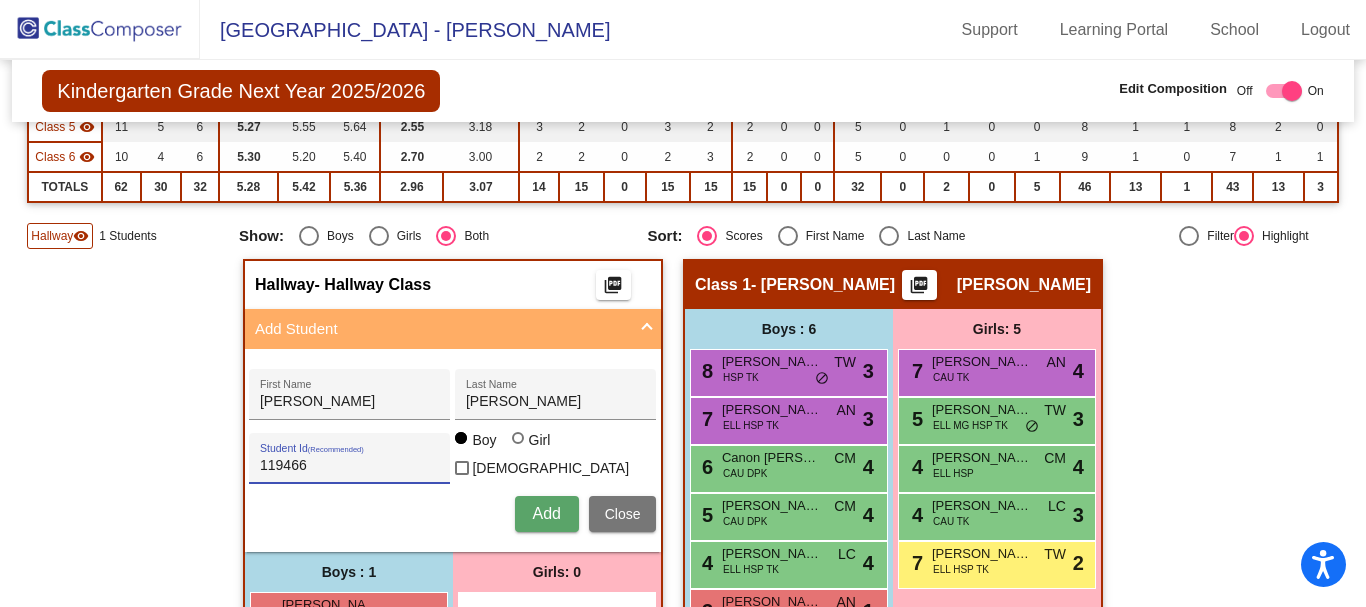 type on "119466" 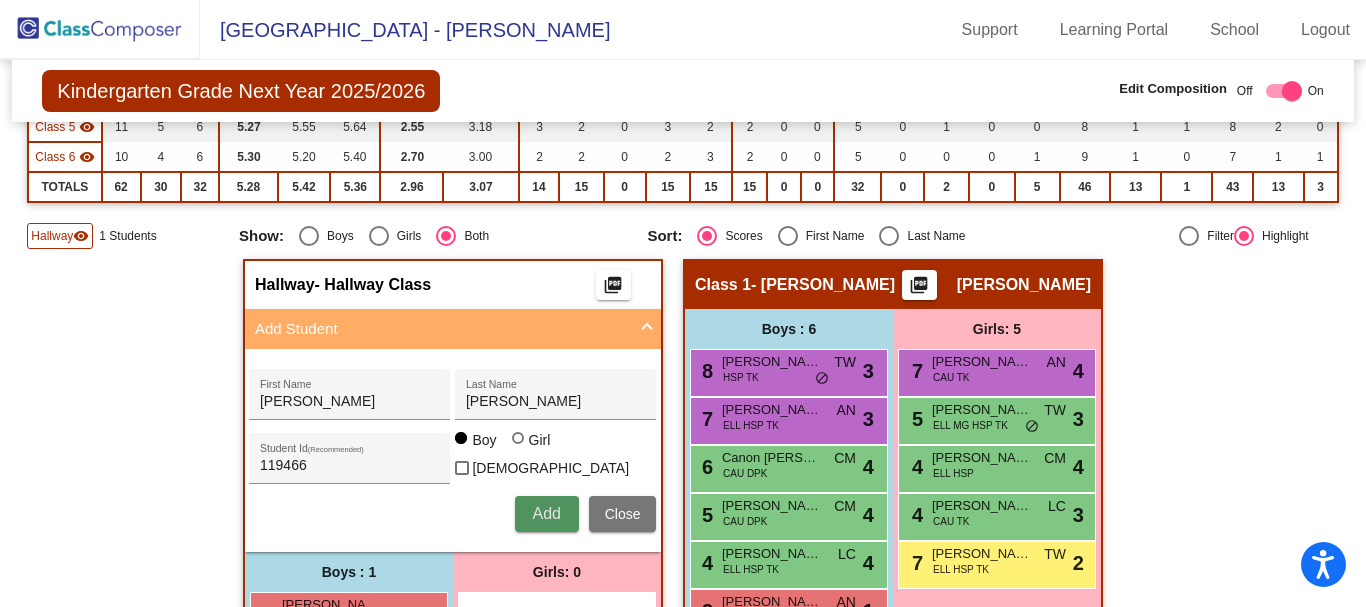 click on "Add" at bounding box center [546, 513] 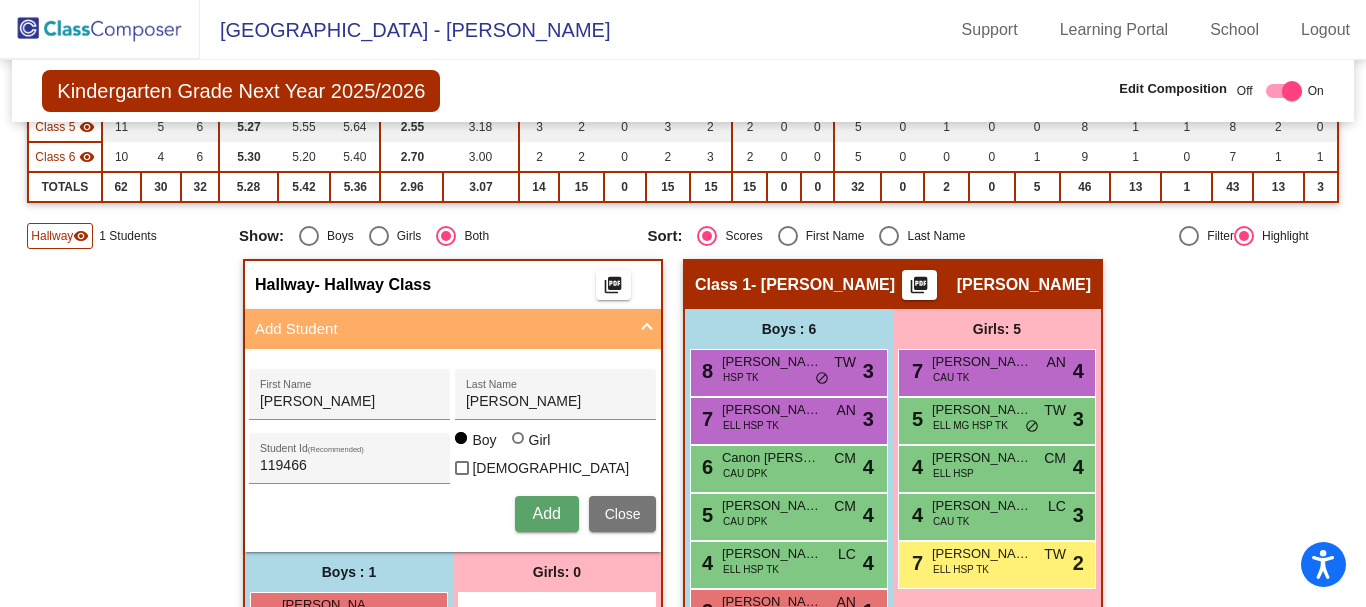 type 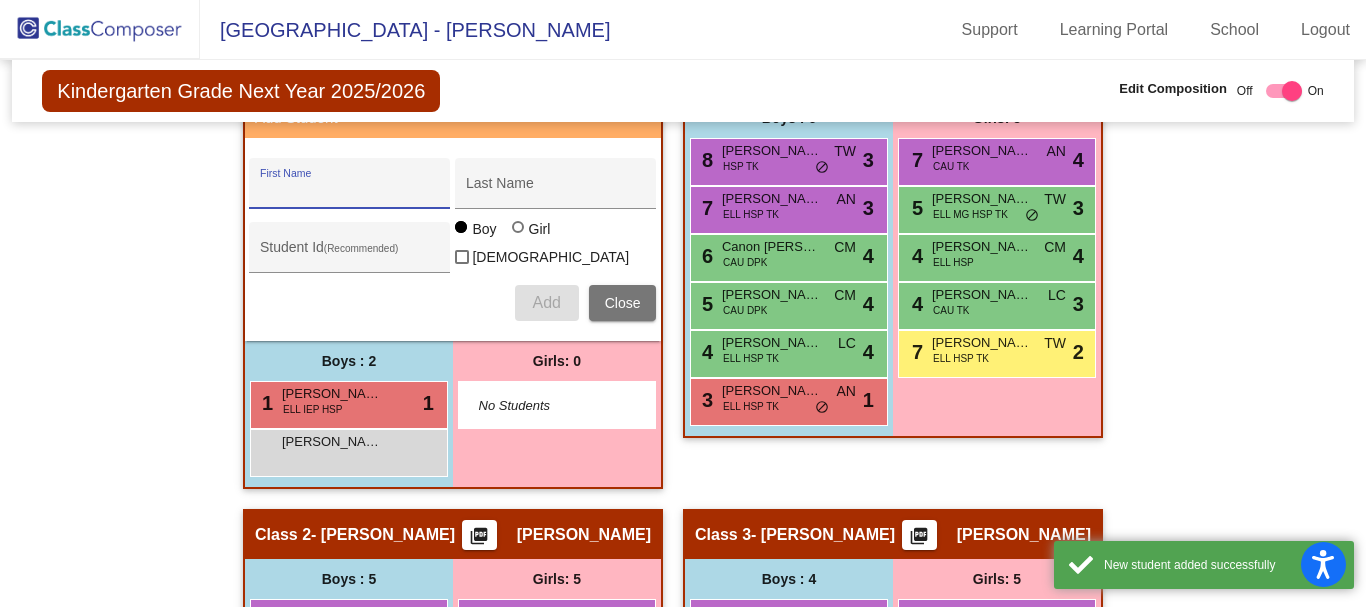 scroll, scrollTop: 574, scrollLeft: 0, axis: vertical 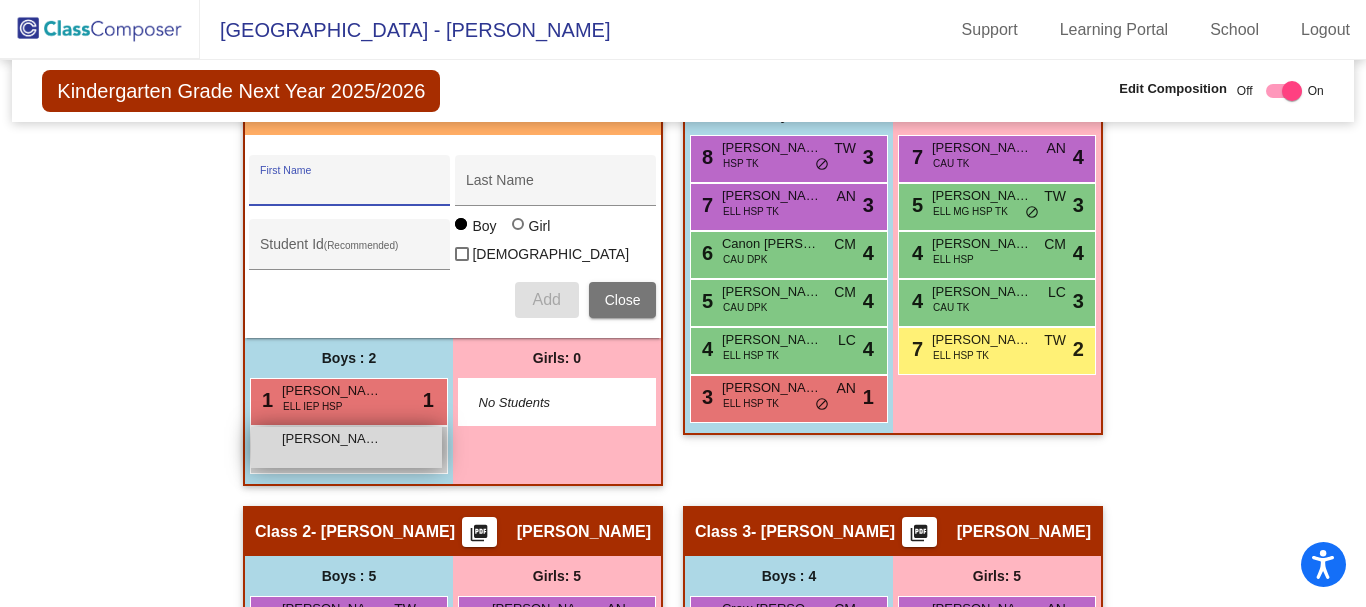 click on "[PERSON_NAME] lock do_not_disturb_alt" at bounding box center [346, 447] 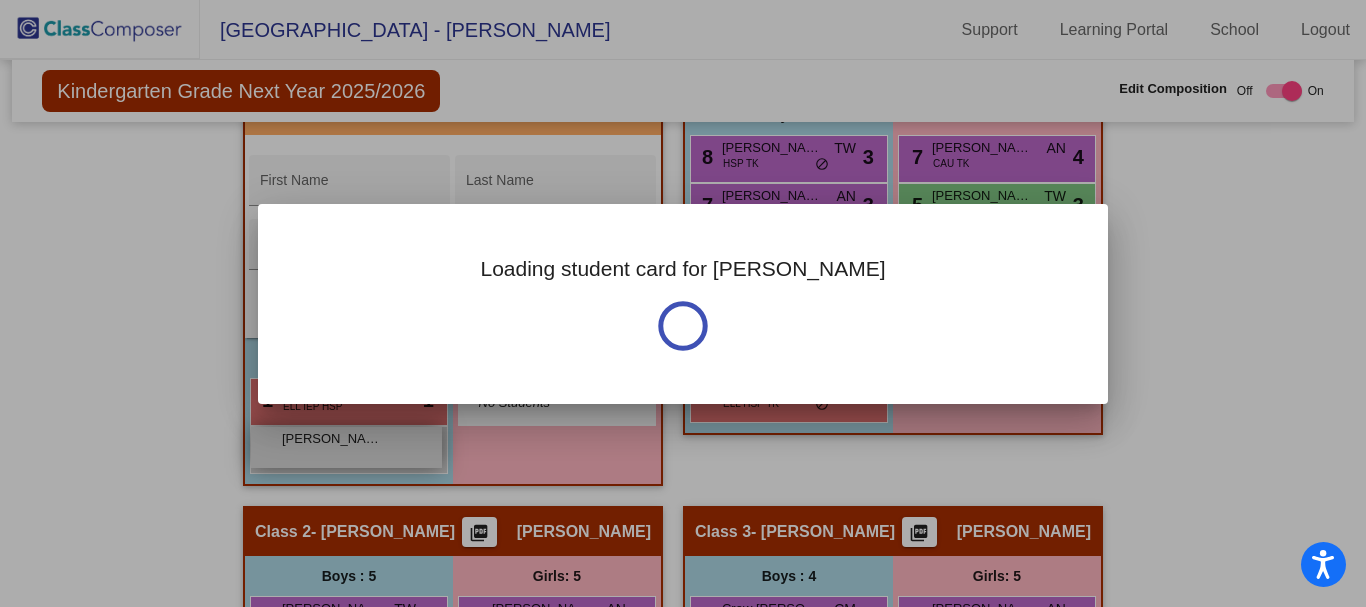 click at bounding box center (683, 303) 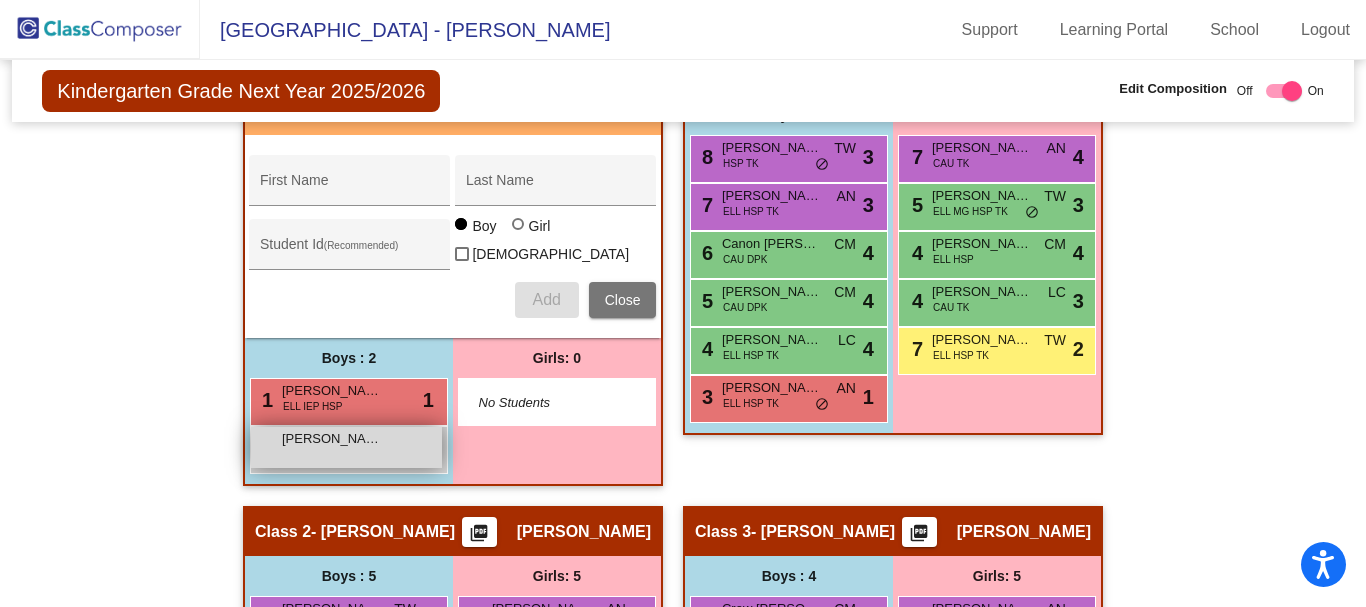 click on "[PERSON_NAME] lock do_not_disturb_alt" at bounding box center [346, 447] 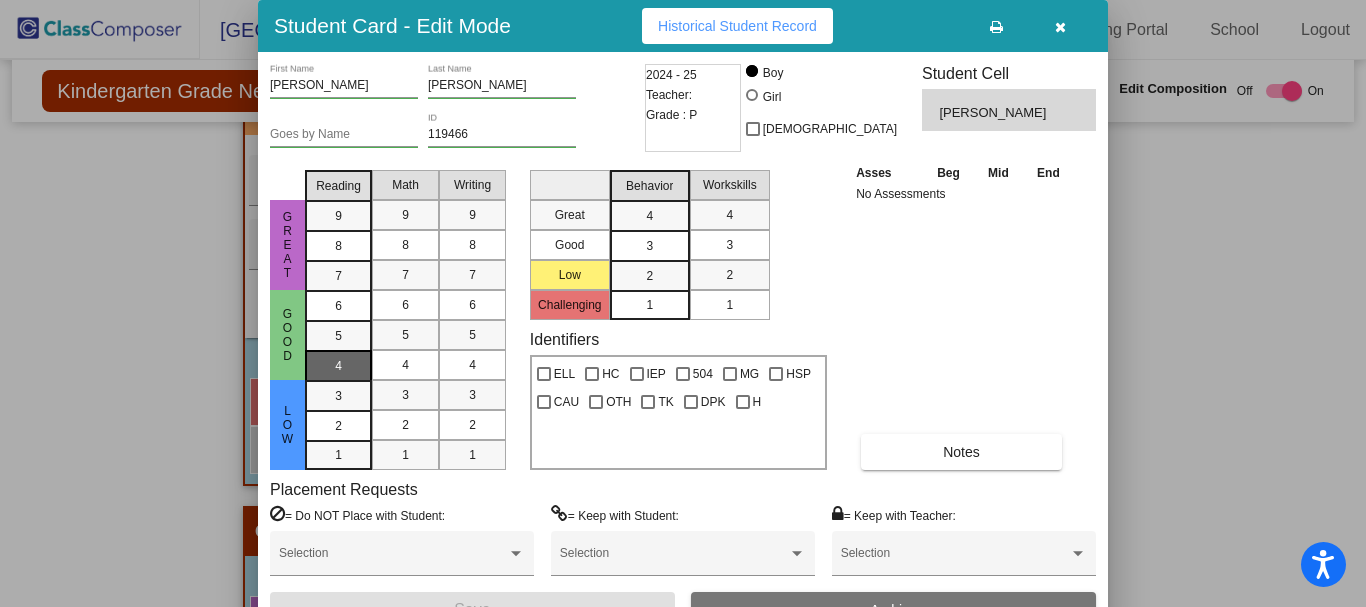 click on "4" at bounding box center (338, 306) 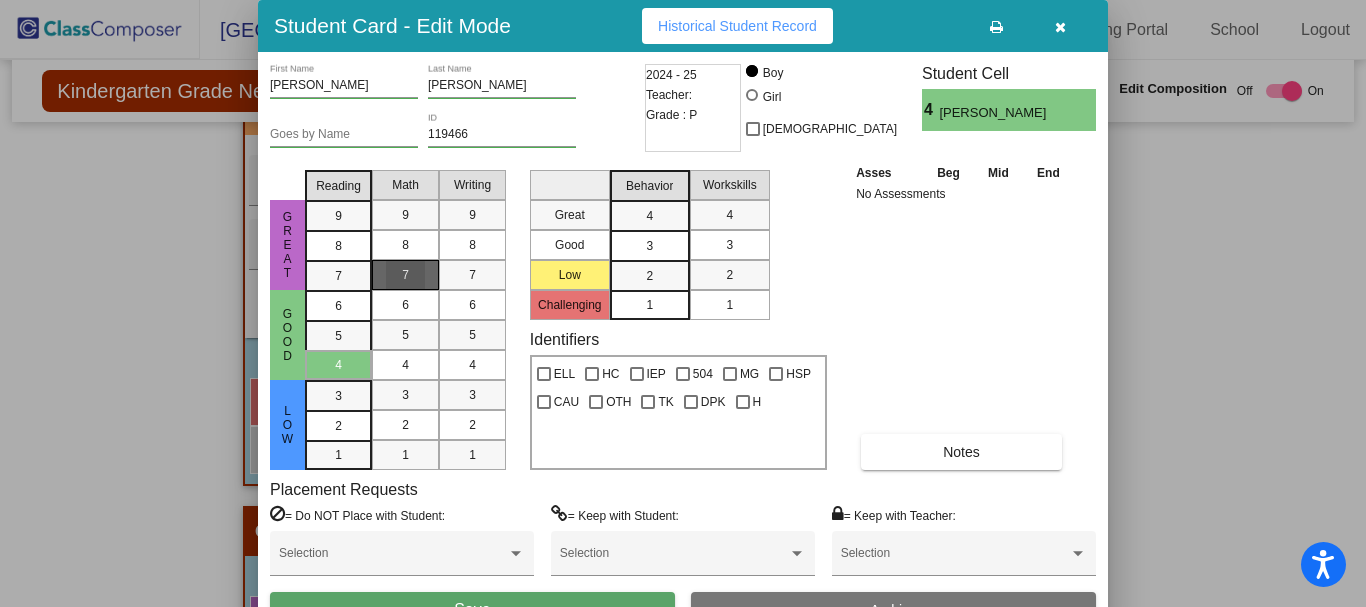 click on "7" at bounding box center (405, 275) 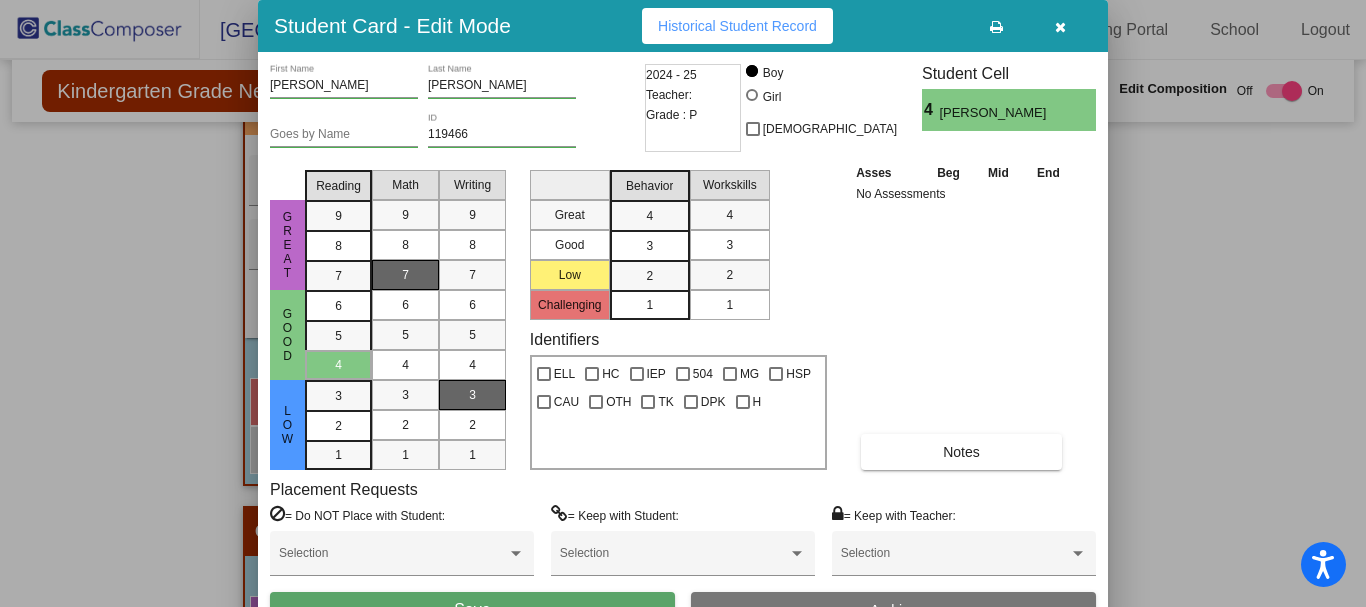 click on "3" at bounding box center [472, 395] 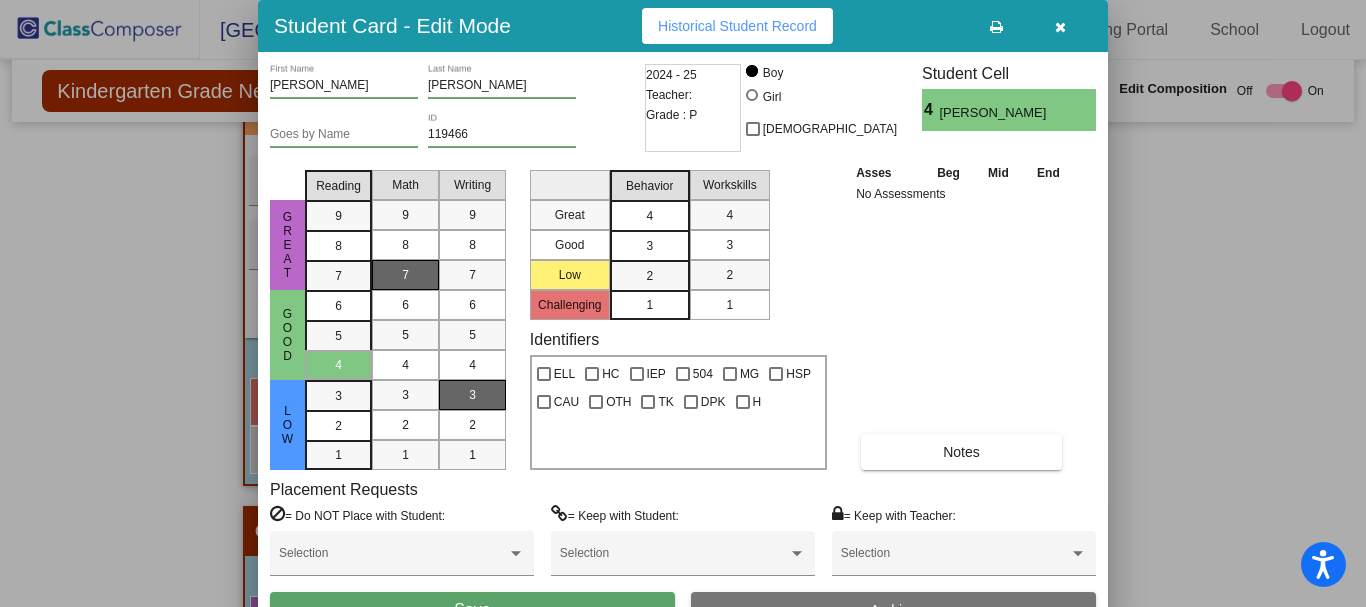 click on "4" at bounding box center (649, 216) 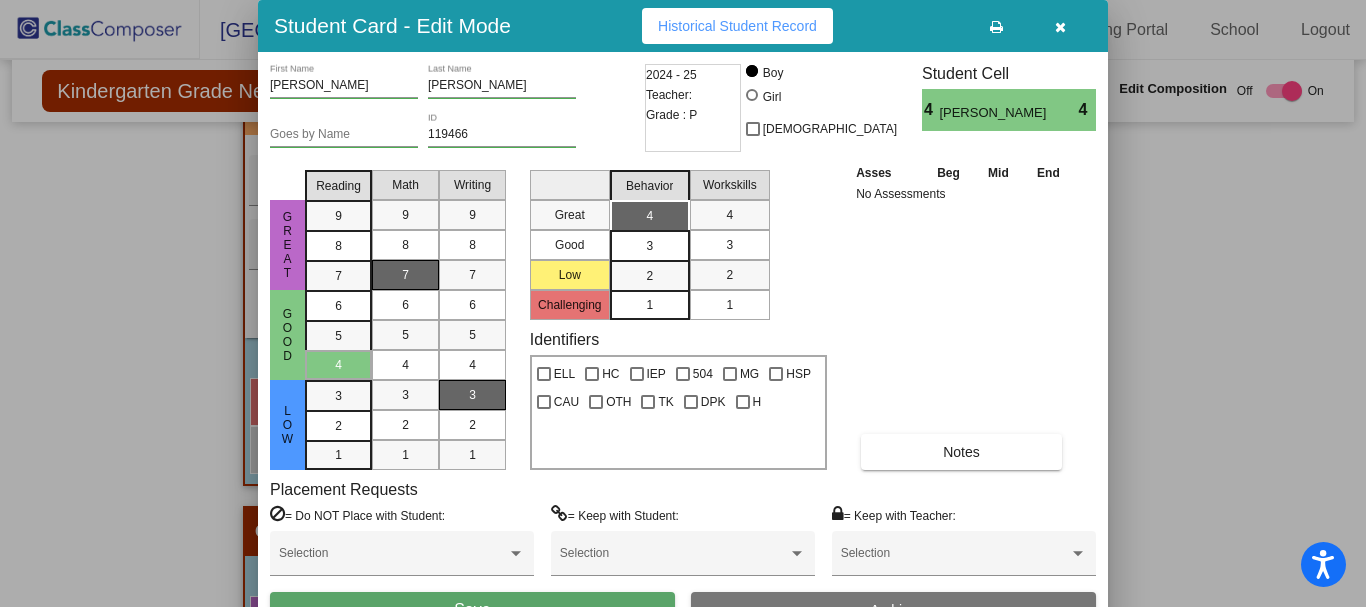 click on "3" at bounding box center (729, 245) 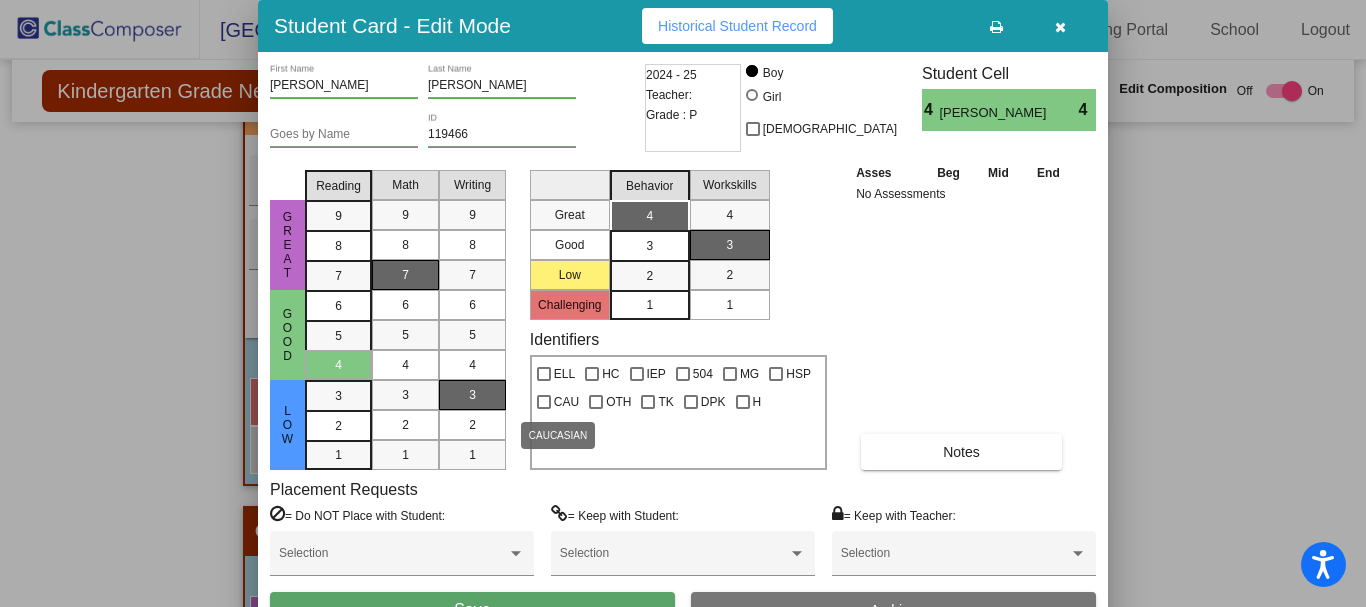 click at bounding box center [544, 402] 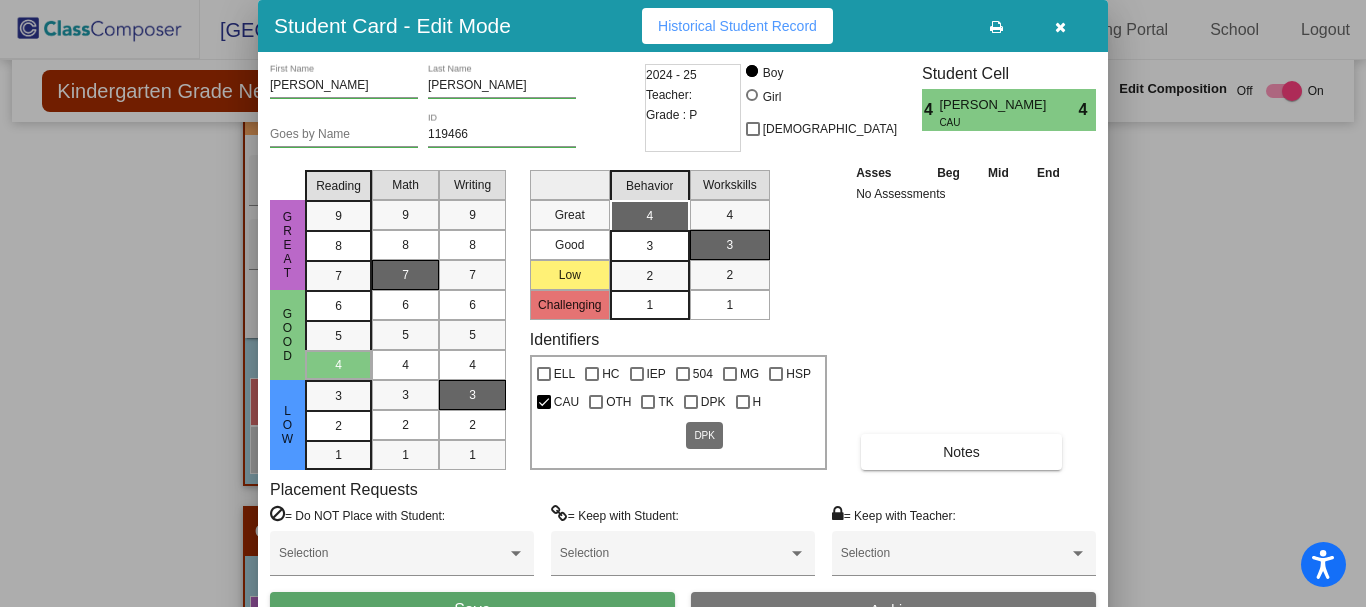 click at bounding box center [691, 402] 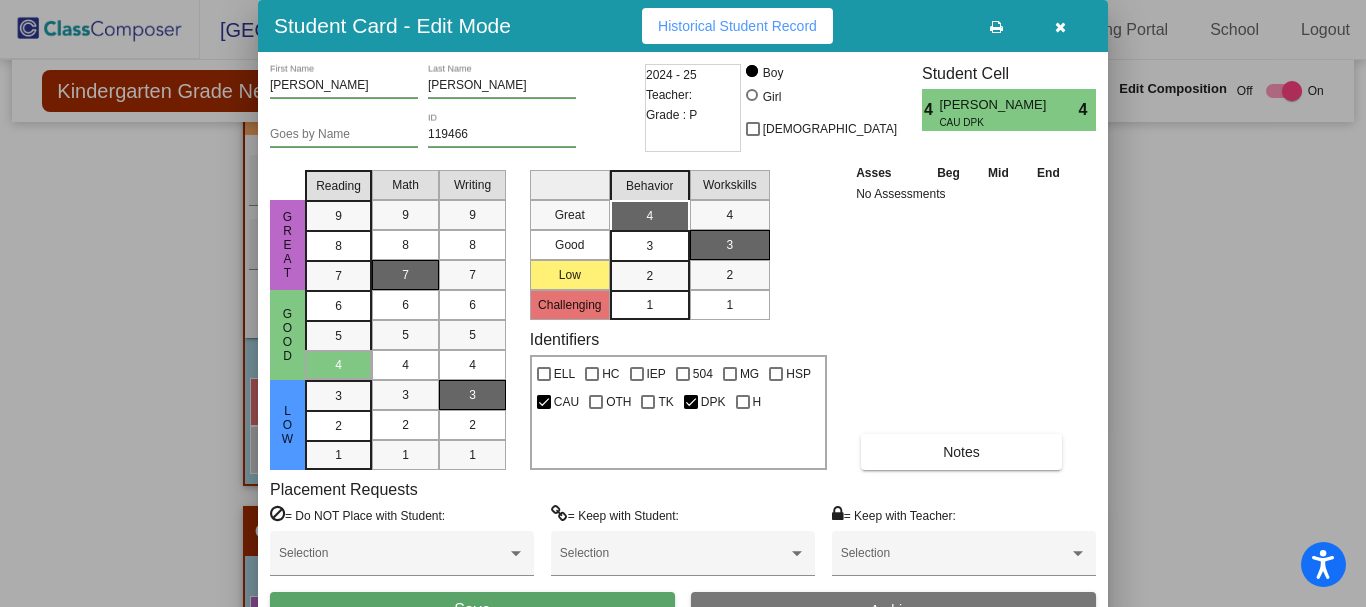 click on "Save" at bounding box center [472, 610] 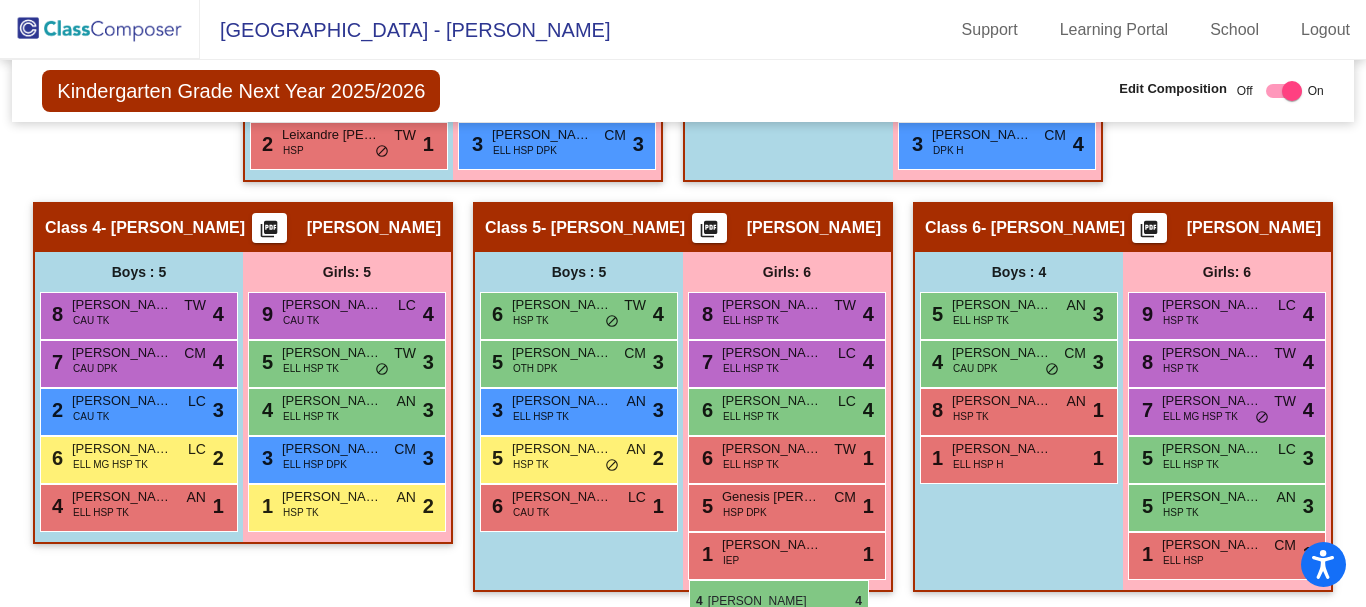 scroll, scrollTop: 1194, scrollLeft: 0, axis: vertical 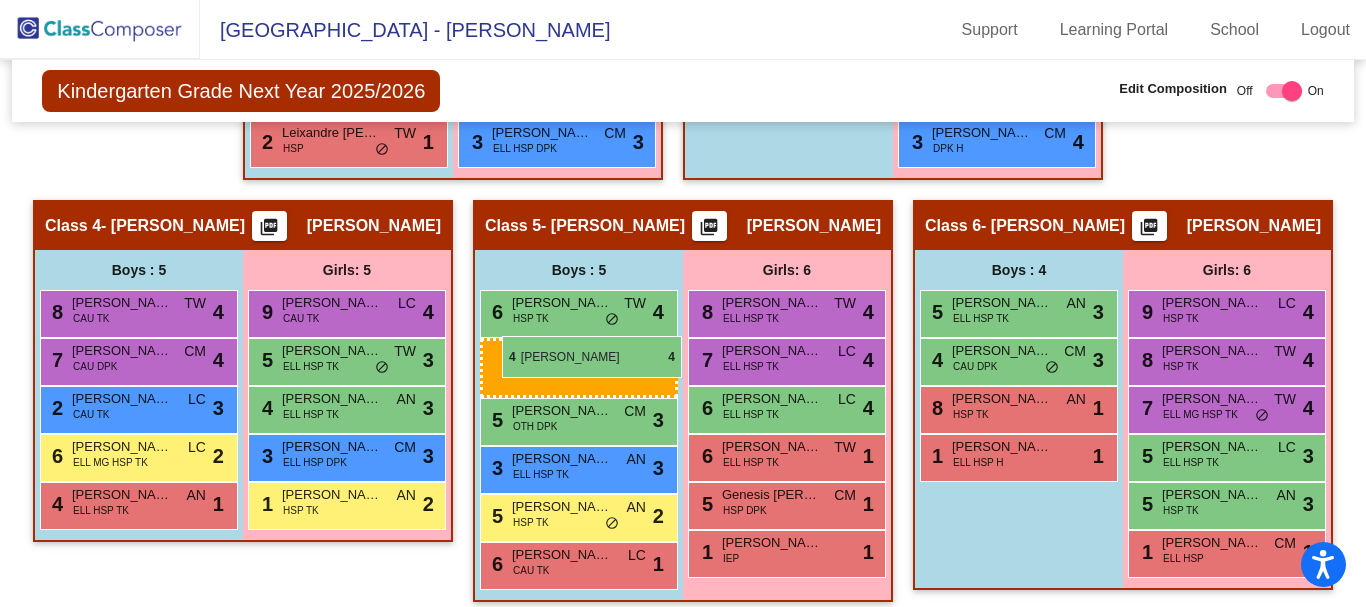 drag, startPoint x: 363, startPoint y: 528, endPoint x: 502, endPoint y: 336, distance: 237.03375 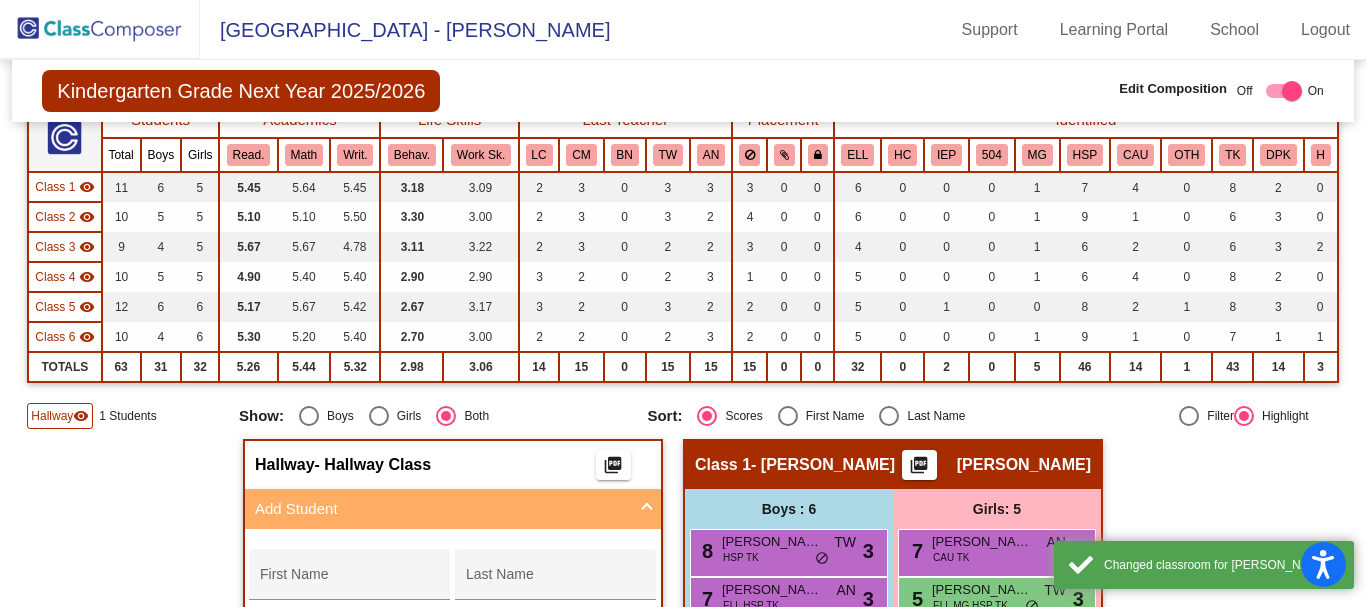 scroll, scrollTop: 0, scrollLeft: 0, axis: both 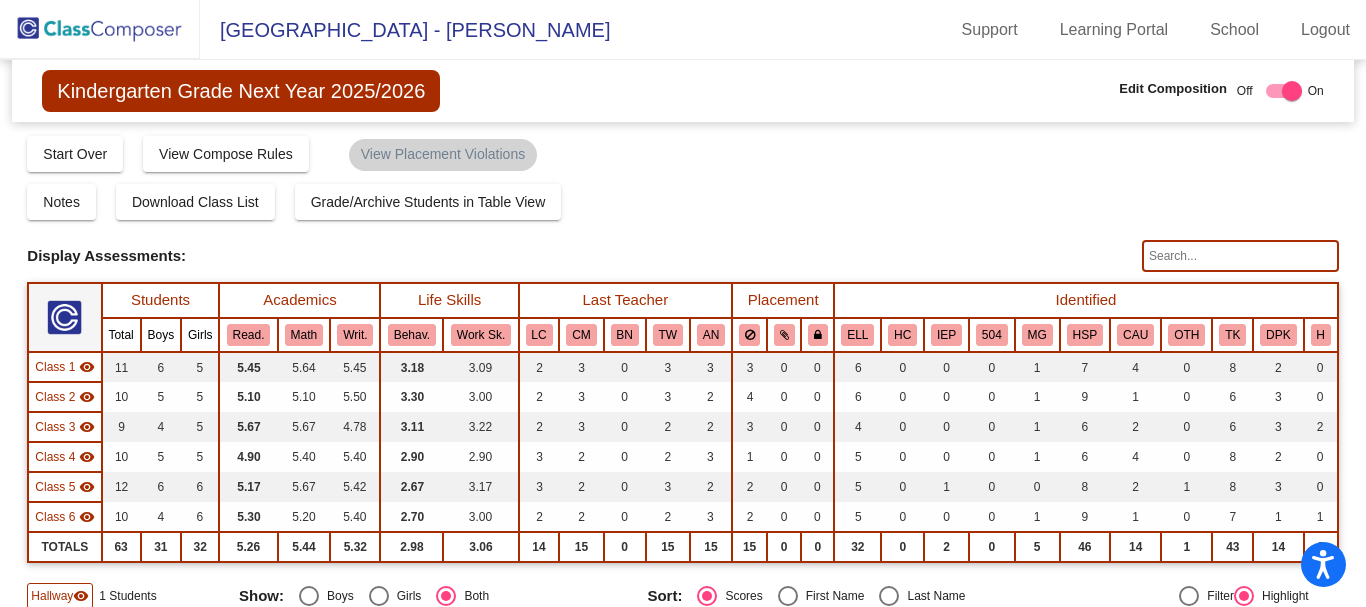 click 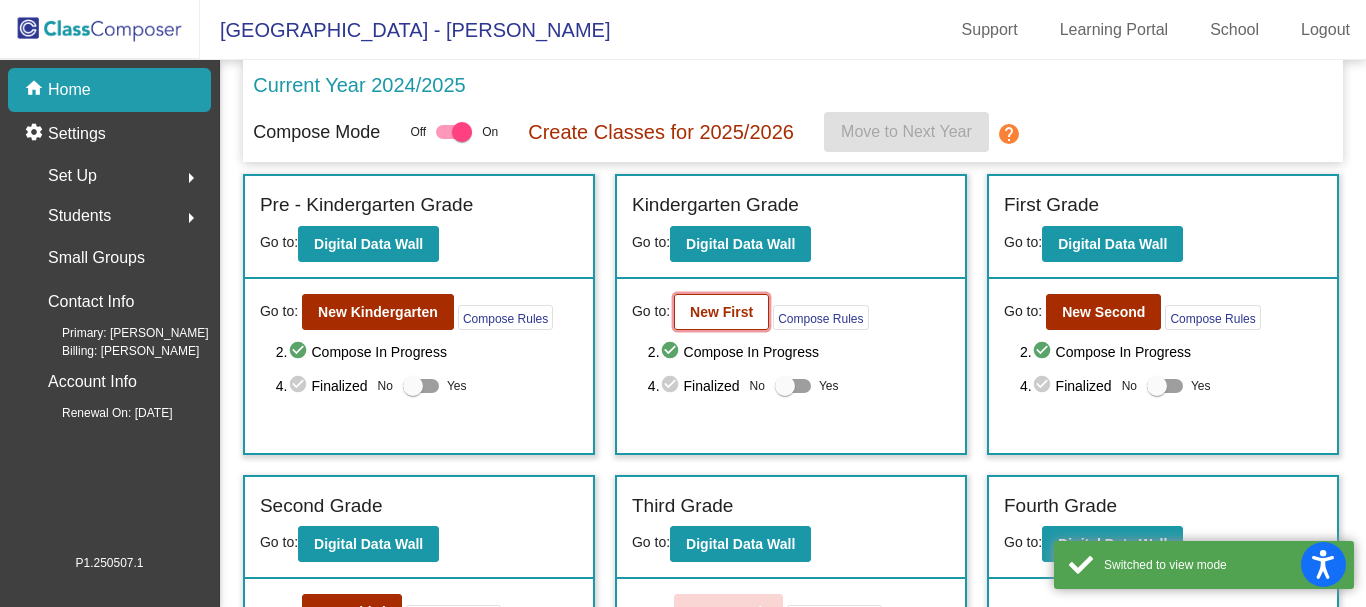 click on "New First" 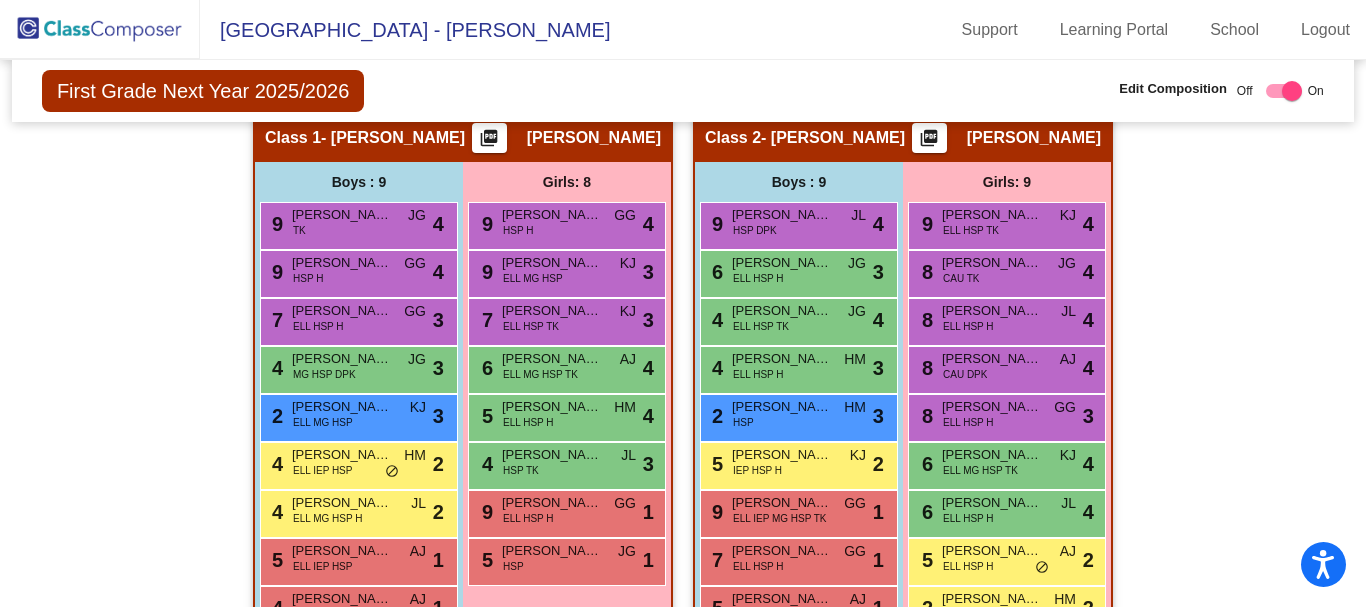 scroll, scrollTop: 508, scrollLeft: 0, axis: vertical 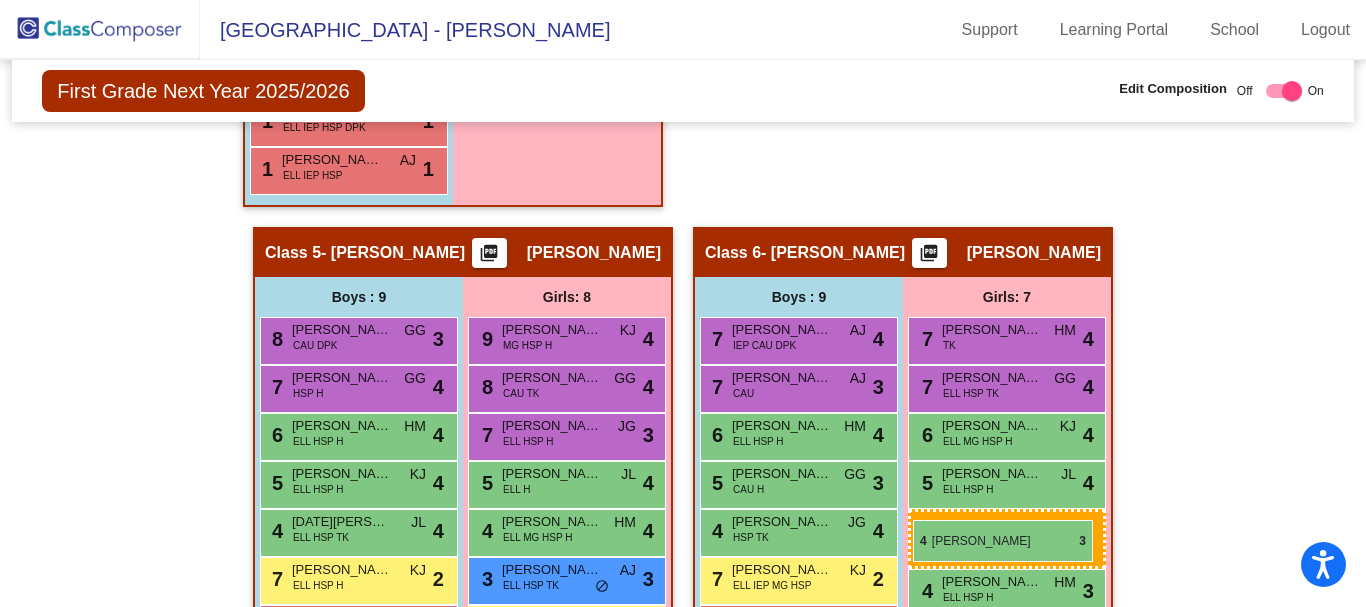 drag, startPoint x: 577, startPoint y: 467, endPoint x: 913, endPoint y: 517, distance: 339.69986 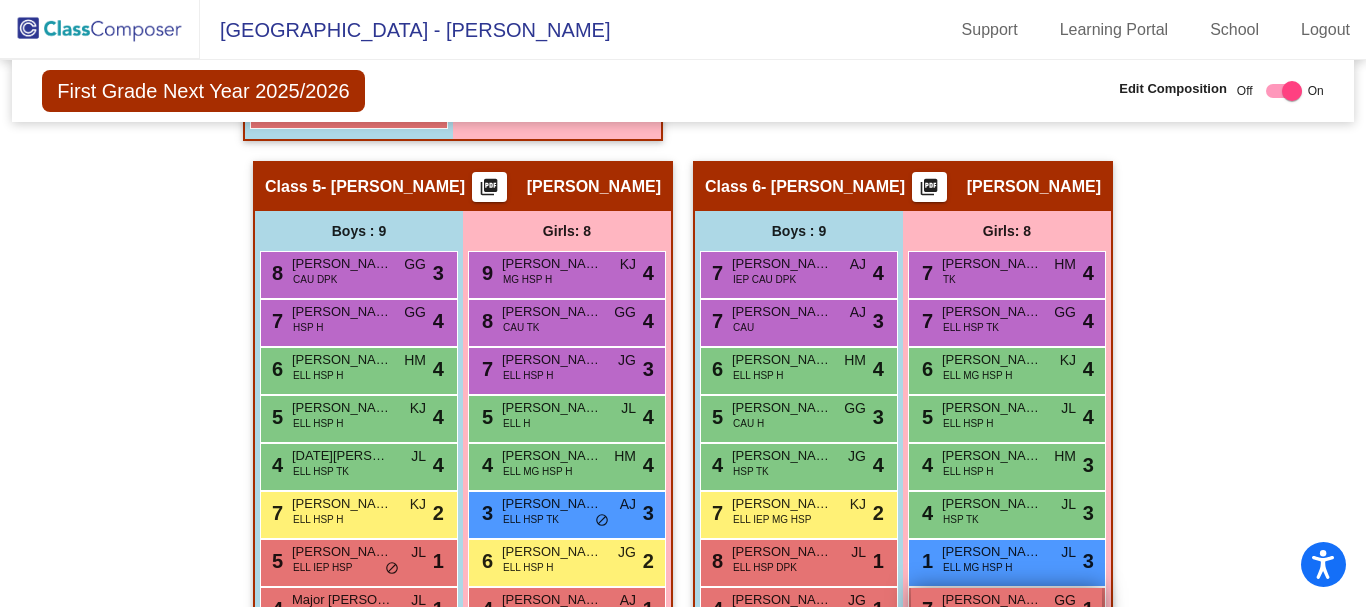 scroll, scrollTop: 1726, scrollLeft: 0, axis: vertical 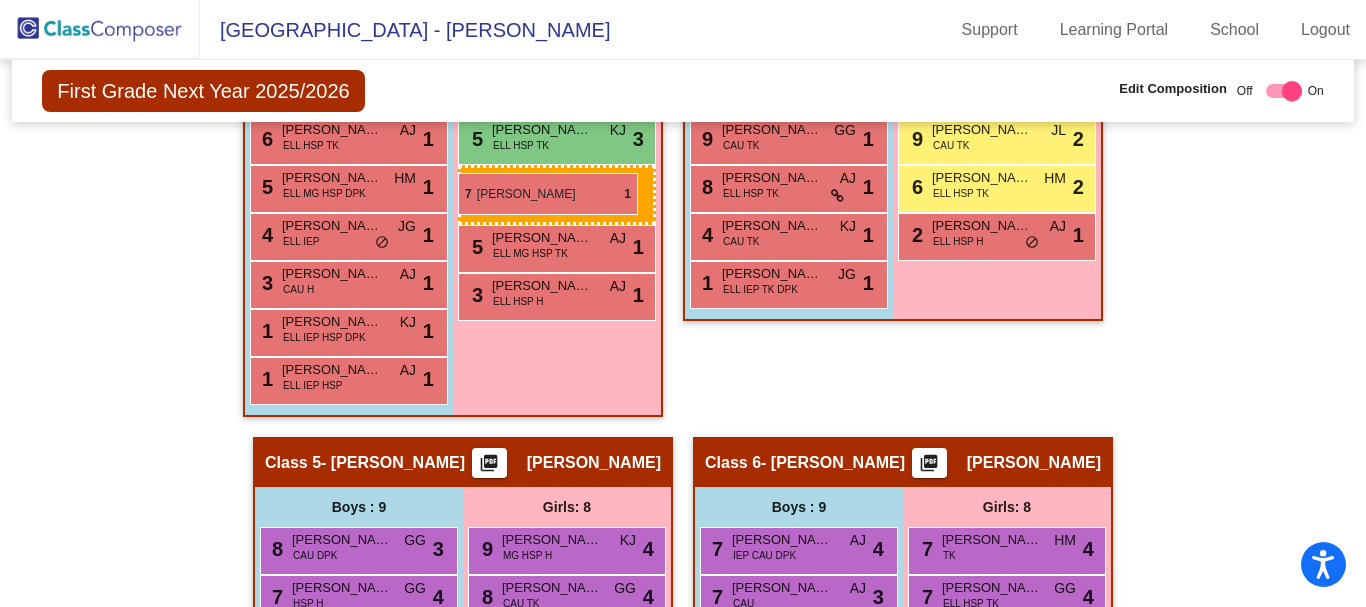 drag, startPoint x: 993, startPoint y: 550, endPoint x: 458, endPoint y: 172, distance: 655.06415 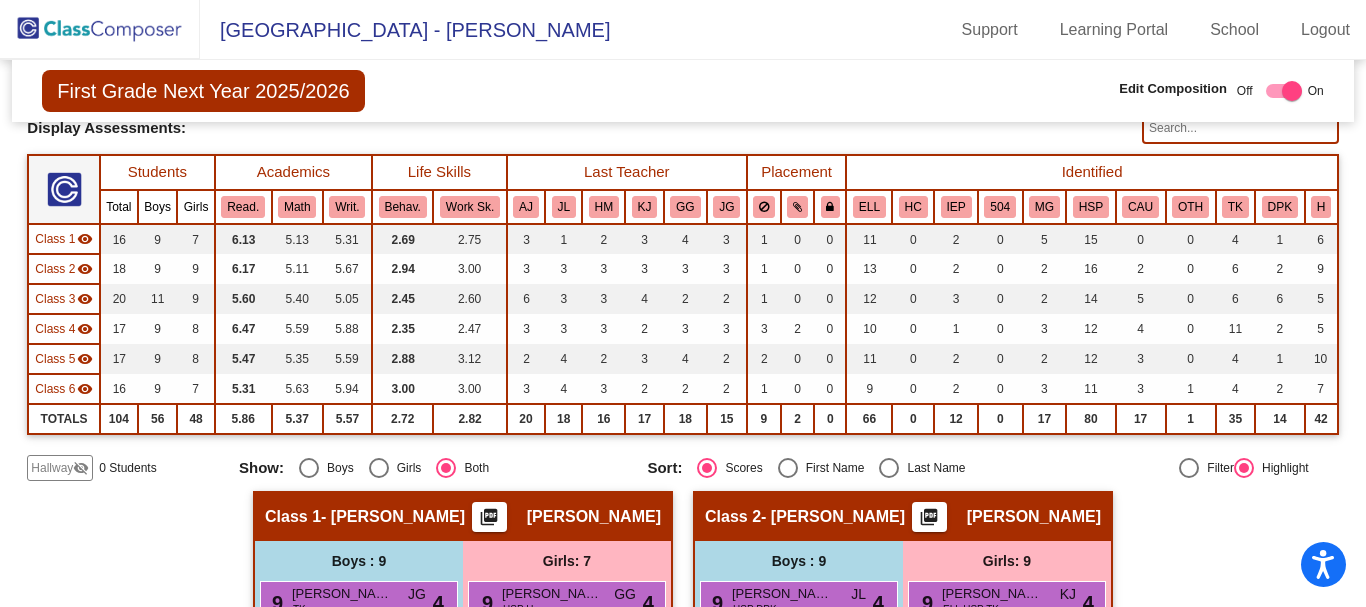 scroll, scrollTop: 0, scrollLeft: 0, axis: both 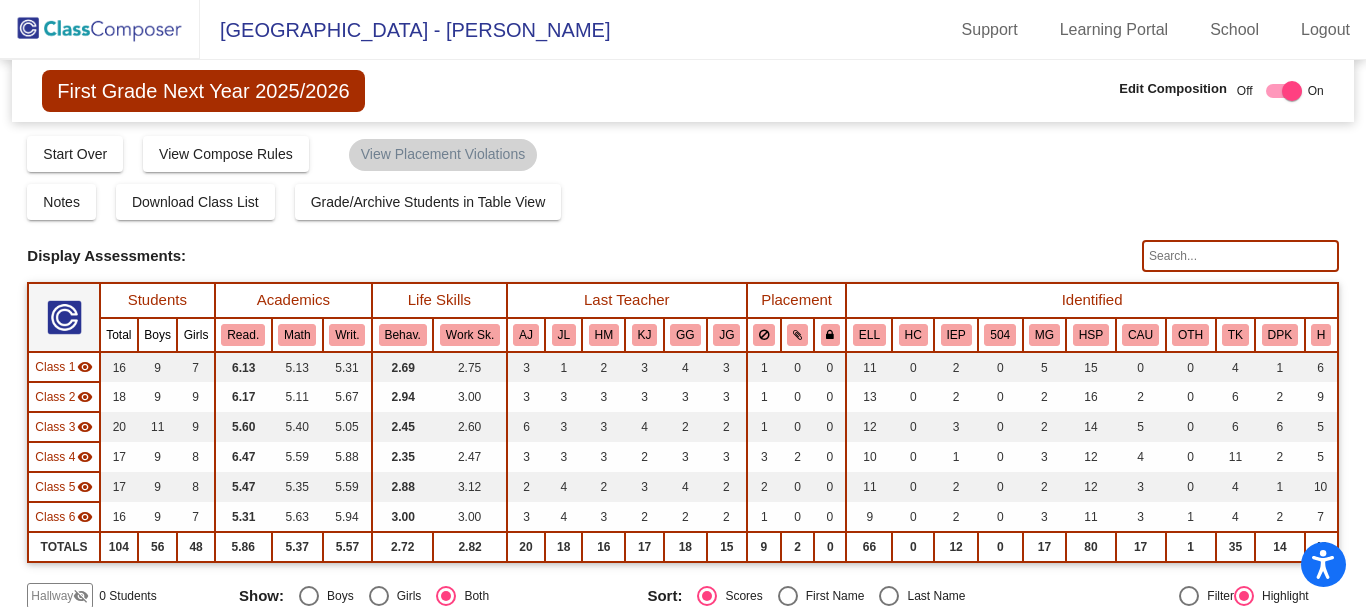 click 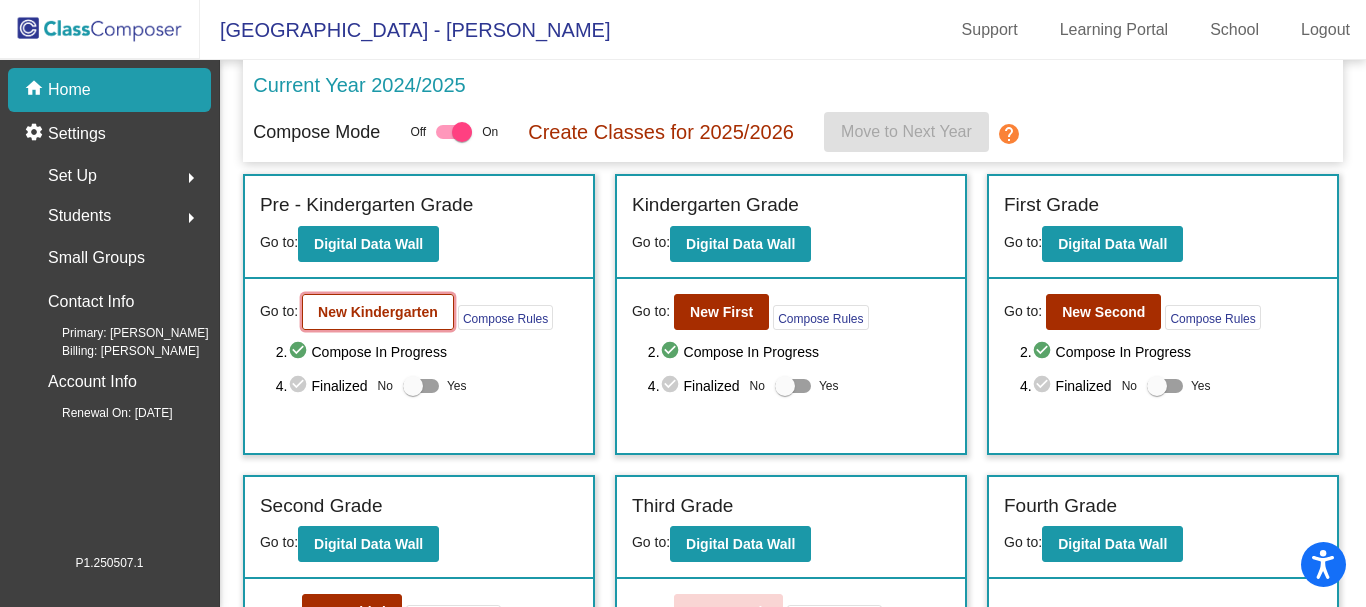 click on "New Kindergarten" 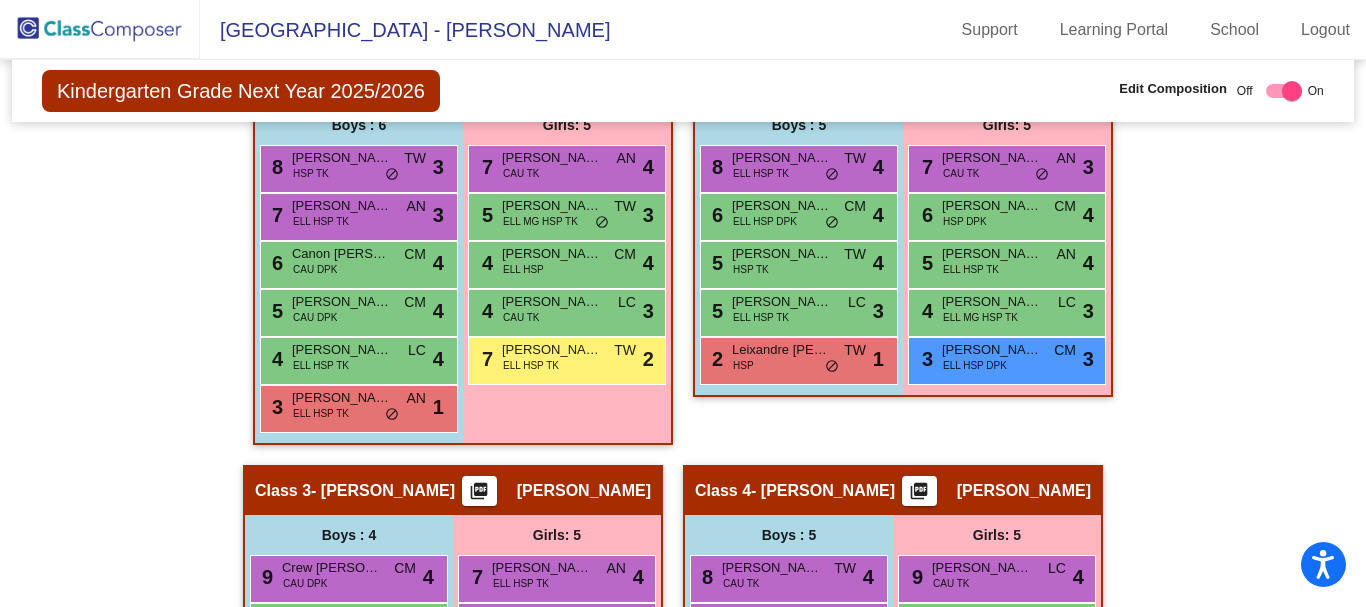 scroll, scrollTop: 572, scrollLeft: 0, axis: vertical 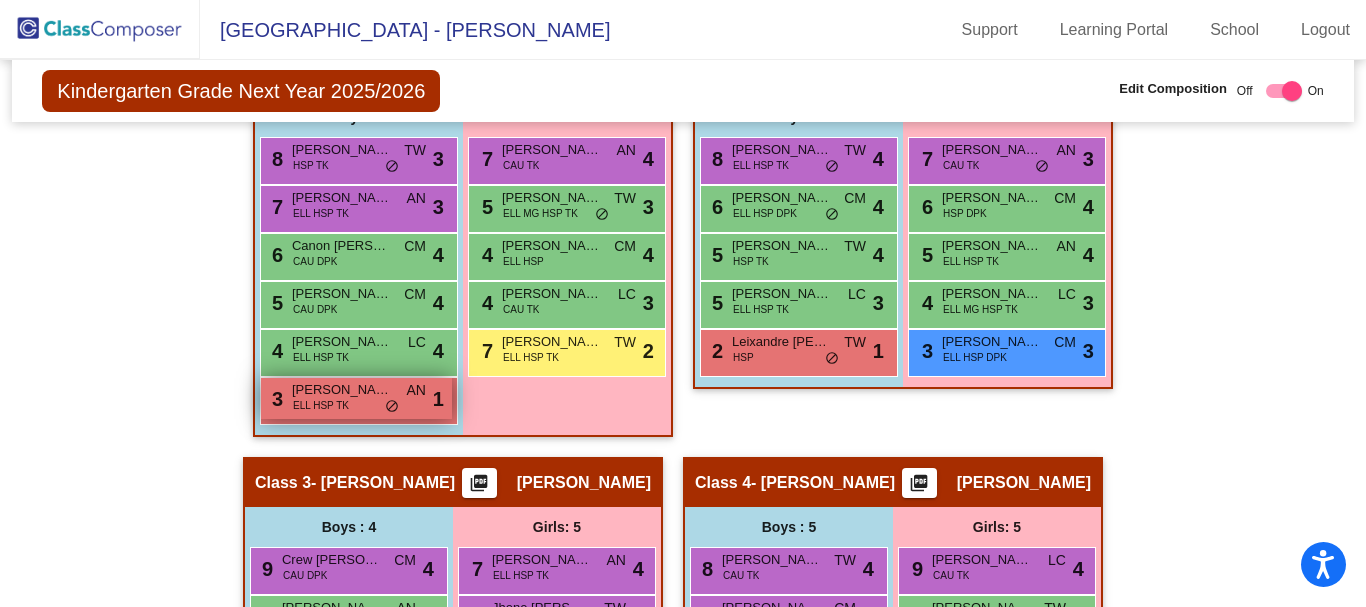 click on "ELL HSP TK" at bounding box center [321, 405] 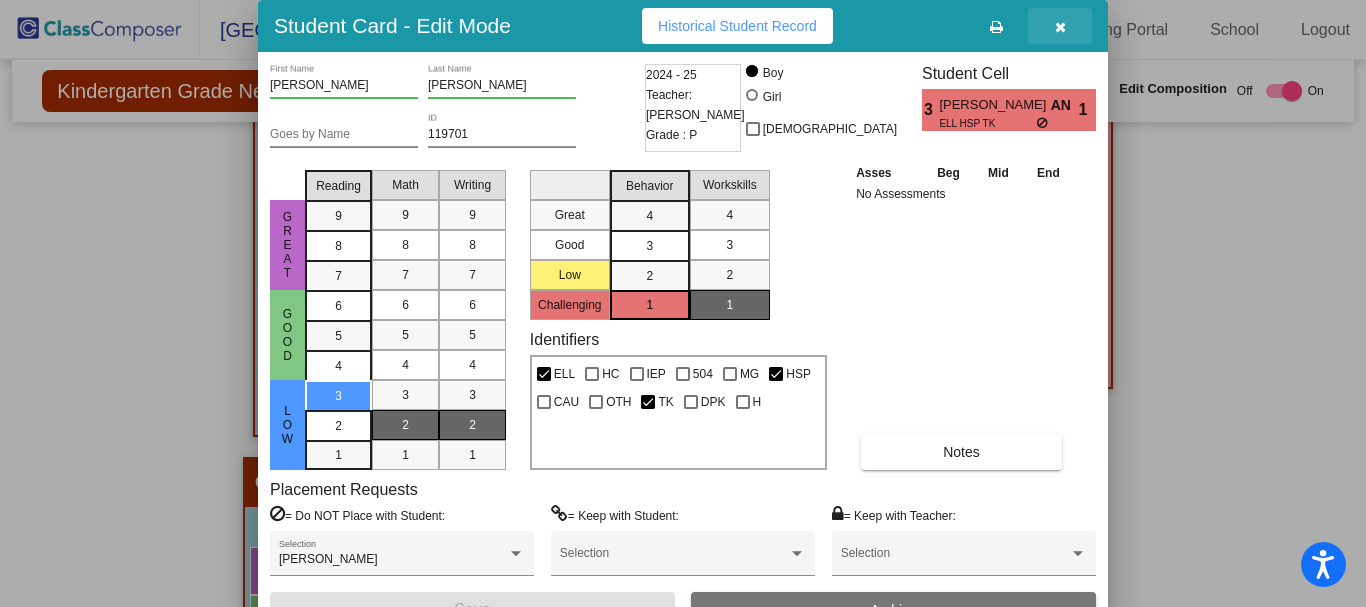 click at bounding box center [1060, 27] 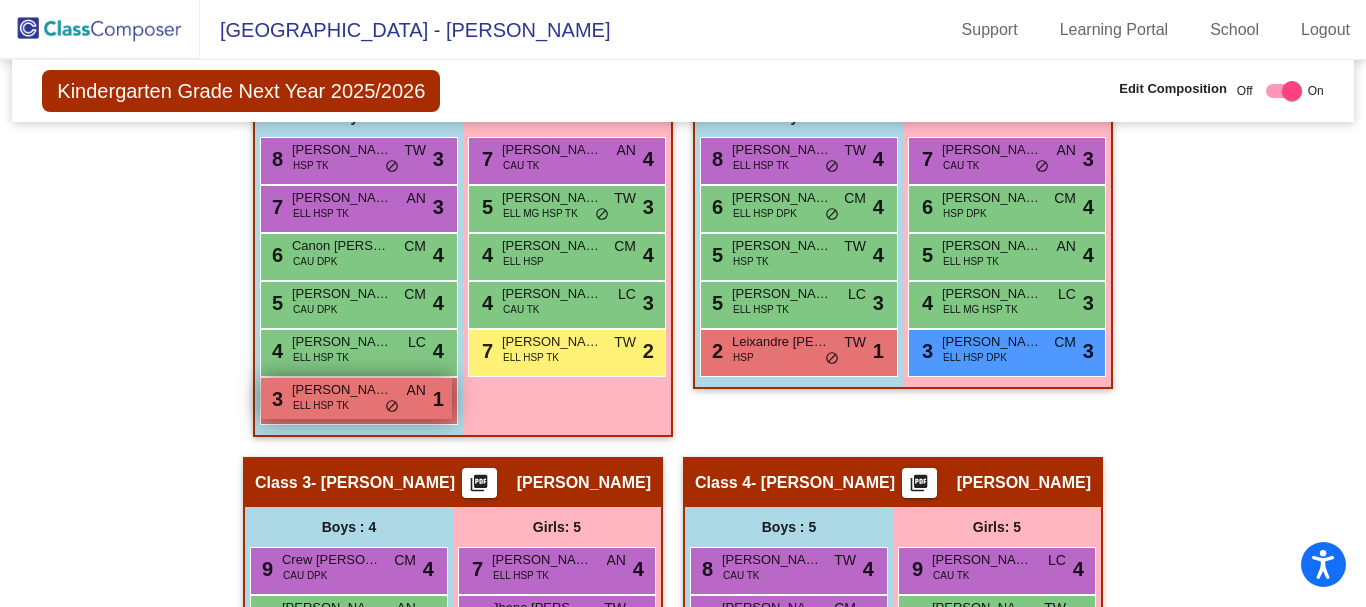 click on "[PERSON_NAME]" at bounding box center (342, 390) 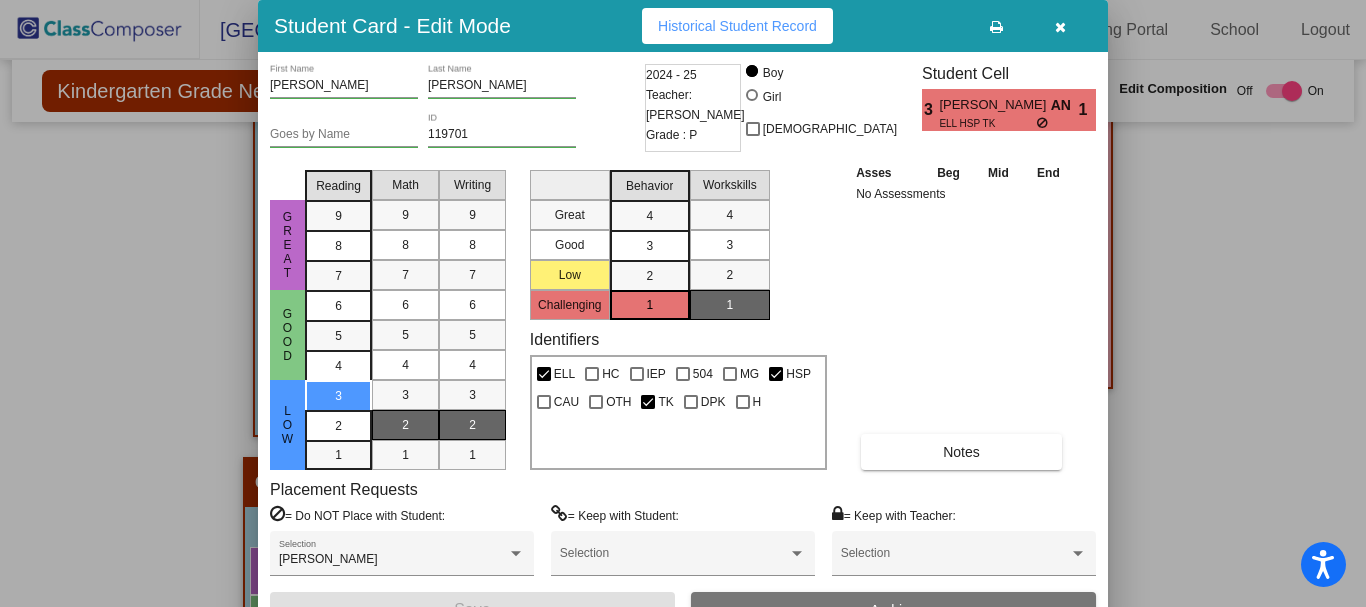 click on "Archive" at bounding box center (893, 610) 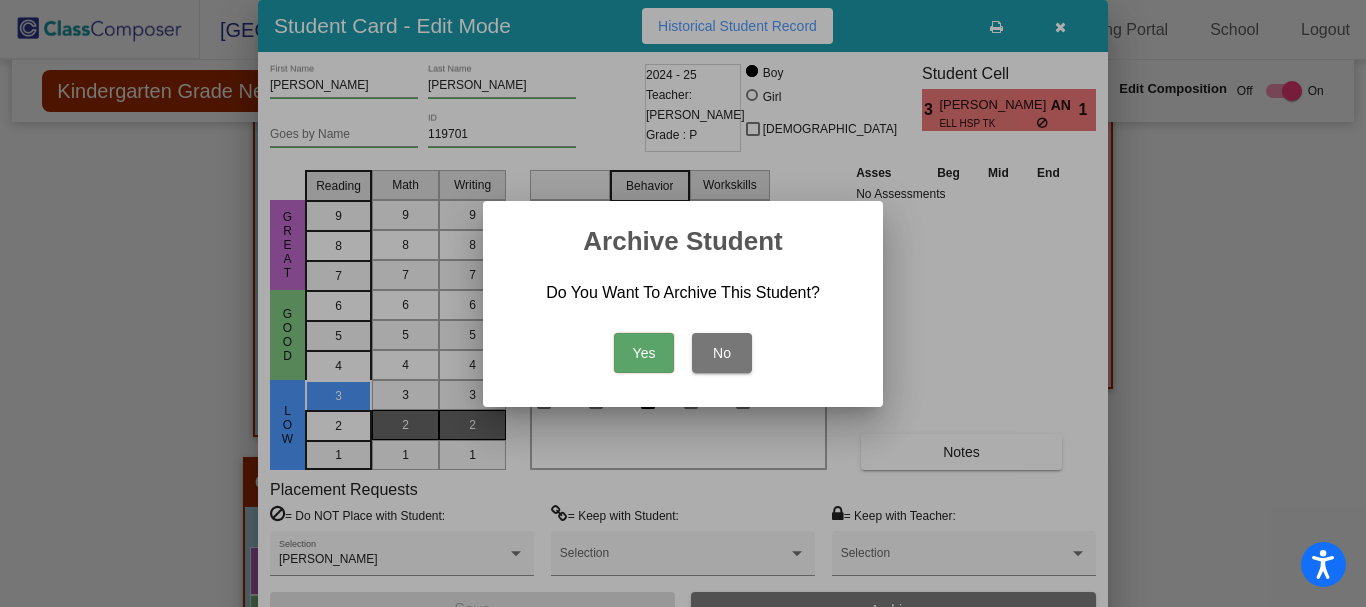 click on "Yes" at bounding box center [644, 353] 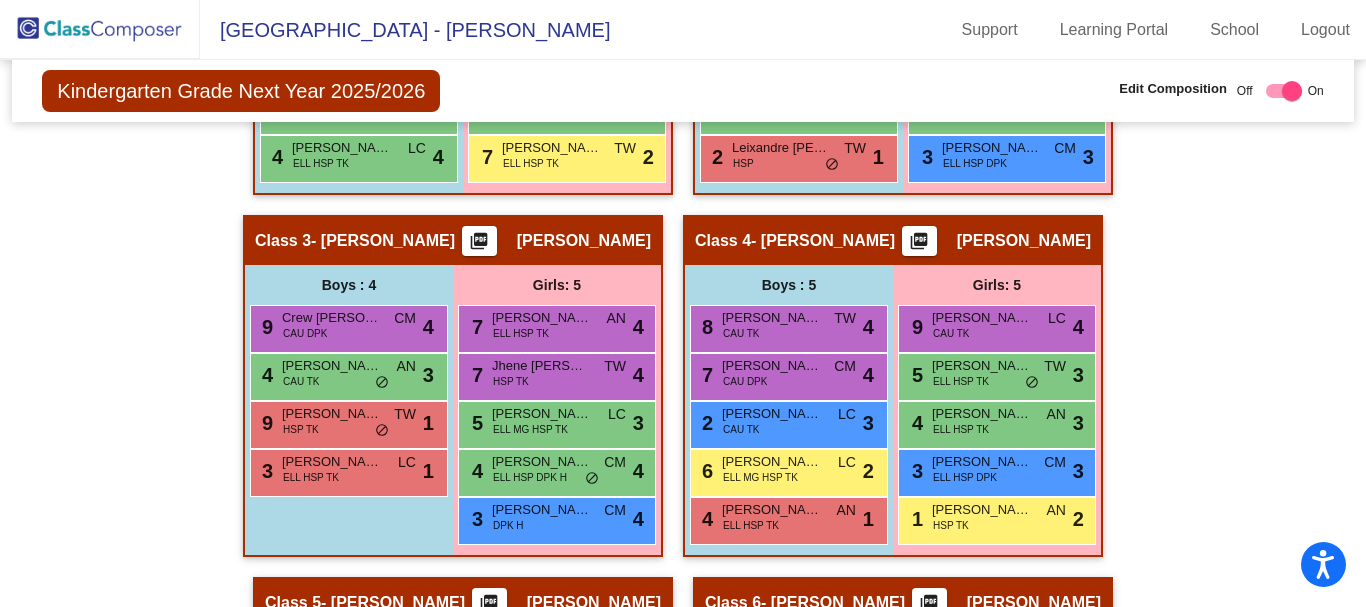 scroll, scrollTop: 767, scrollLeft: 0, axis: vertical 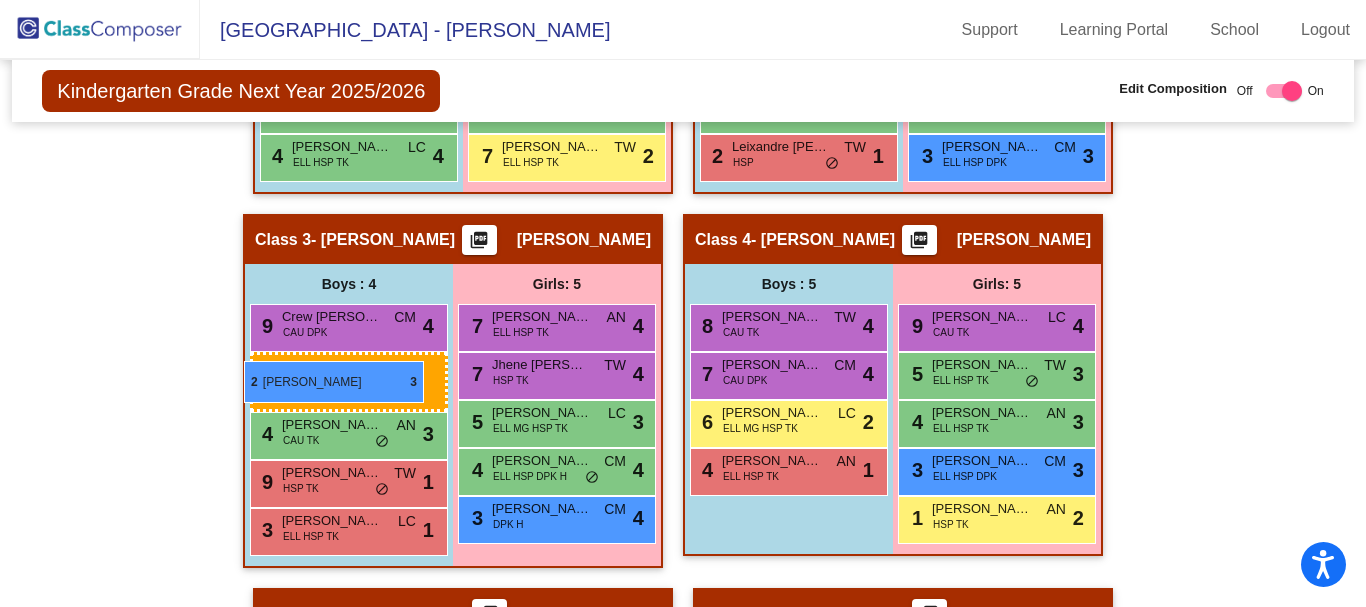 drag, startPoint x: 780, startPoint y: 424, endPoint x: 244, endPoint y: 361, distance: 539.6897 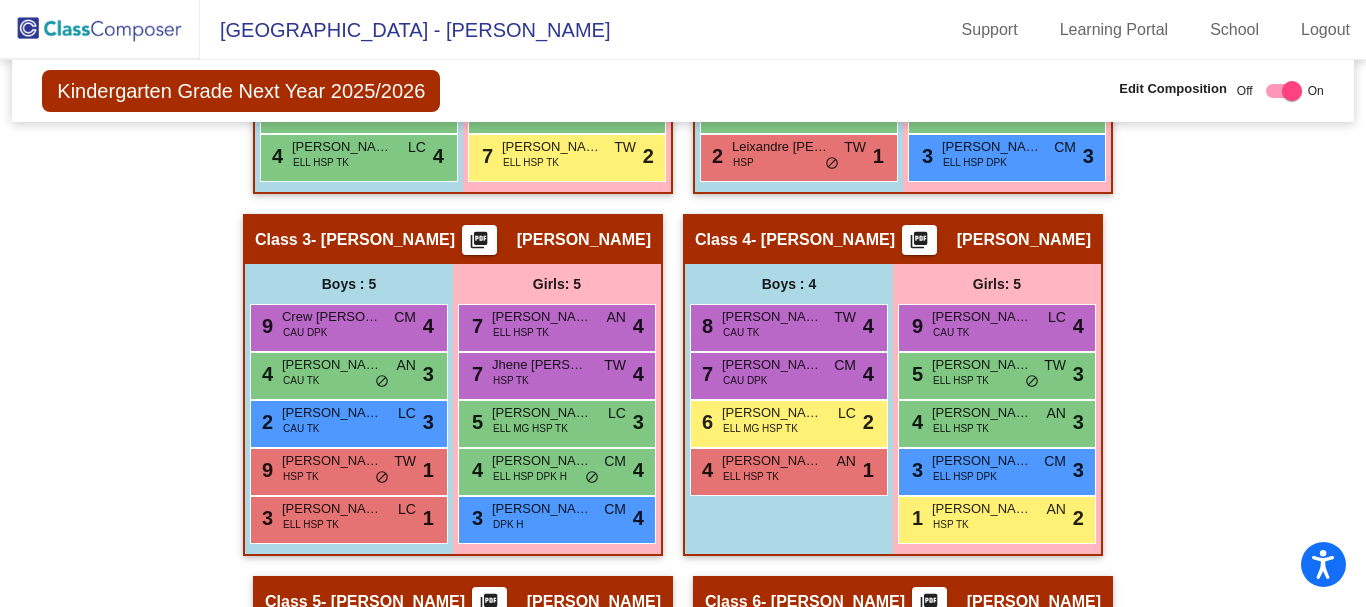scroll, scrollTop: 1146, scrollLeft: 0, axis: vertical 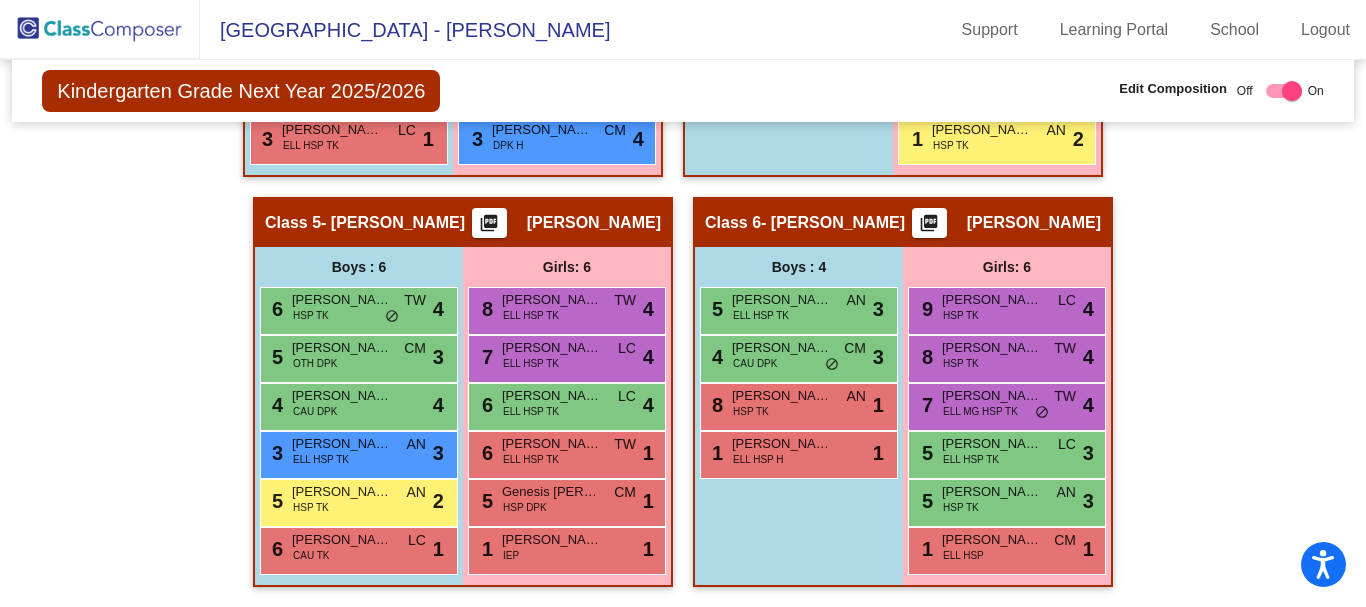 drag, startPoint x: 1008, startPoint y: 503, endPoint x: 935, endPoint y: 224, distance: 288.3921 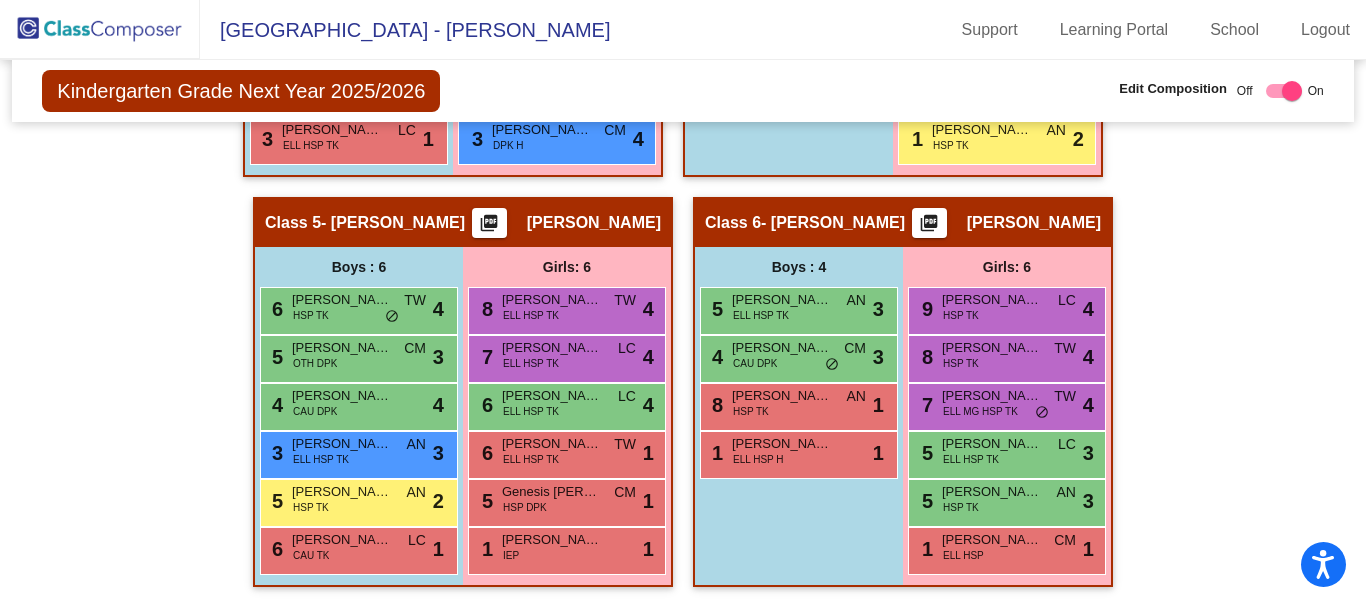 drag, startPoint x: 935, startPoint y: 224, endPoint x: 809, endPoint y: 534, distance: 334.62814 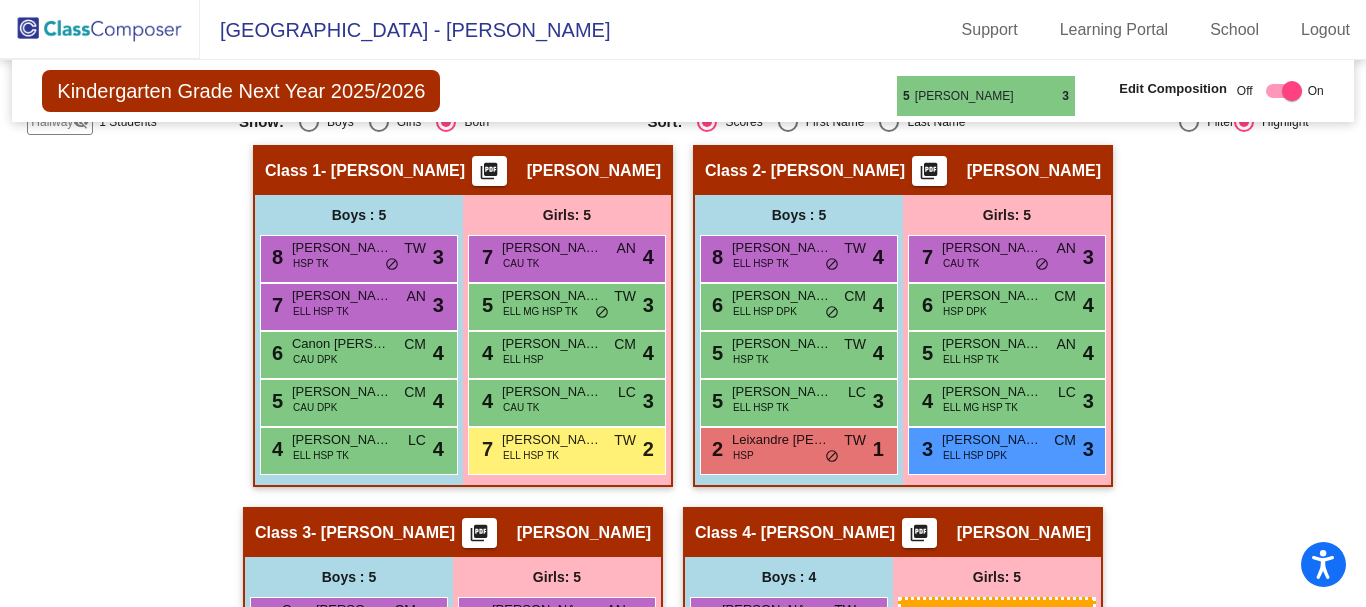 scroll, scrollTop: 434, scrollLeft: 0, axis: vertical 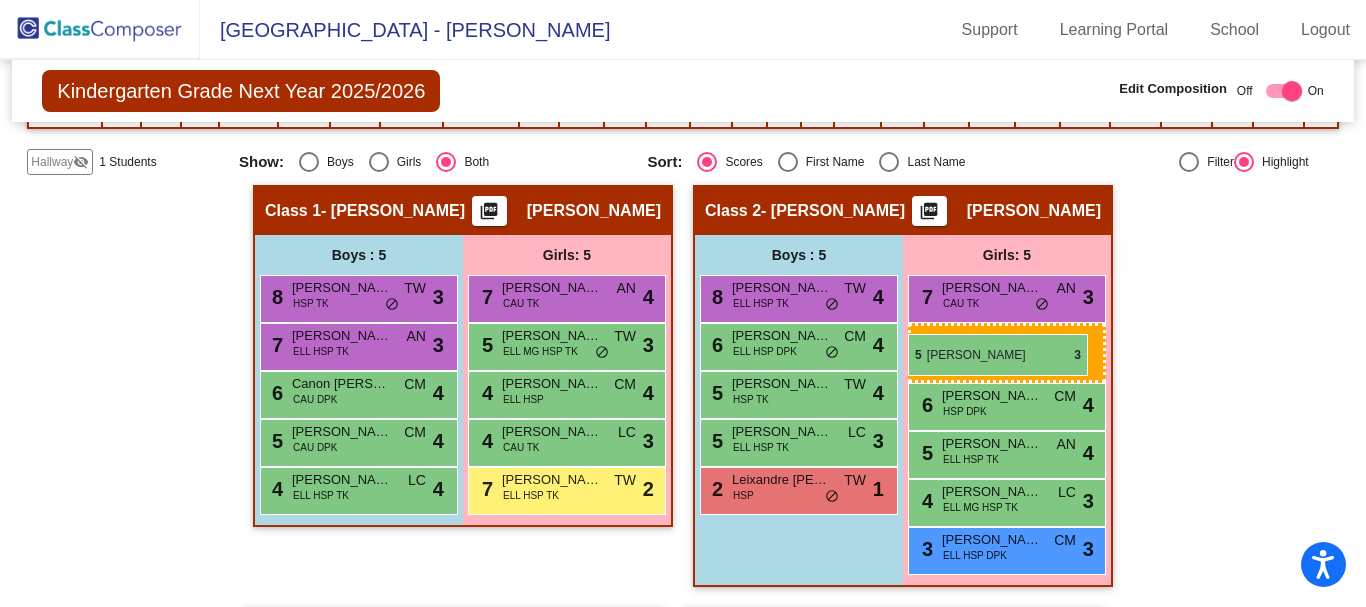 drag, startPoint x: 936, startPoint y: 503, endPoint x: 908, endPoint y: 334, distance: 171.30382 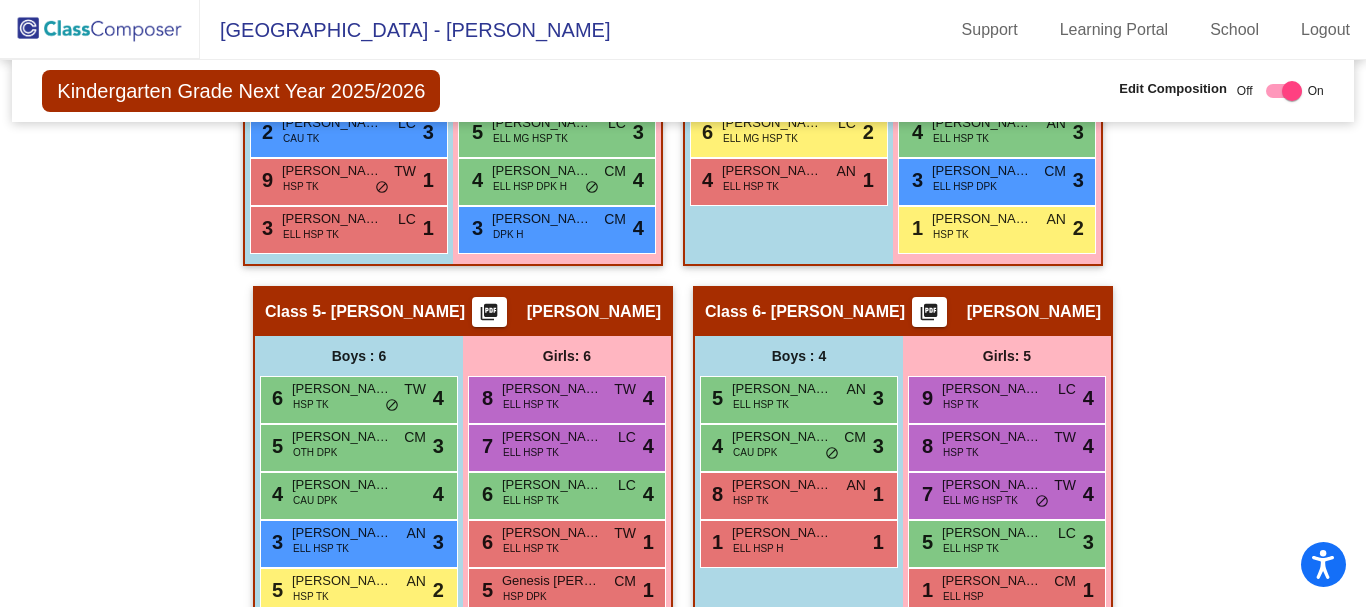 scroll, scrollTop: 1194, scrollLeft: 0, axis: vertical 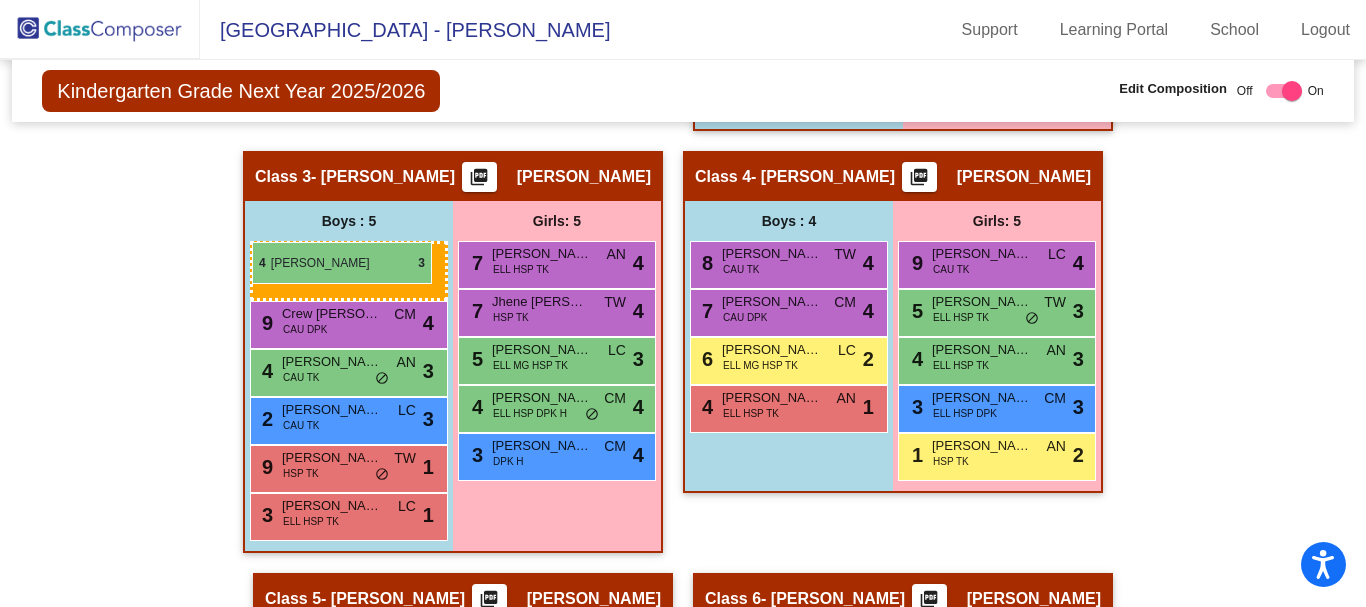 drag, startPoint x: 743, startPoint y: 365, endPoint x: 252, endPoint y: 242, distance: 506.1719 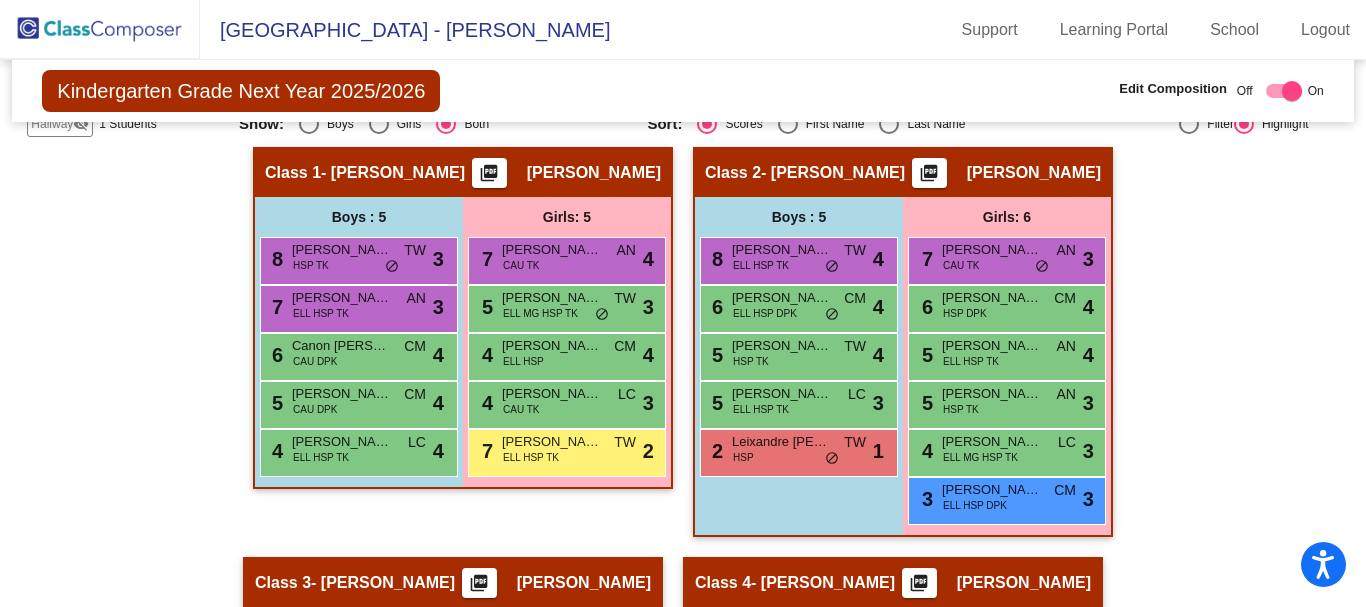scroll, scrollTop: 472, scrollLeft: 0, axis: vertical 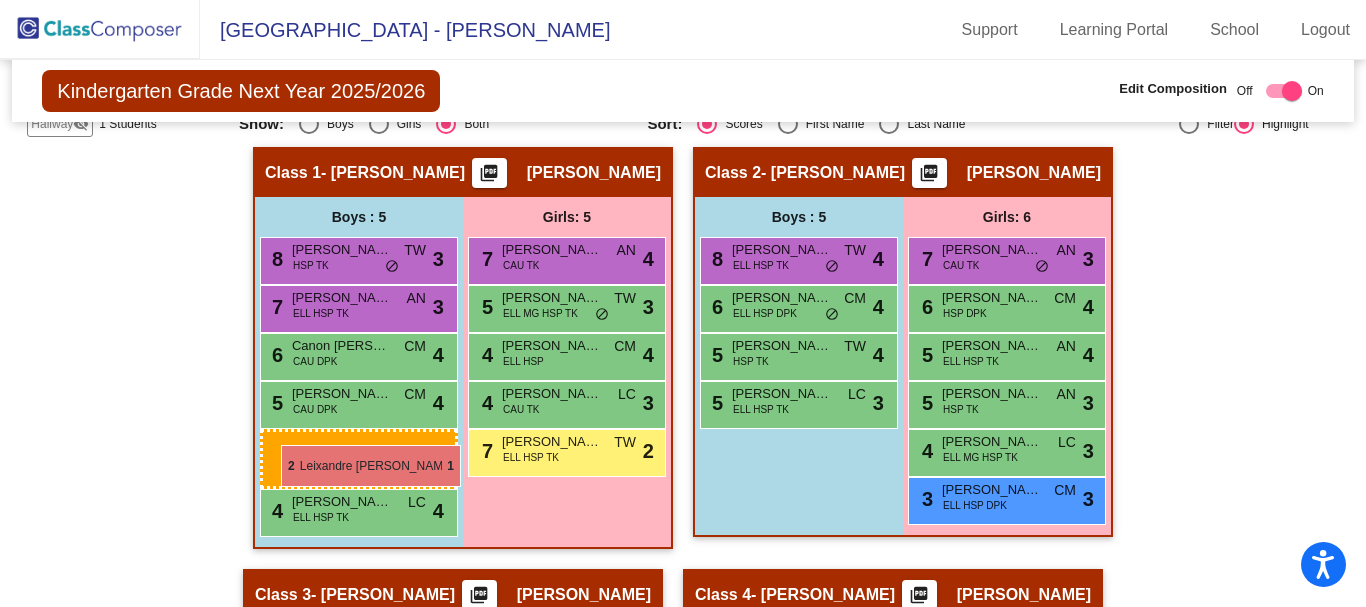 drag, startPoint x: 809, startPoint y: 458, endPoint x: 281, endPoint y: 444, distance: 528.18555 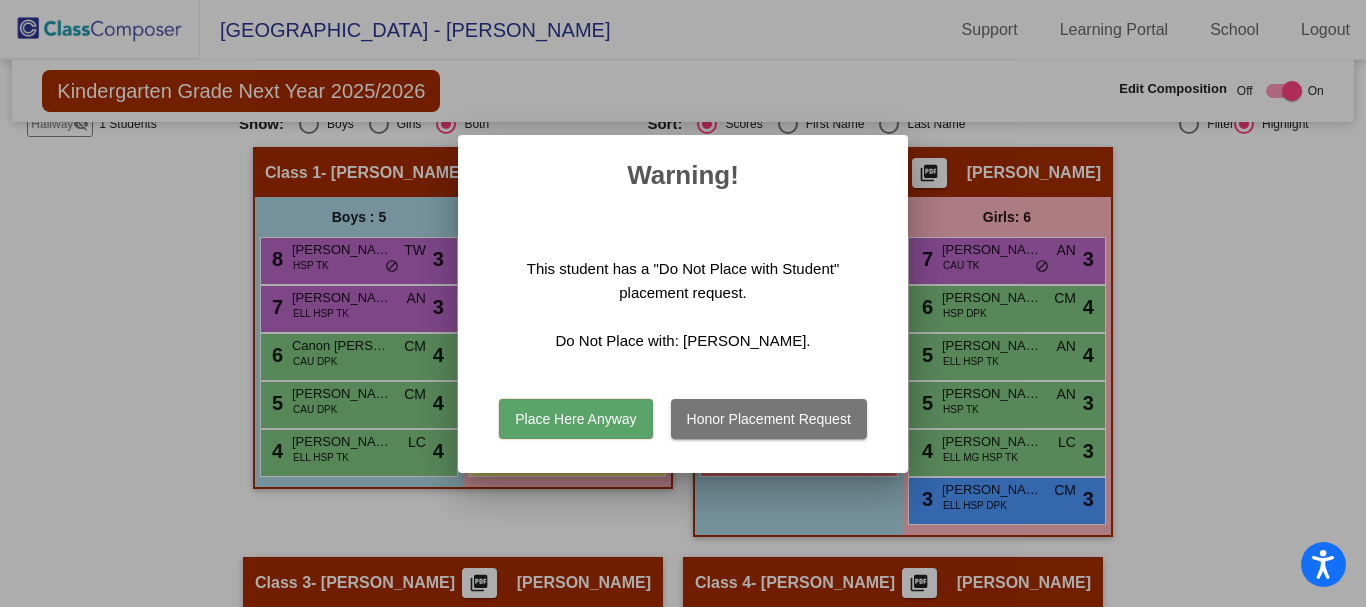click on "Honor Placement Request" at bounding box center (769, 419) 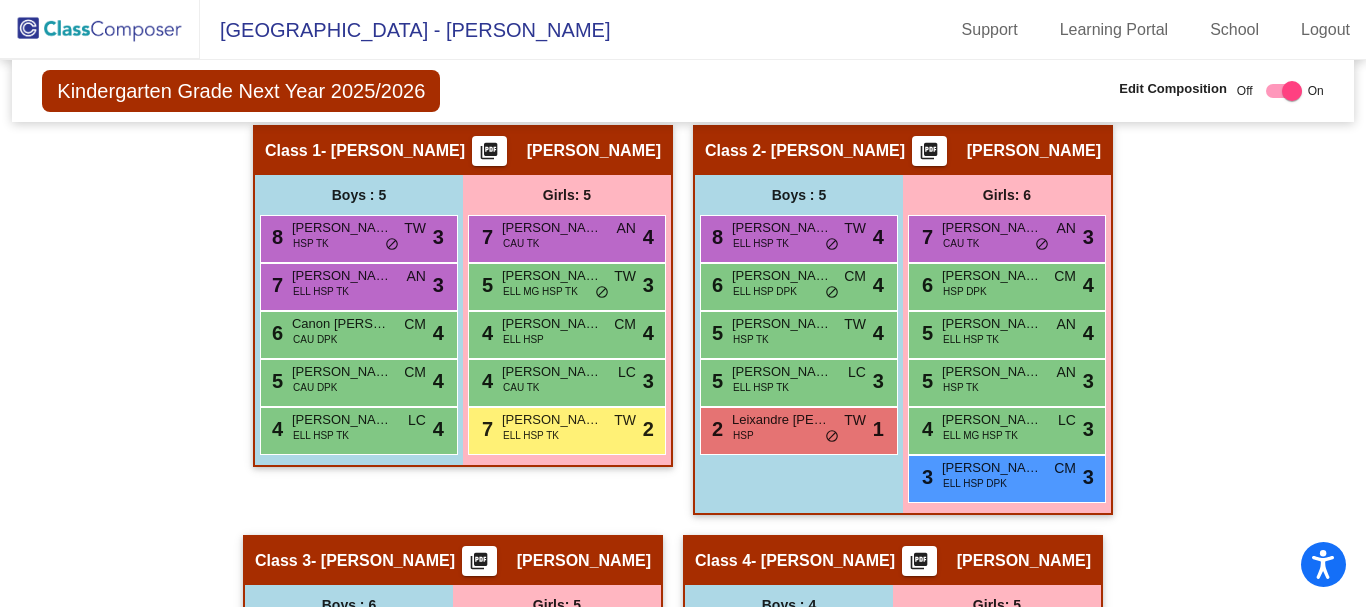 scroll, scrollTop: 489, scrollLeft: 0, axis: vertical 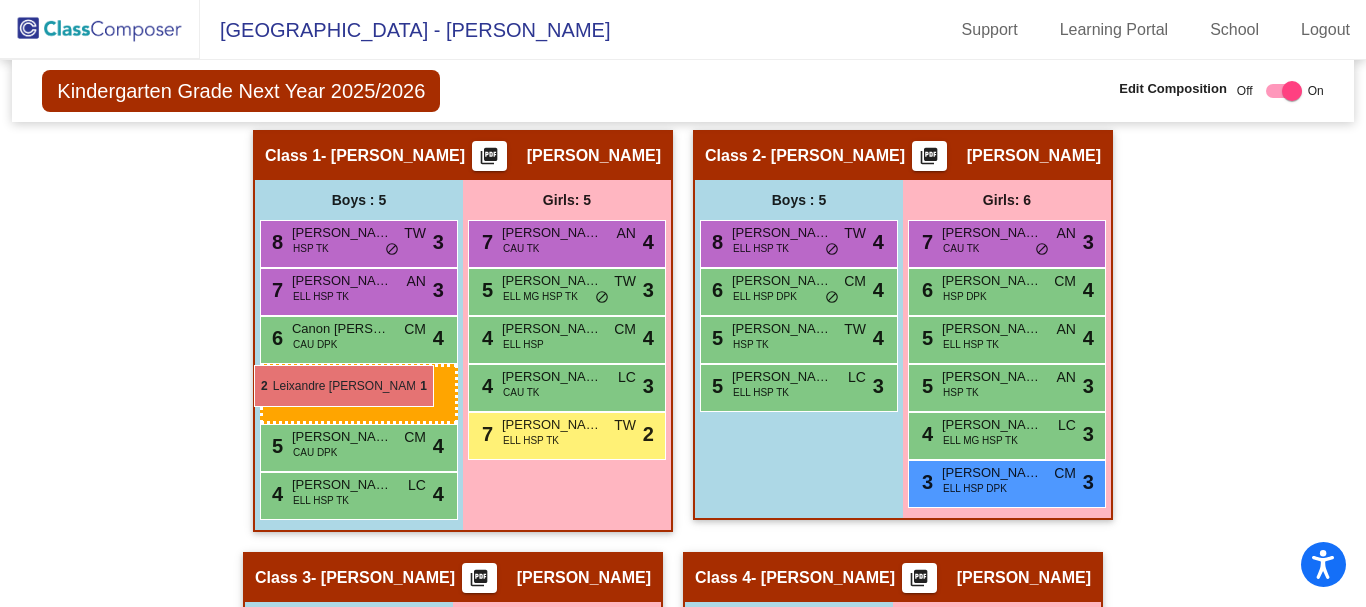 drag, startPoint x: 803, startPoint y: 438, endPoint x: 253, endPoint y: 365, distance: 554.8234 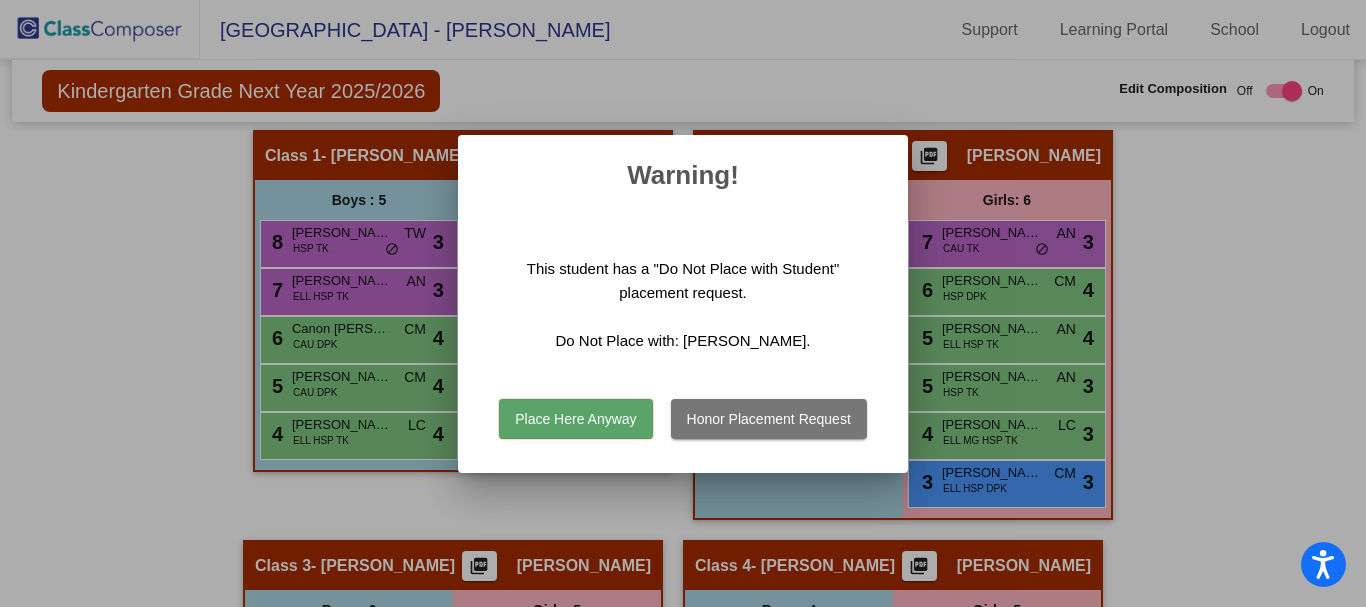 click on "Place Here Anyway" at bounding box center [575, 419] 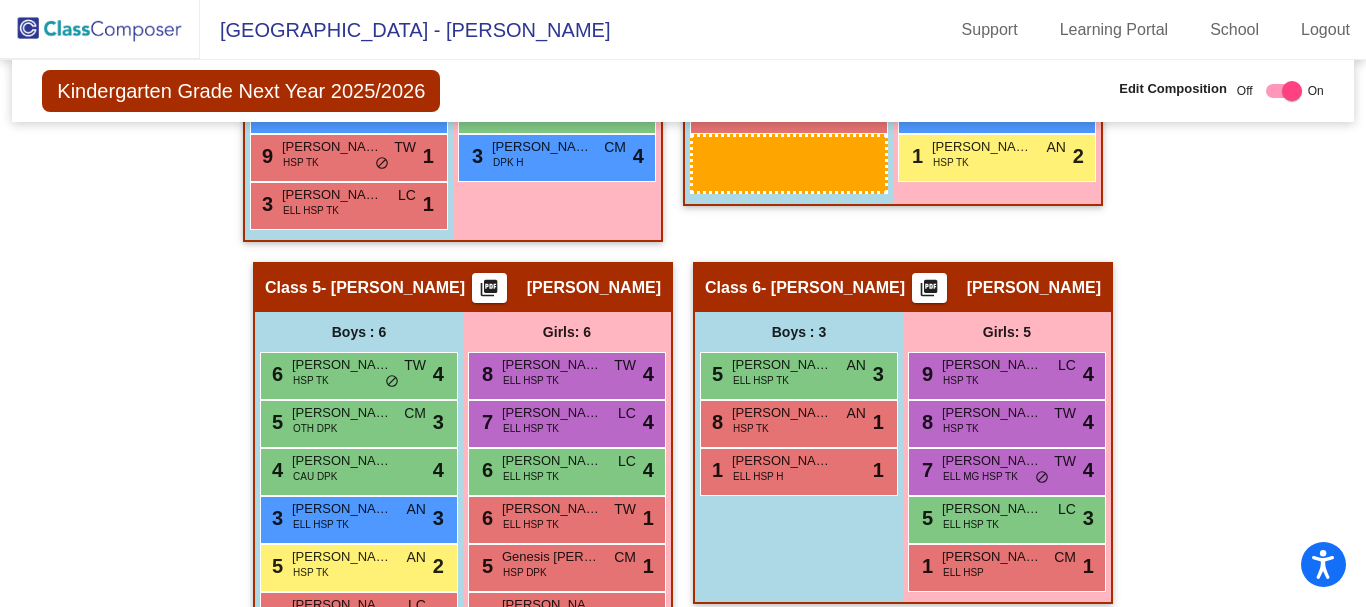 scroll, scrollTop: 1185, scrollLeft: 0, axis: vertical 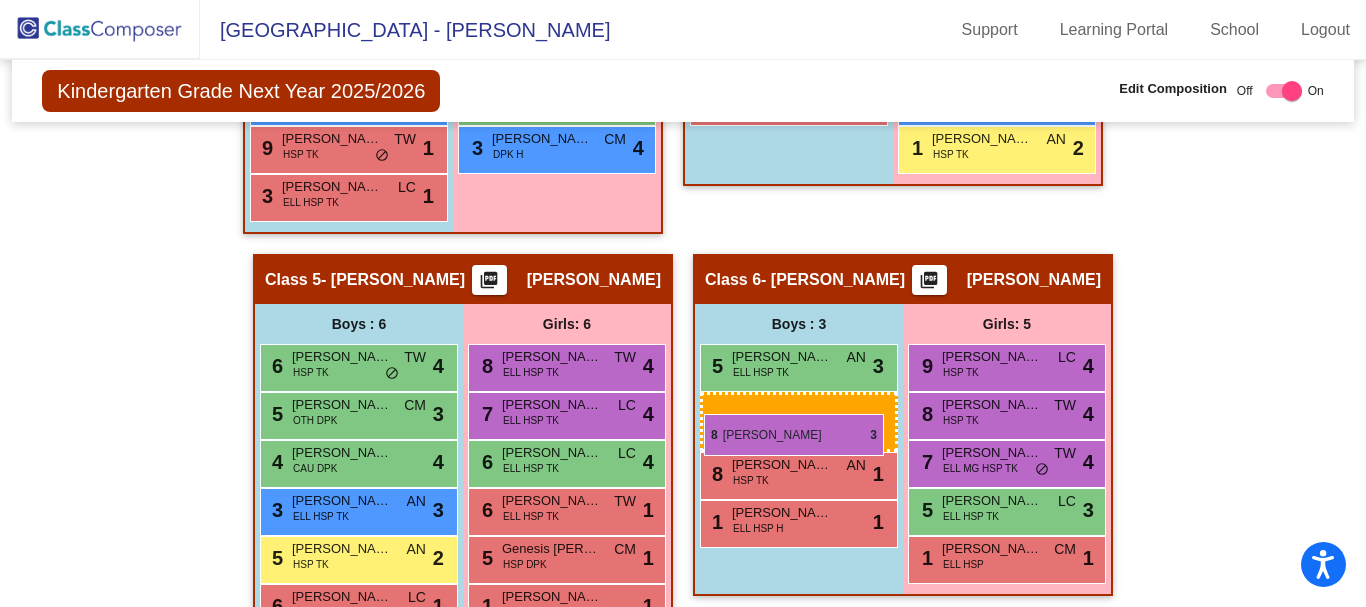 drag, startPoint x: 340, startPoint y: 248, endPoint x: 704, endPoint y: 413, distance: 399.6511 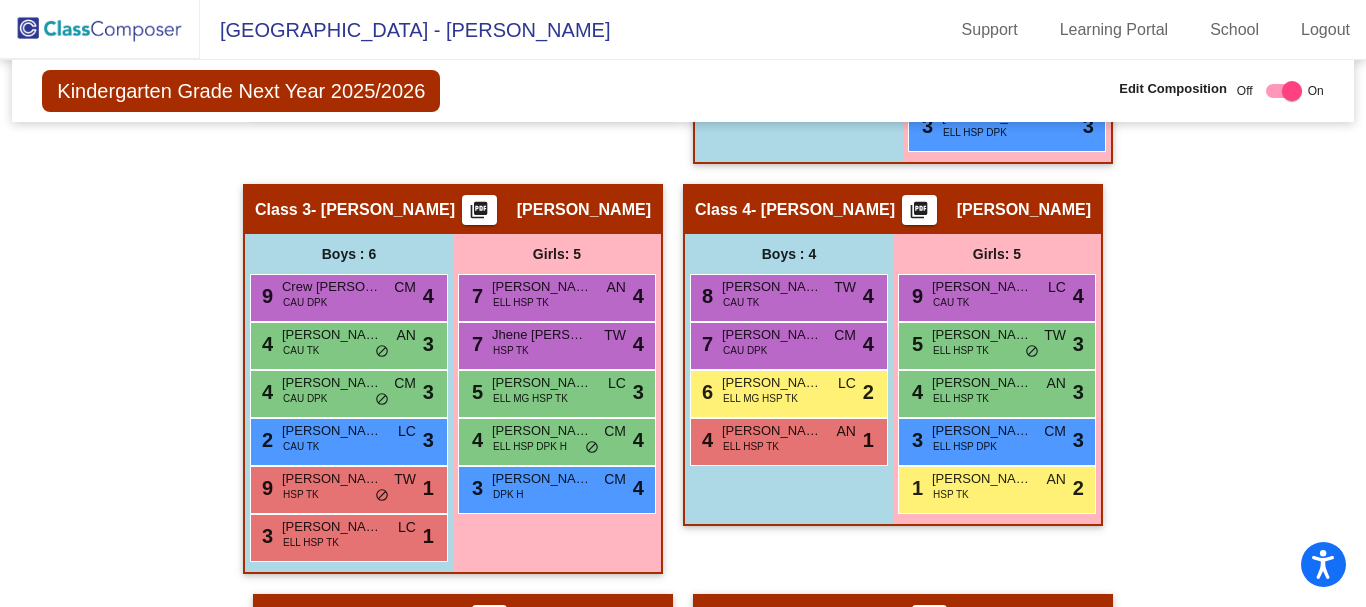 scroll, scrollTop: 830, scrollLeft: 0, axis: vertical 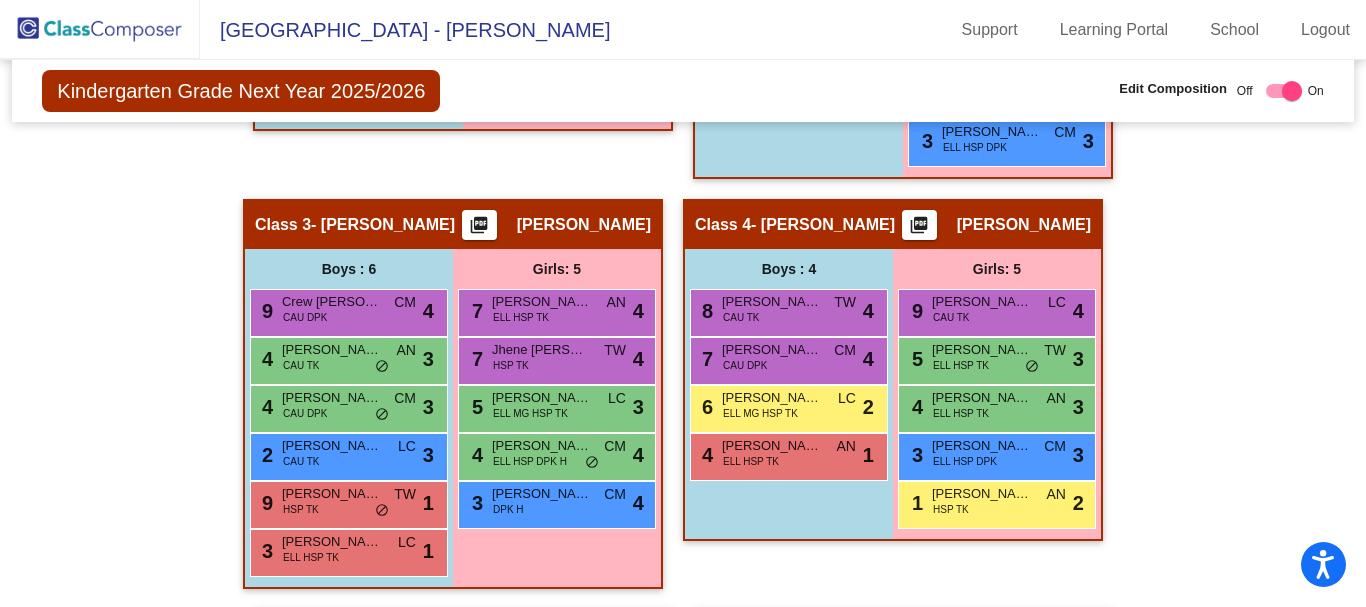 drag, startPoint x: 791, startPoint y: 451, endPoint x: 773, endPoint y: 159, distance: 292.55426 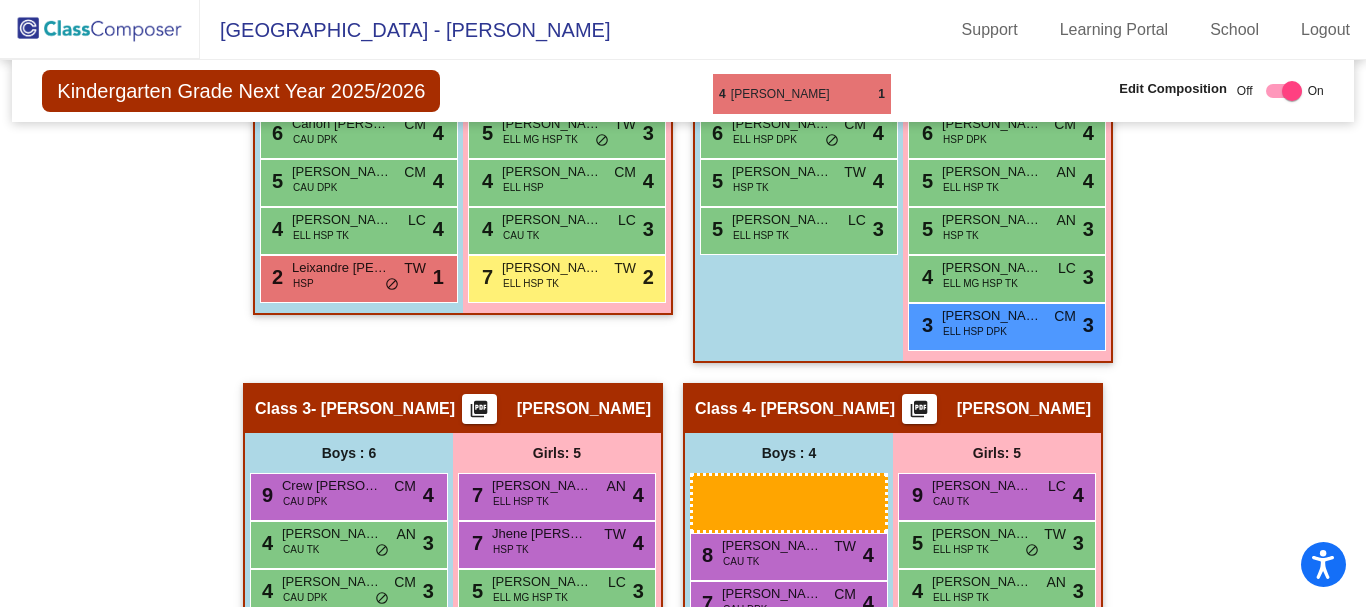 scroll, scrollTop: 626, scrollLeft: 0, axis: vertical 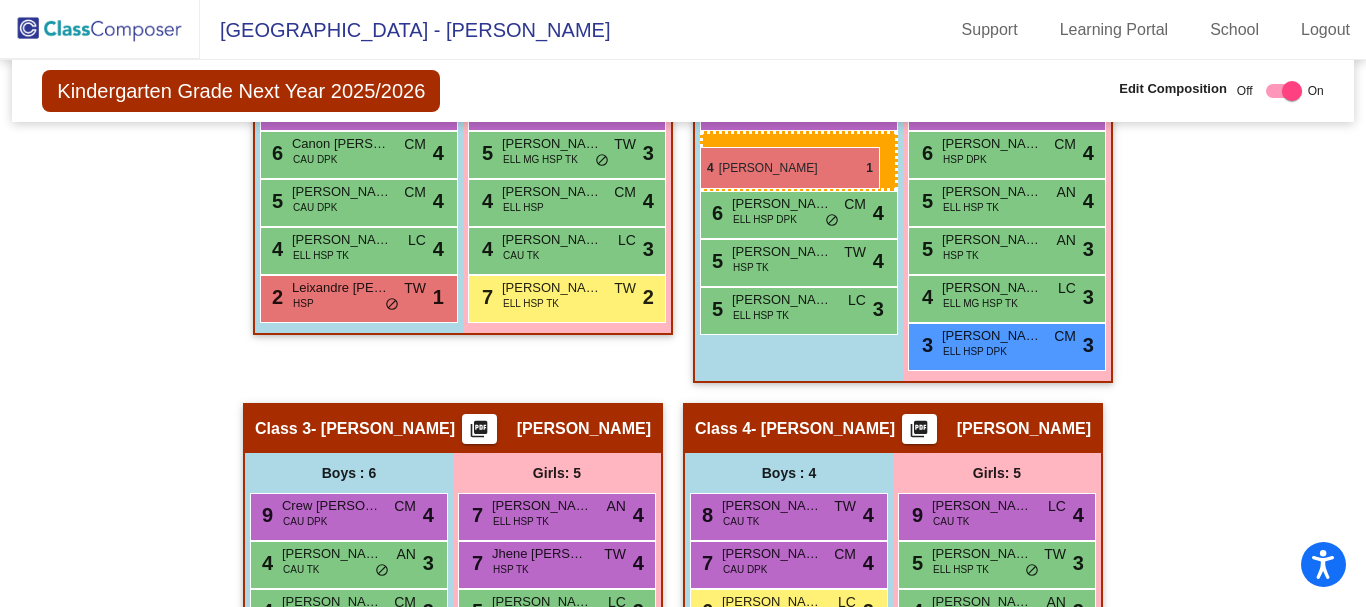drag, startPoint x: 773, startPoint y: 159, endPoint x: 700, endPoint y: 147, distance: 73.97973 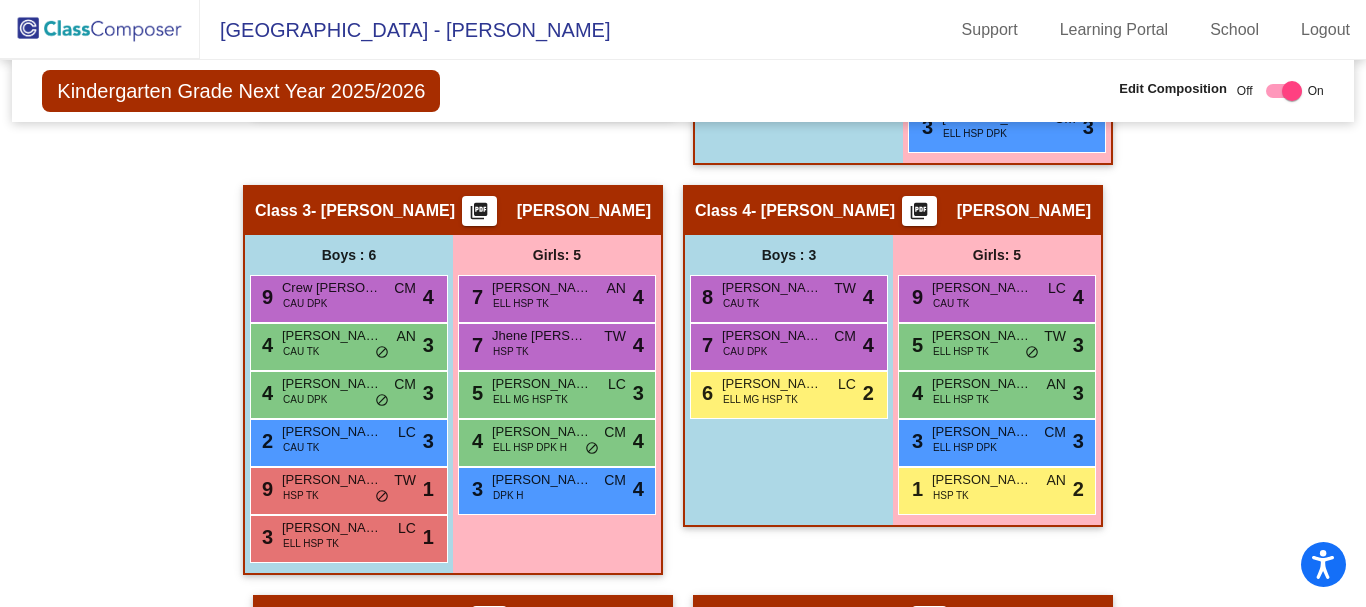 scroll, scrollTop: 1242, scrollLeft: 0, axis: vertical 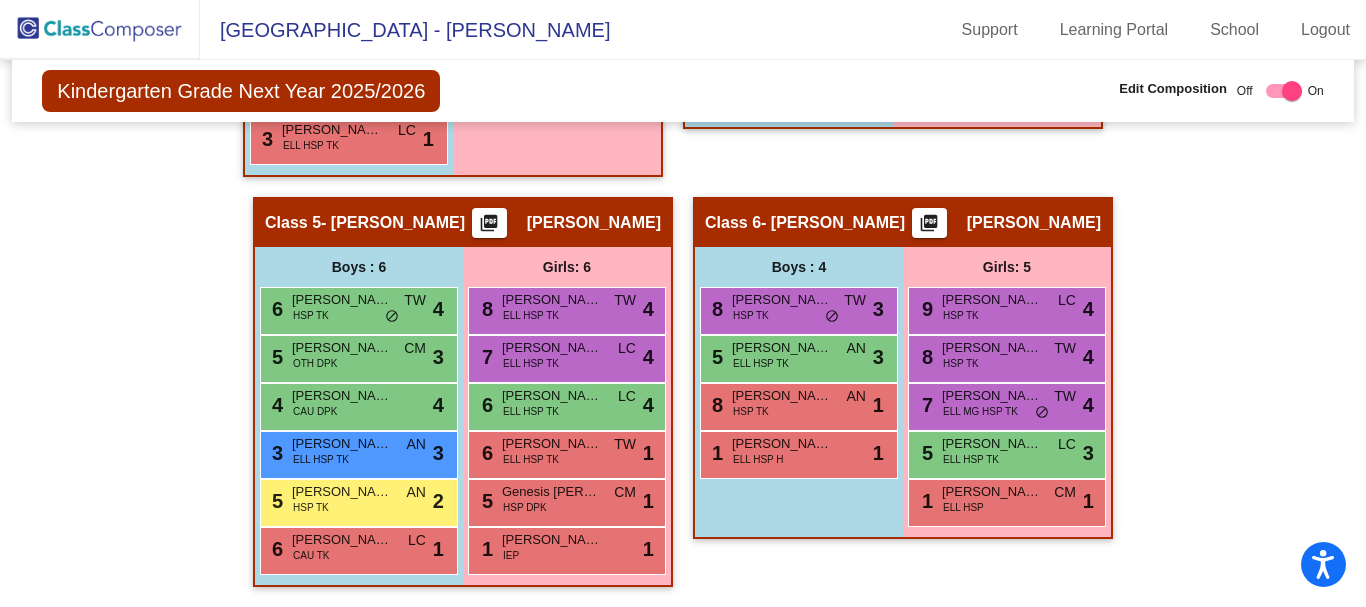 drag, startPoint x: 1012, startPoint y: 503, endPoint x: 802, endPoint y: 281, distance: 305.58795 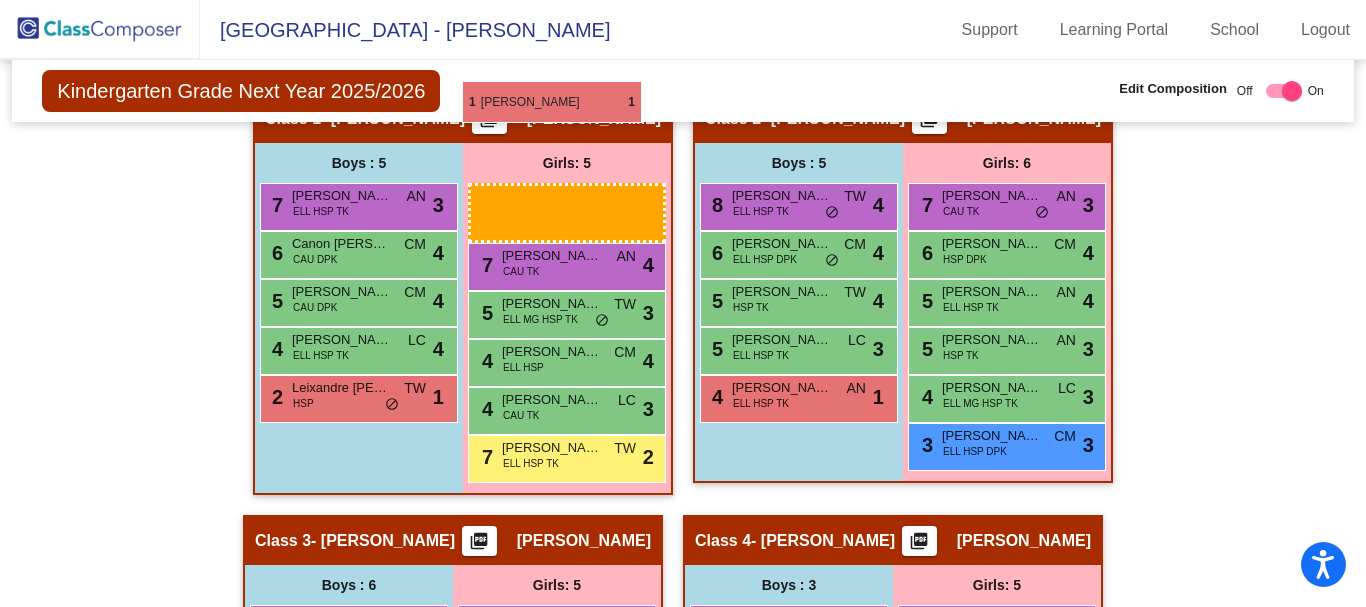 scroll, scrollTop: 482, scrollLeft: 0, axis: vertical 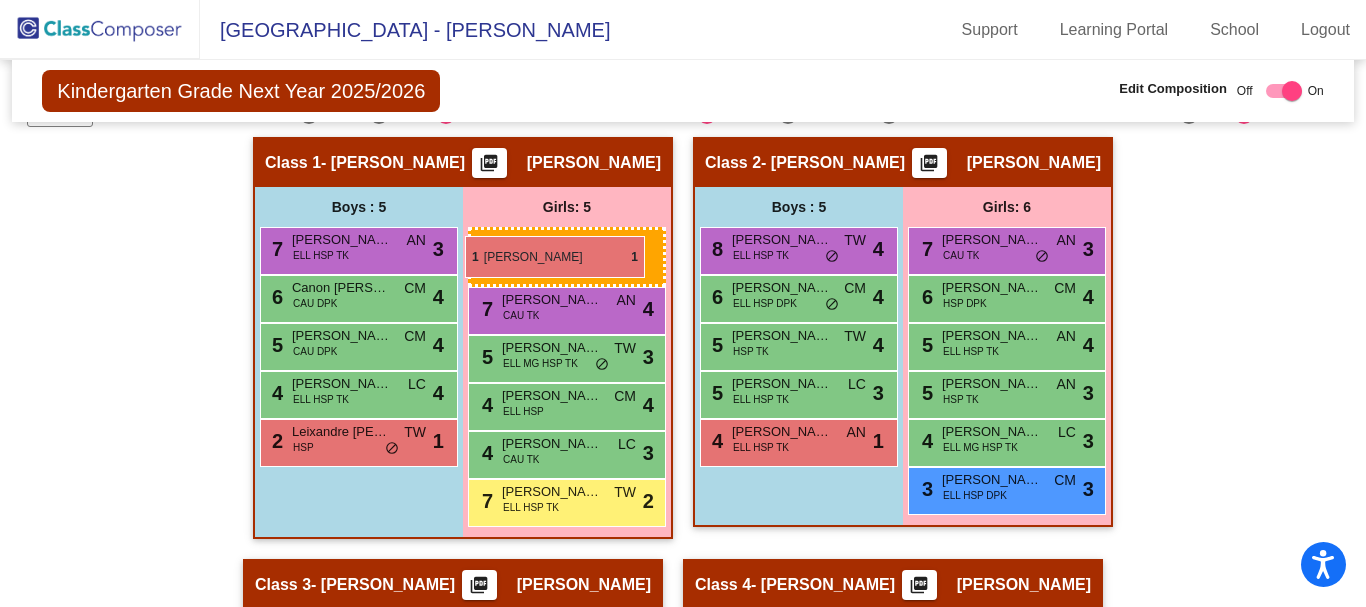 drag, startPoint x: 991, startPoint y: 502, endPoint x: 465, endPoint y: 236, distance: 589.43365 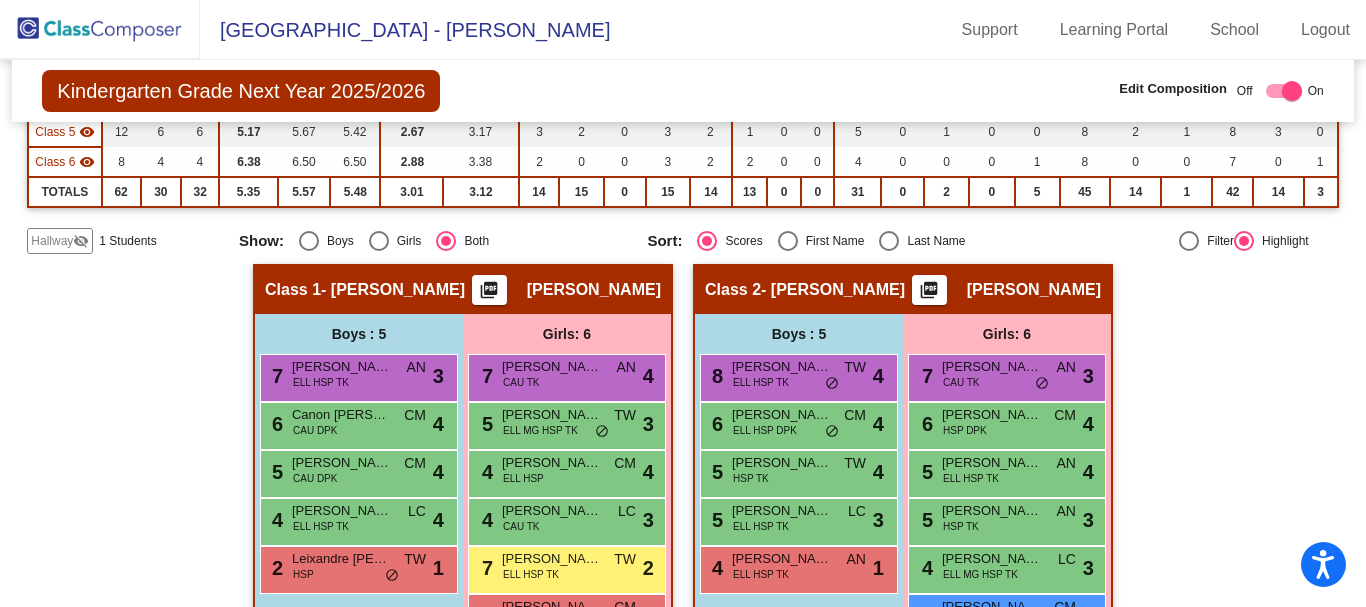 scroll, scrollTop: 0, scrollLeft: 0, axis: both 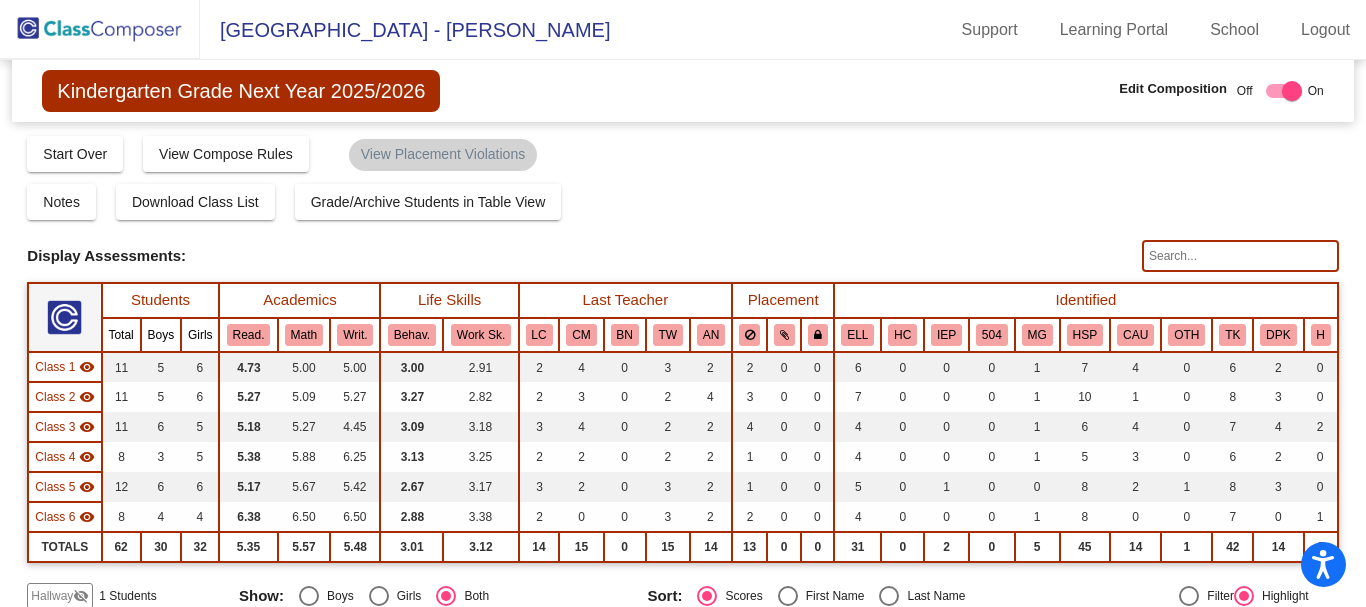 click 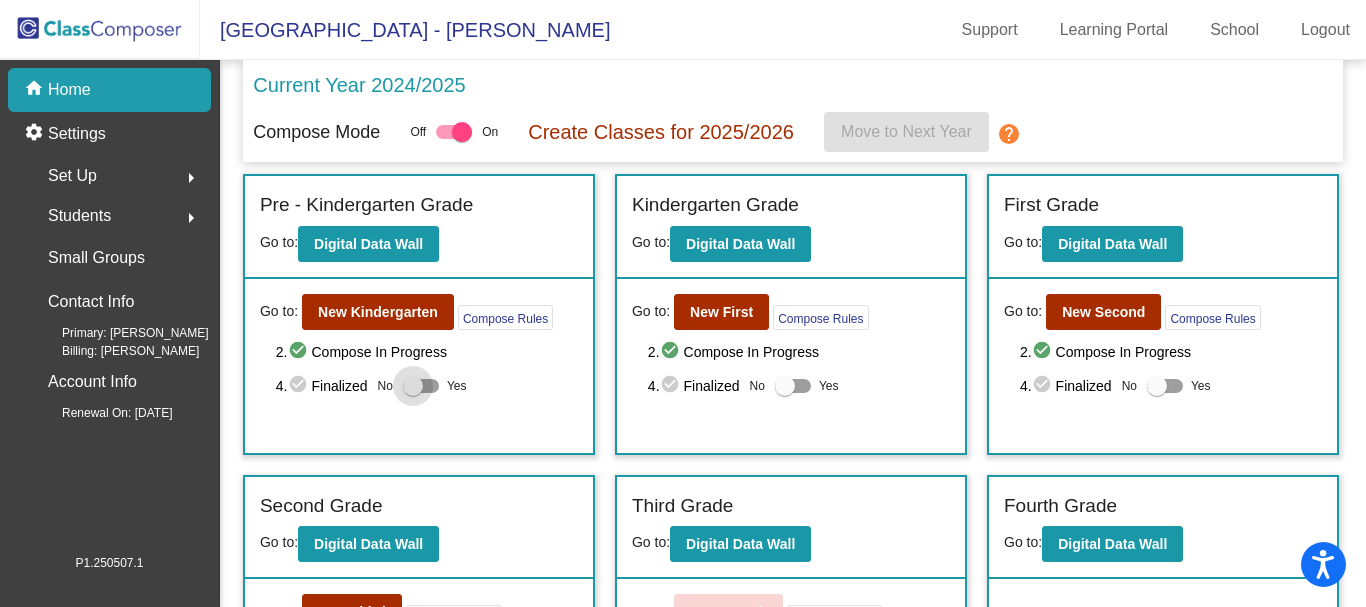 click at bounding box center [421, 386] 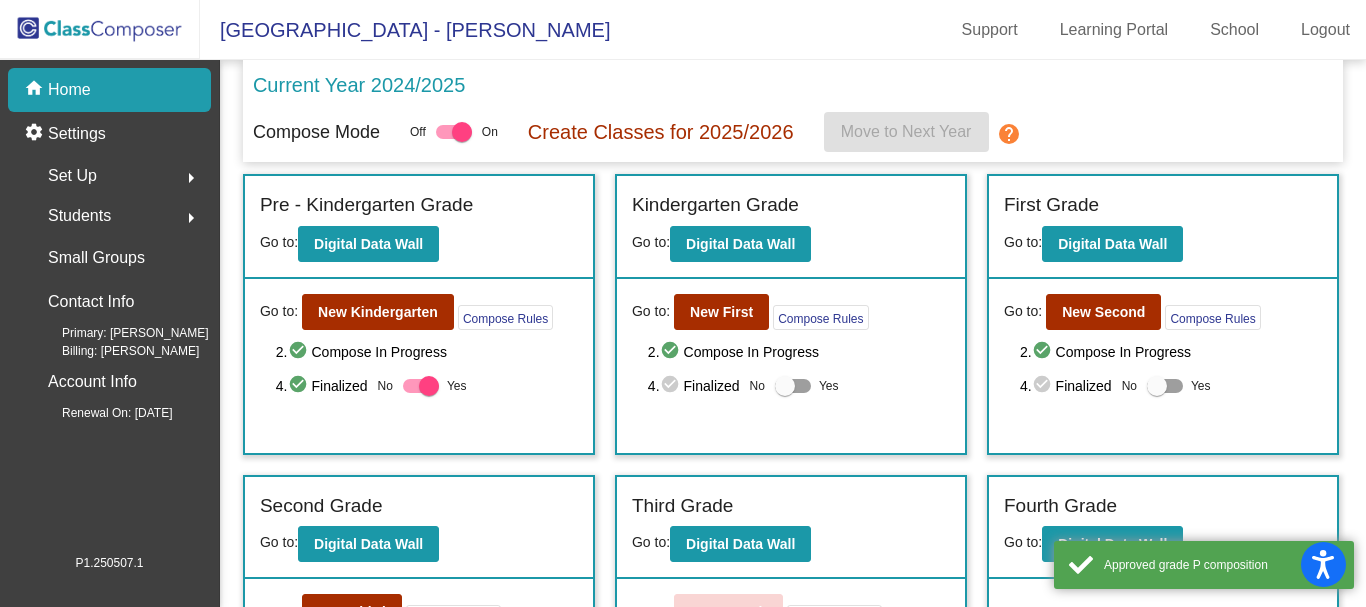 click at bounding box center (793, 386) 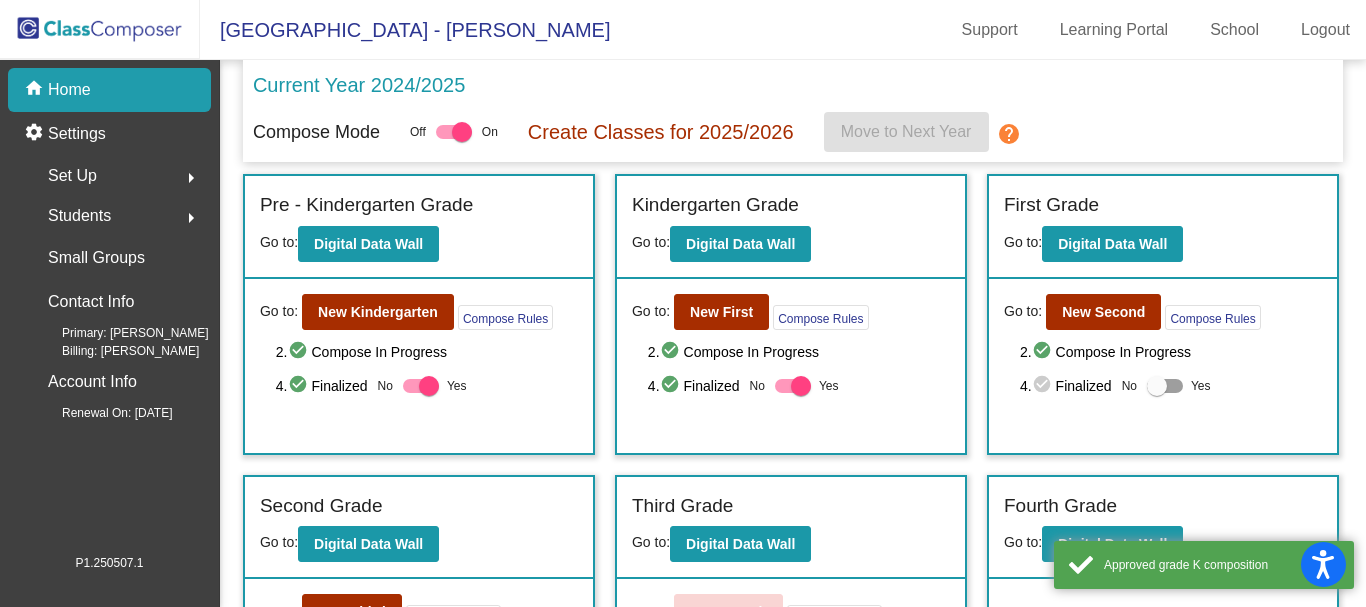 click at bounding box center [1165, 386] 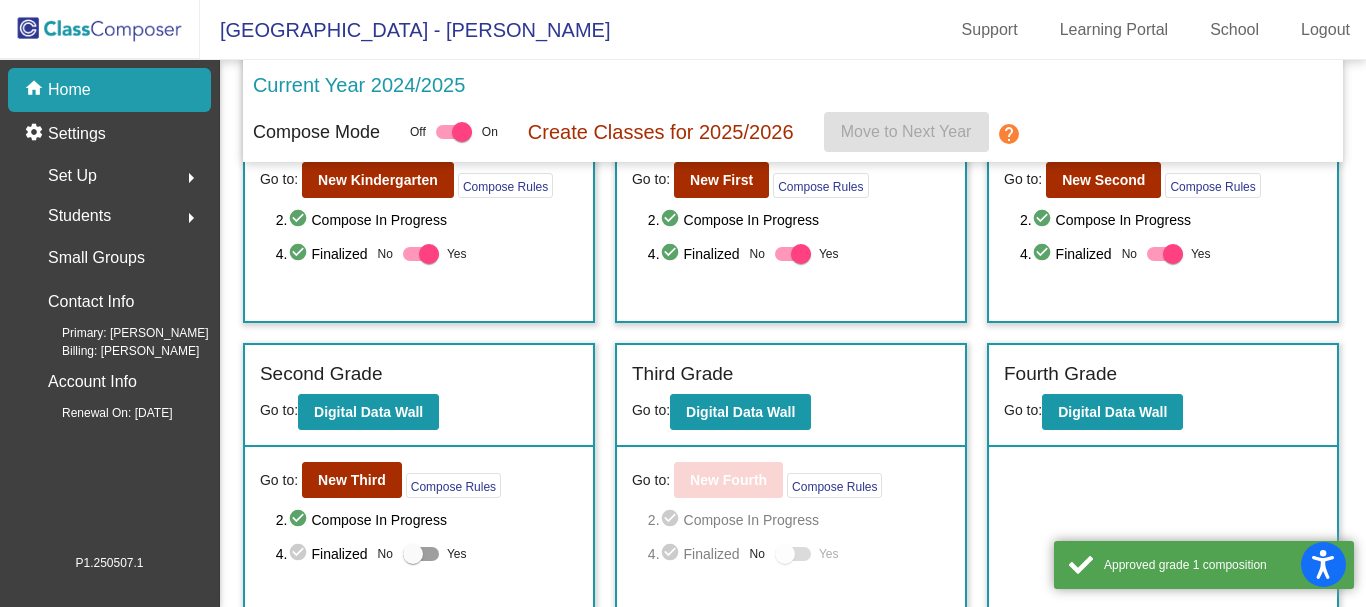 scroll, scrollTop: 148, scrollLeft: 0, axis: vertical 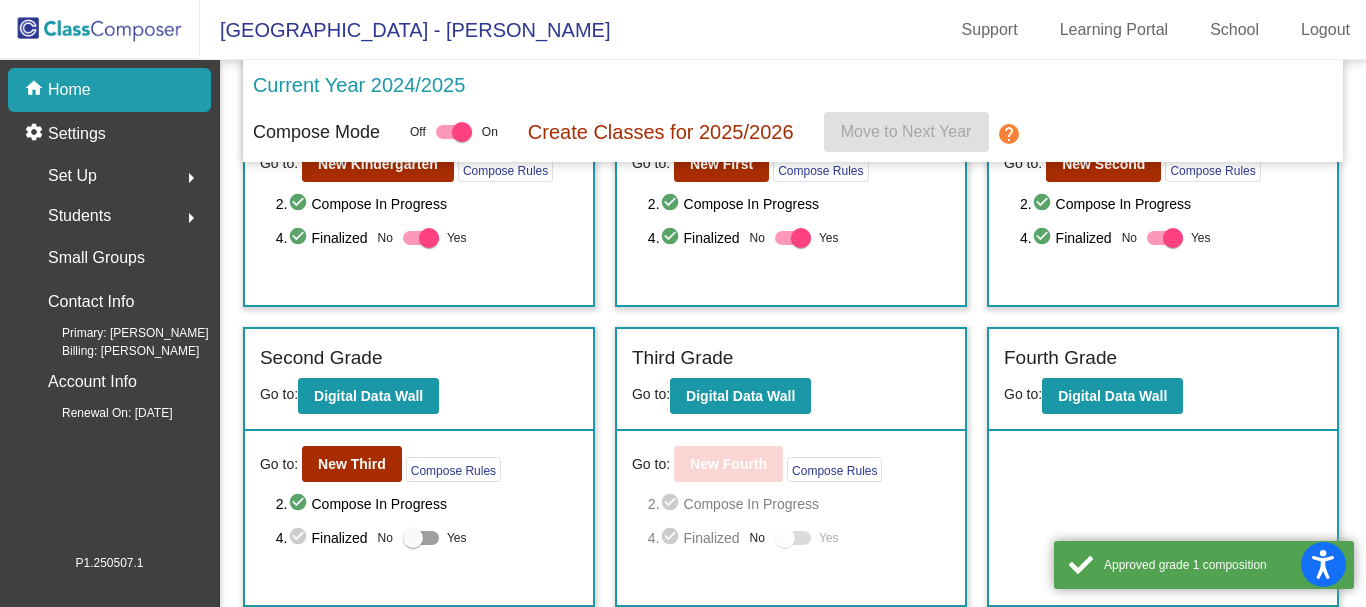 click at bounding box center [421, 538] 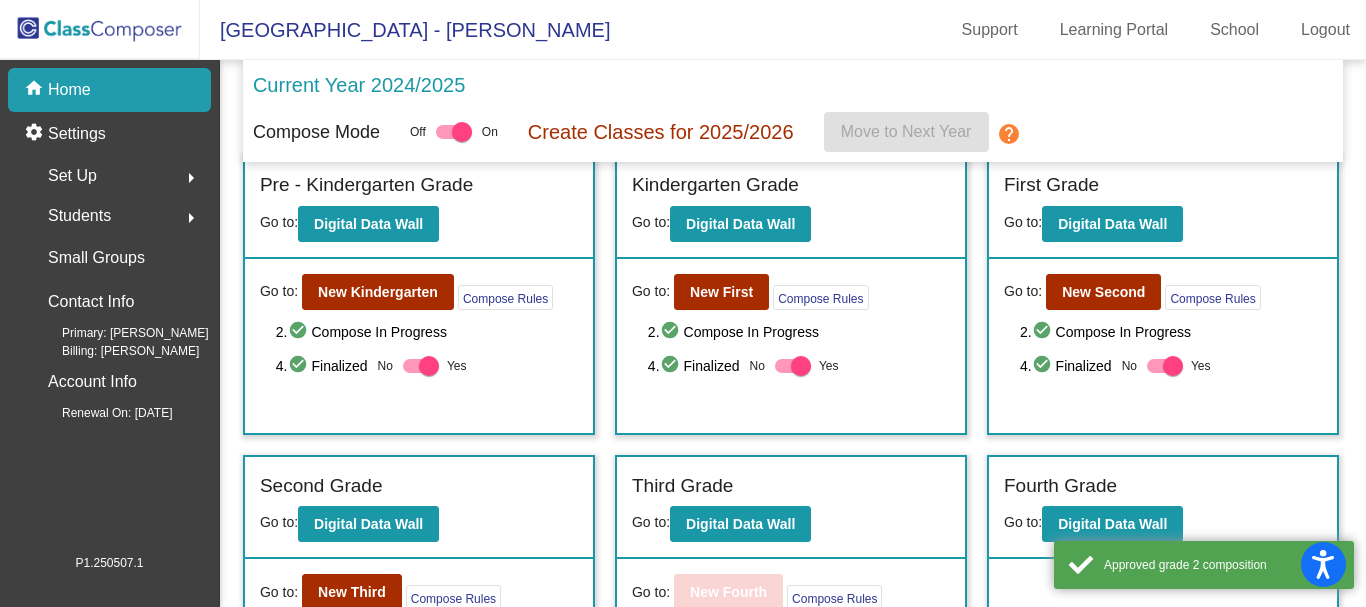 scroll, scrollTop: 0, scrollLeft: 0, axis: both 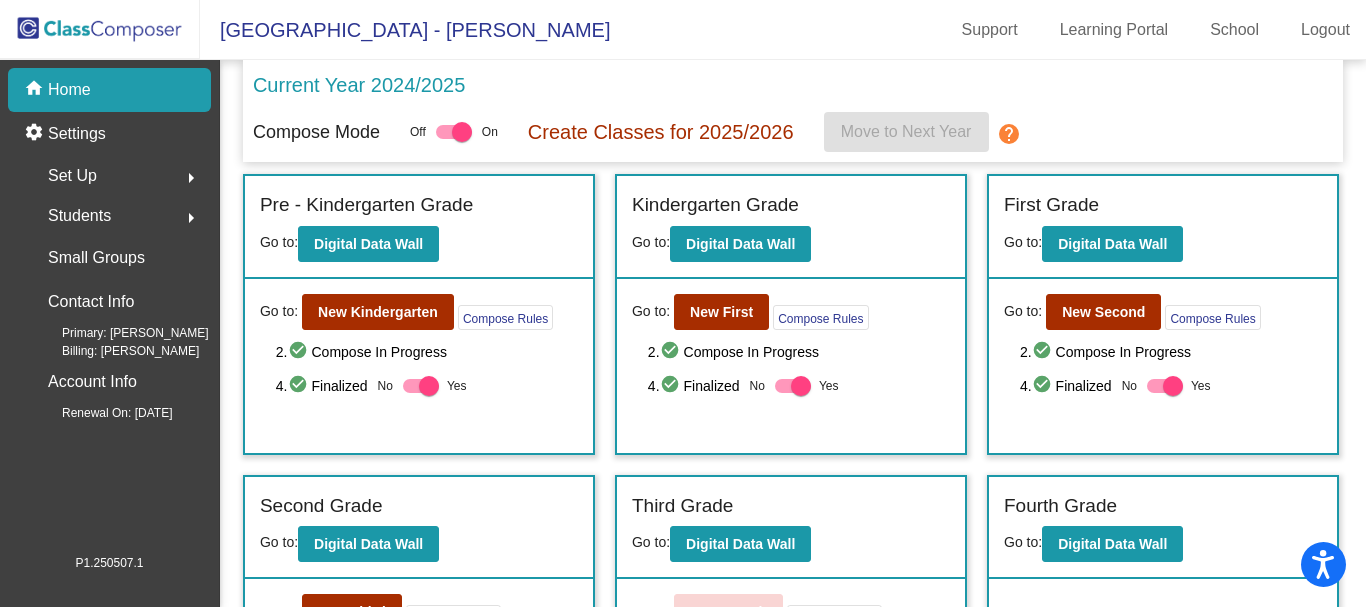 click on "Red Rock Elementary - Robin Support Learning Portal School Logout" 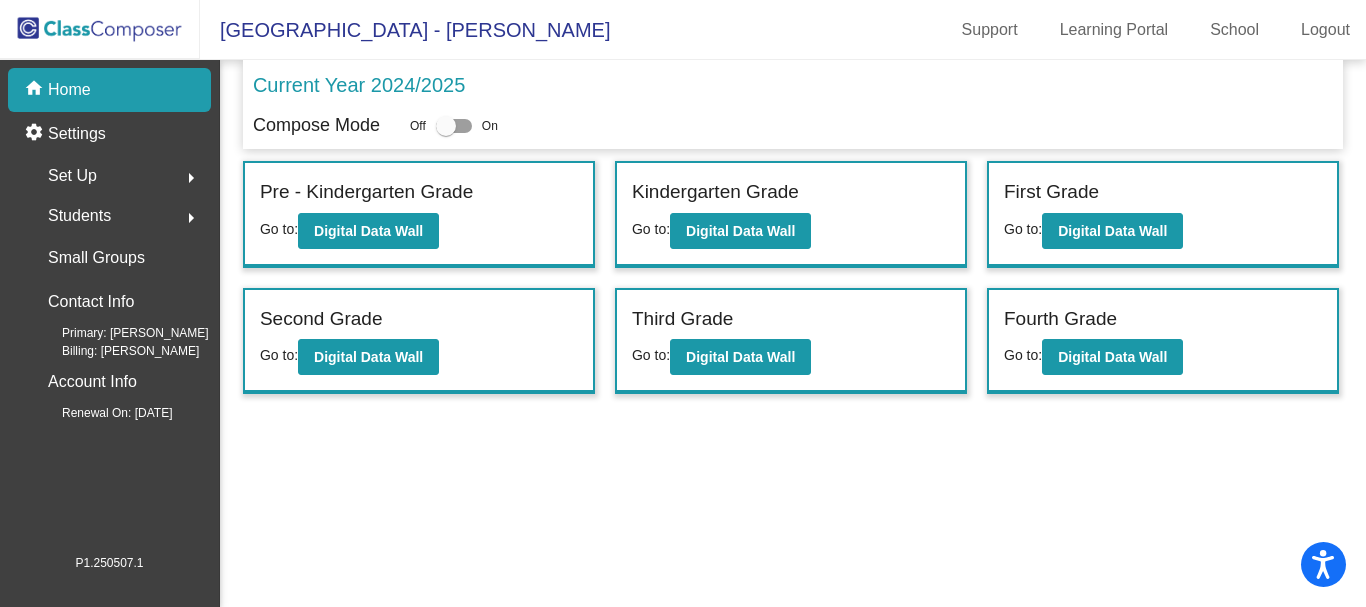 click at bounding box center [454, 126] 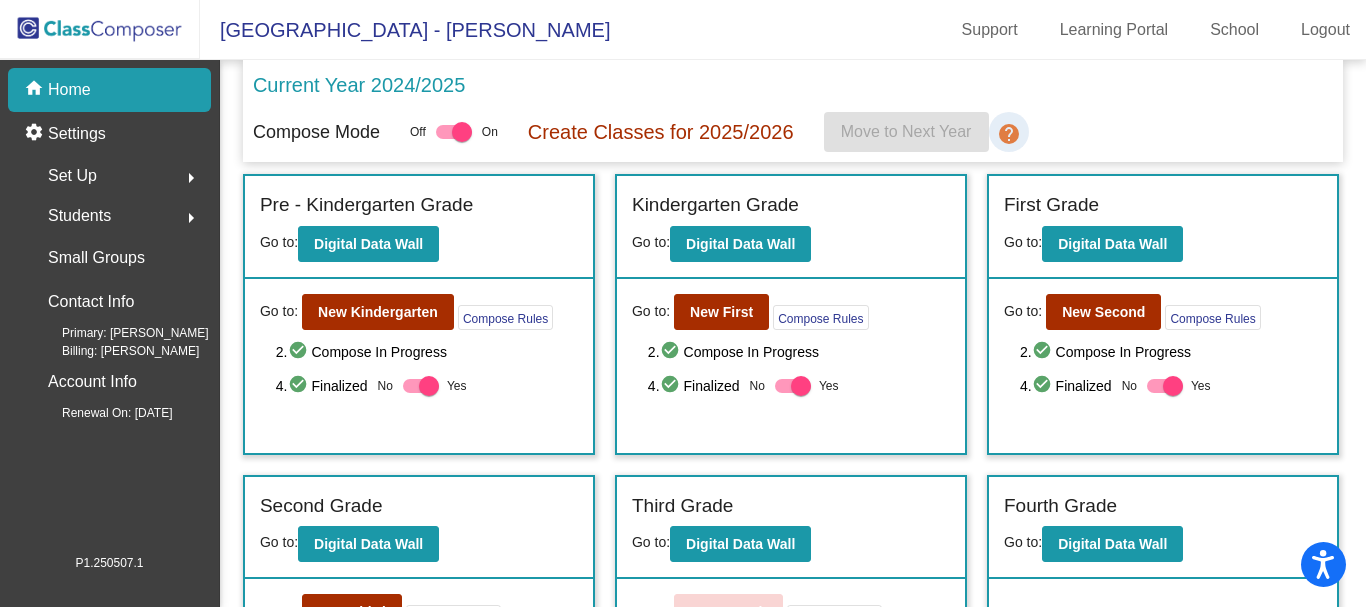 click on "help" 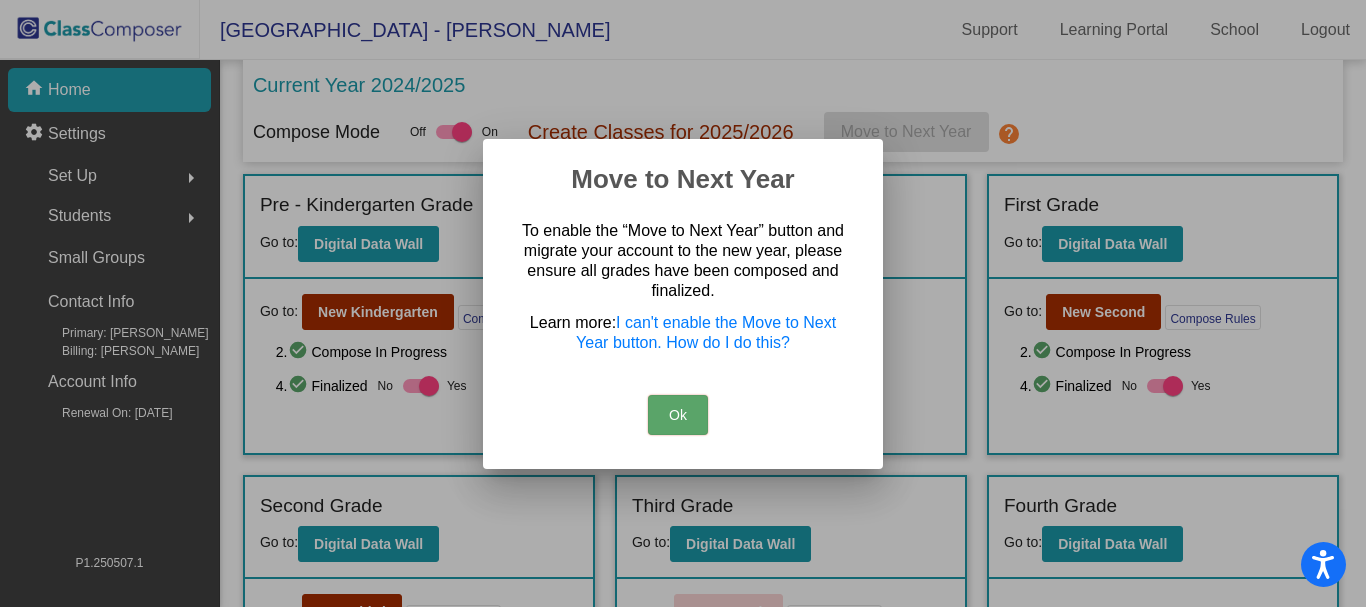 click on "Learn more:
I can't enable the Move to Next Year button. How do I do this?" at bounding box center (683, 333) 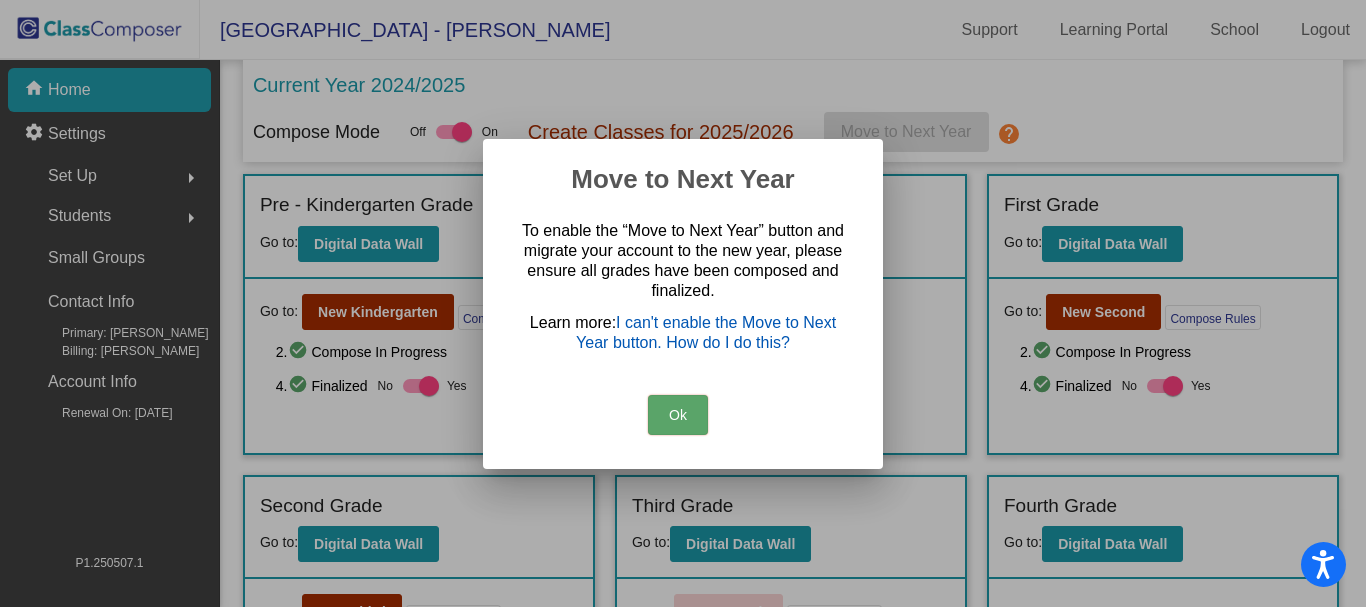 click on "I can't enable the Move to Next Year button. How do I do this?" at bounding box center (706, 332) 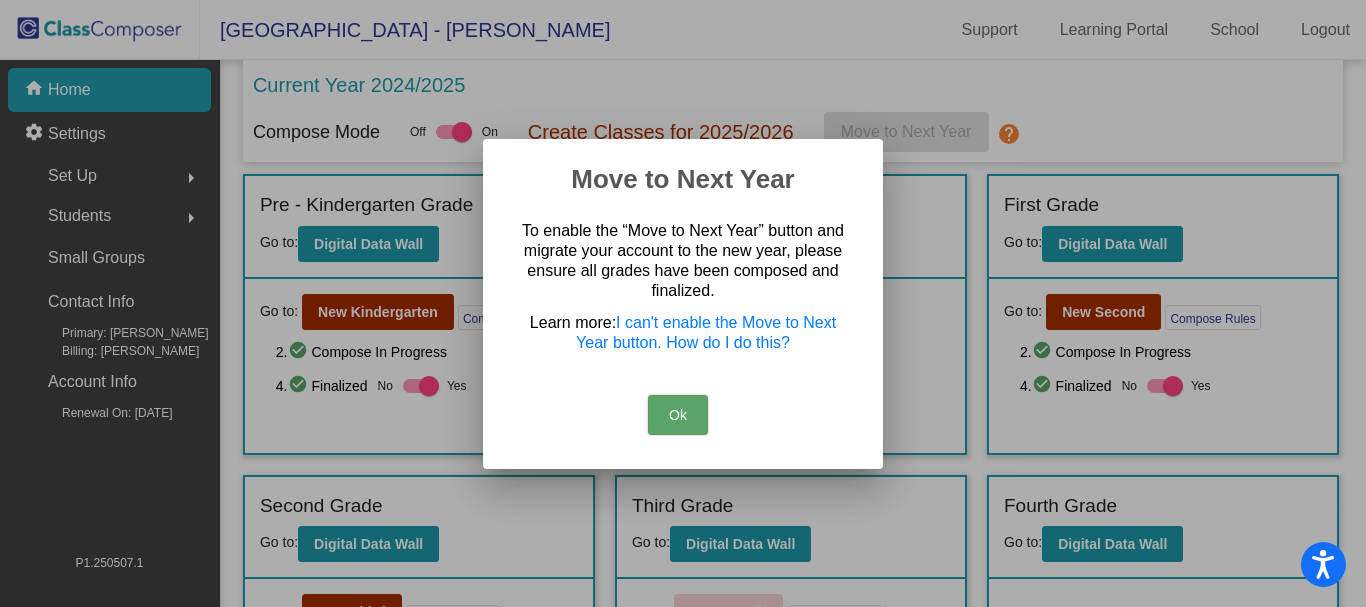 click on "Ok" at bounding box center [678, 415] 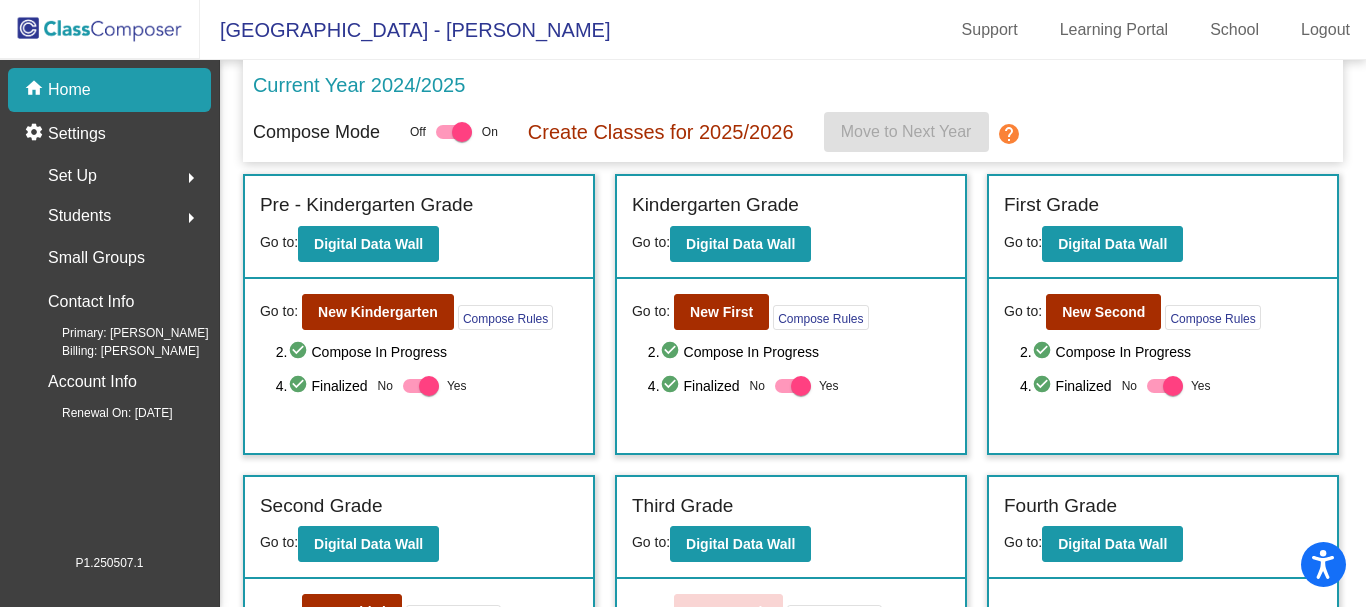 scroll, scrollTop: 148, scrollLeft: 0, axis: vertical 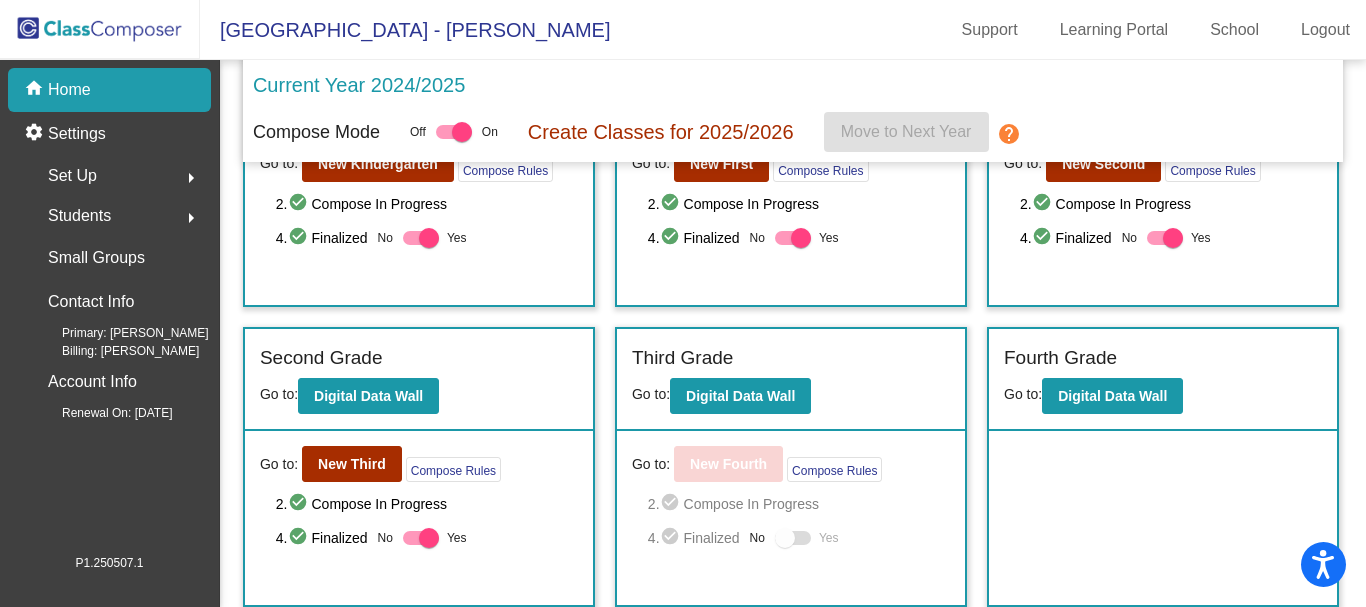 click at bounding box center (785, 538) 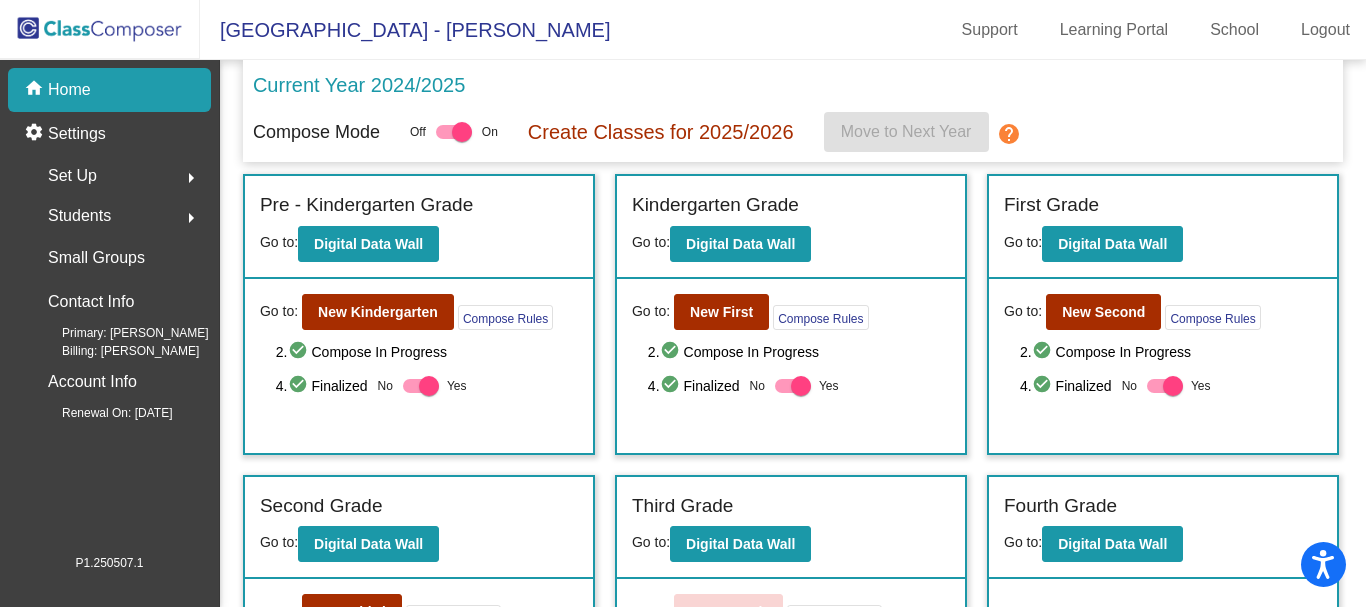 click on "Set Up  arrow_right" 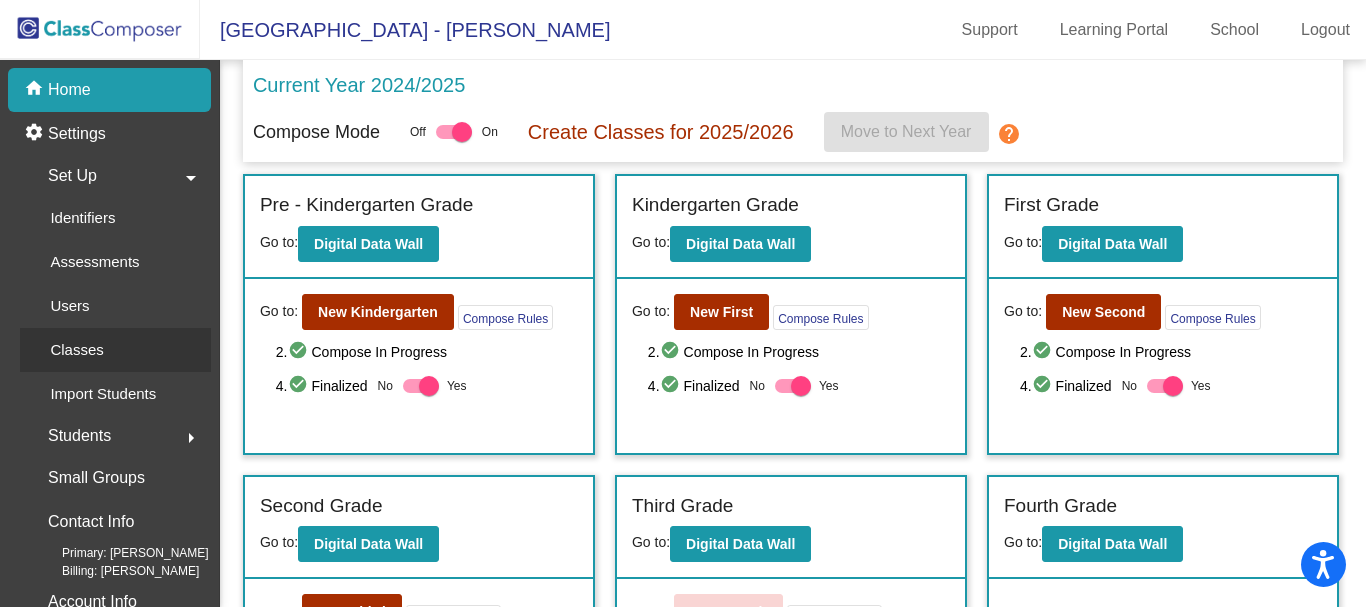 click on "Classes" 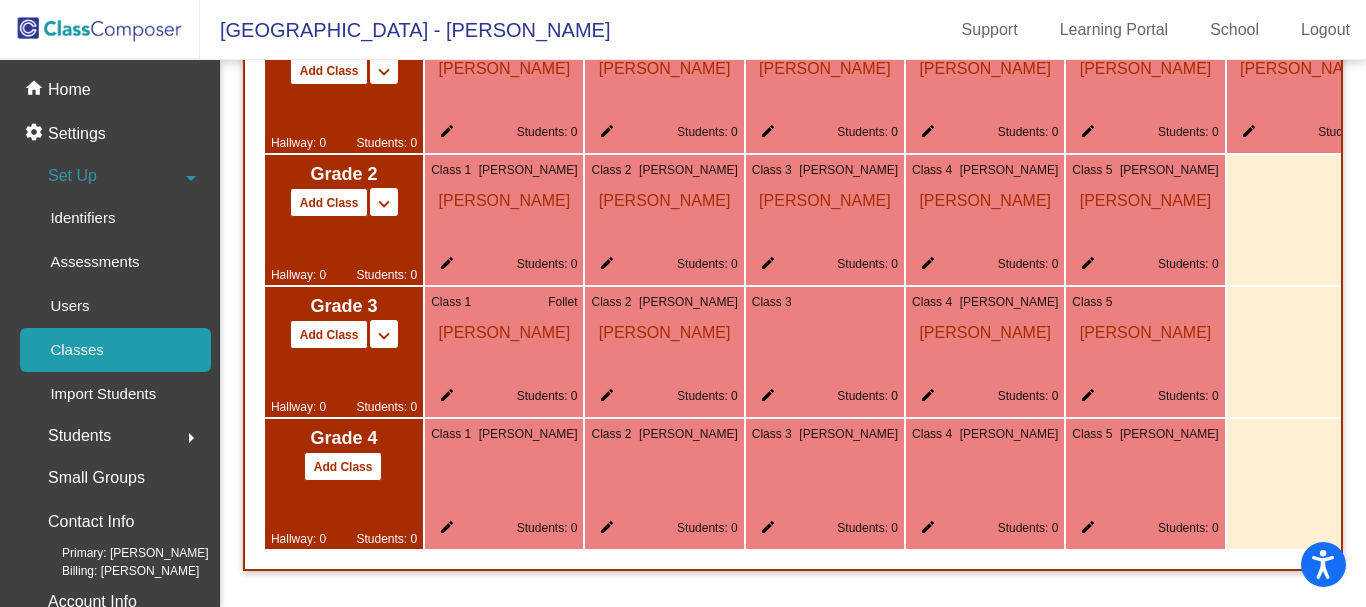 scroll, scrollTop: 1448, scrollLeft: 0, axis: vertical 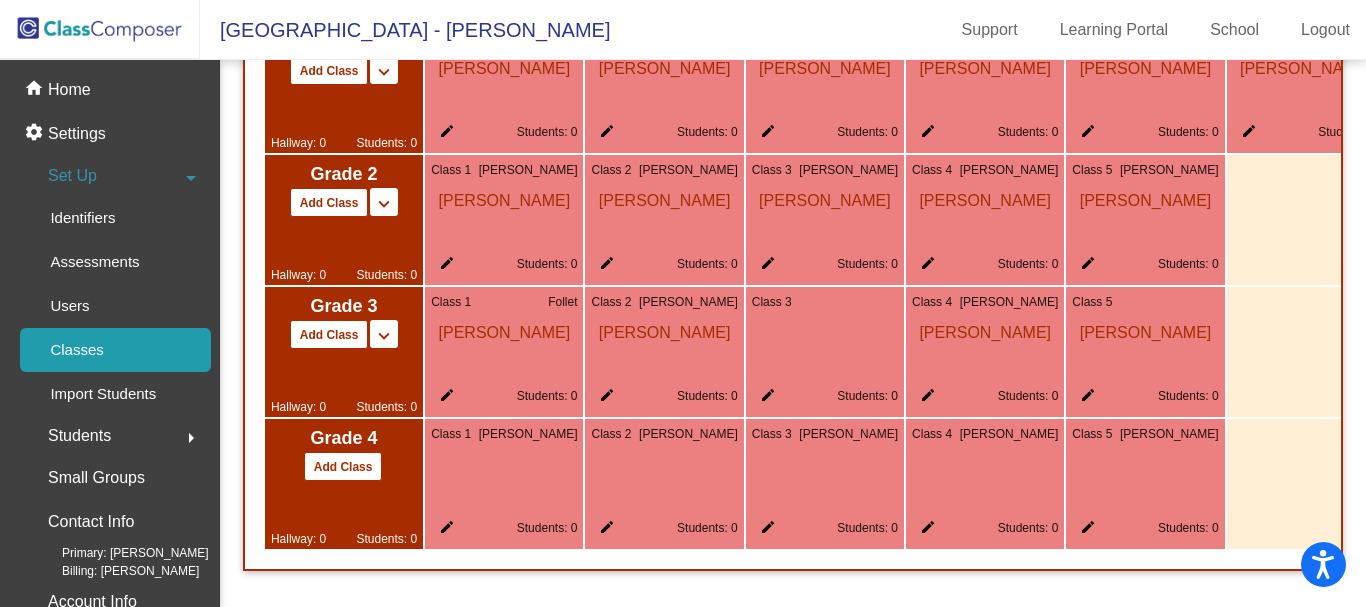 click on "edit" 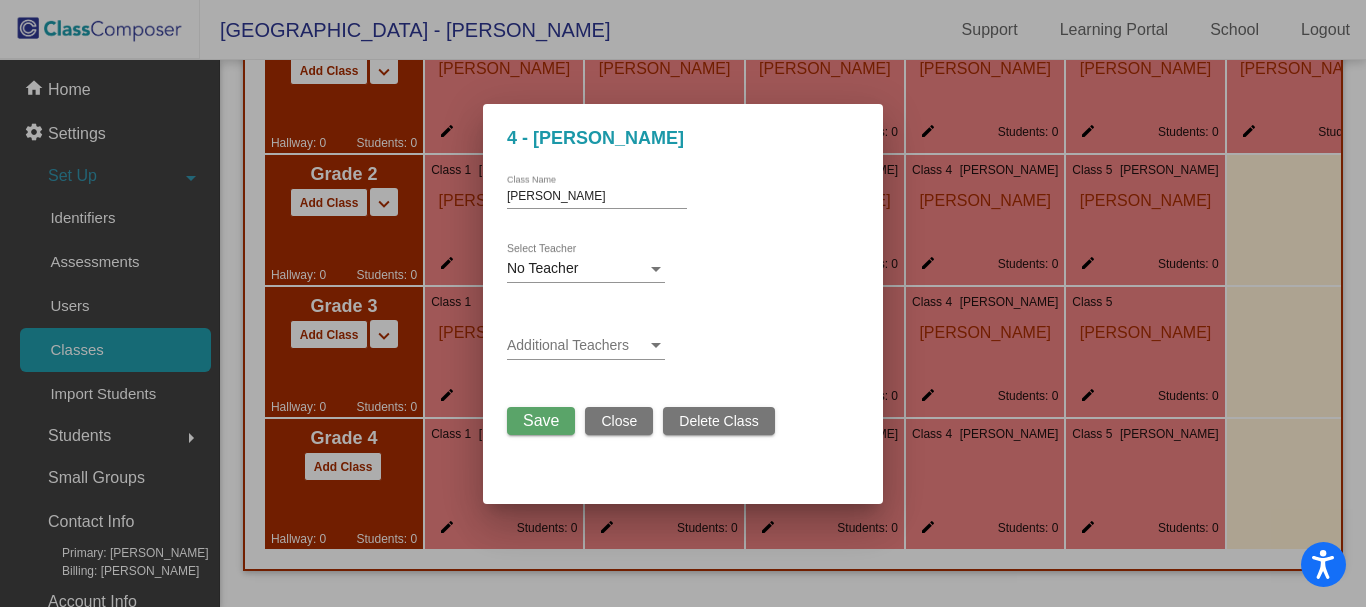 click on "Delete Class" at bounding box center [718, 421] 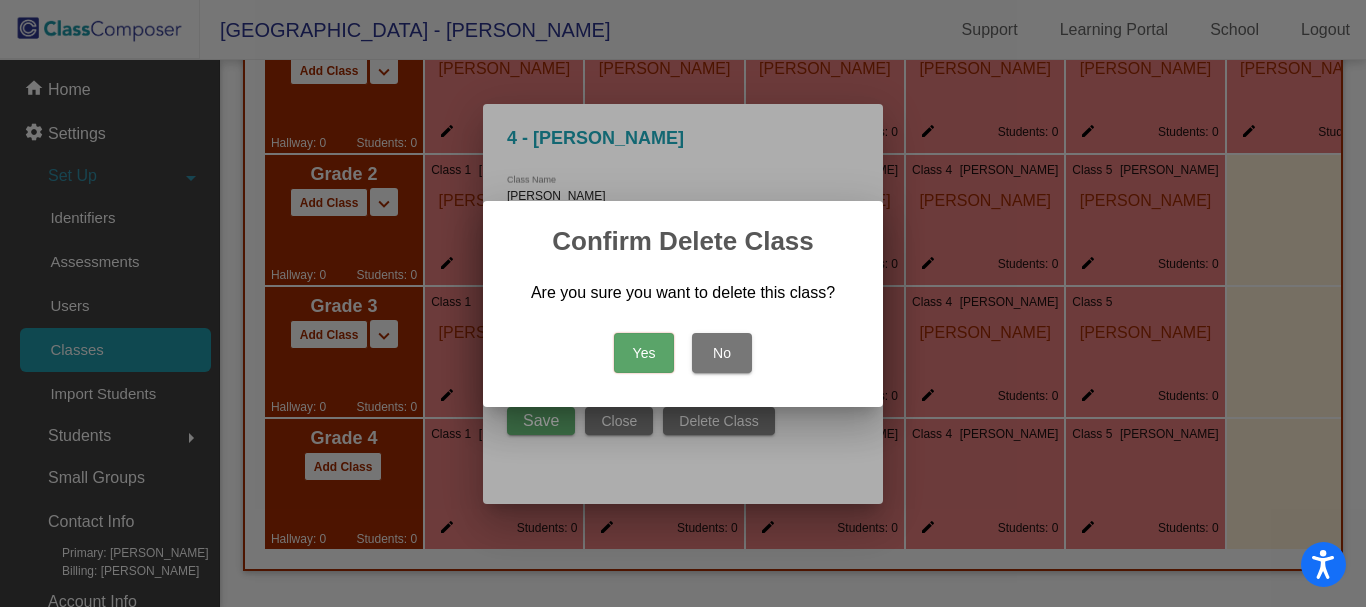 click on "Yes" at bounding box center [644, 353] 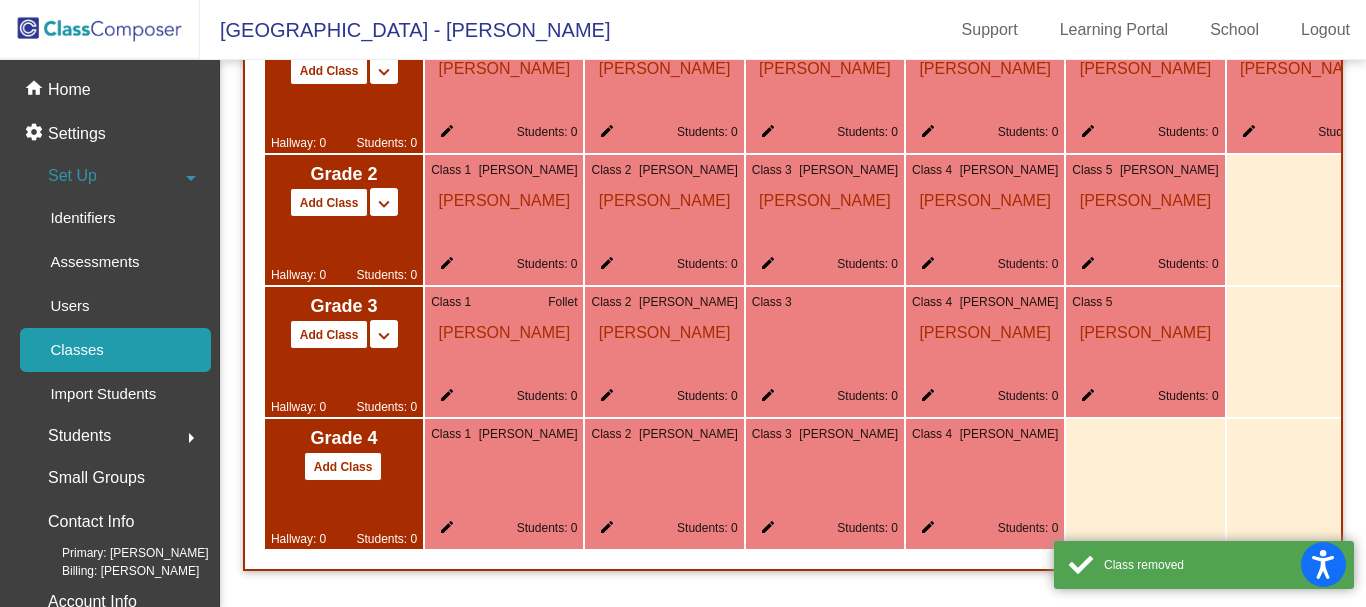 click on "edit" 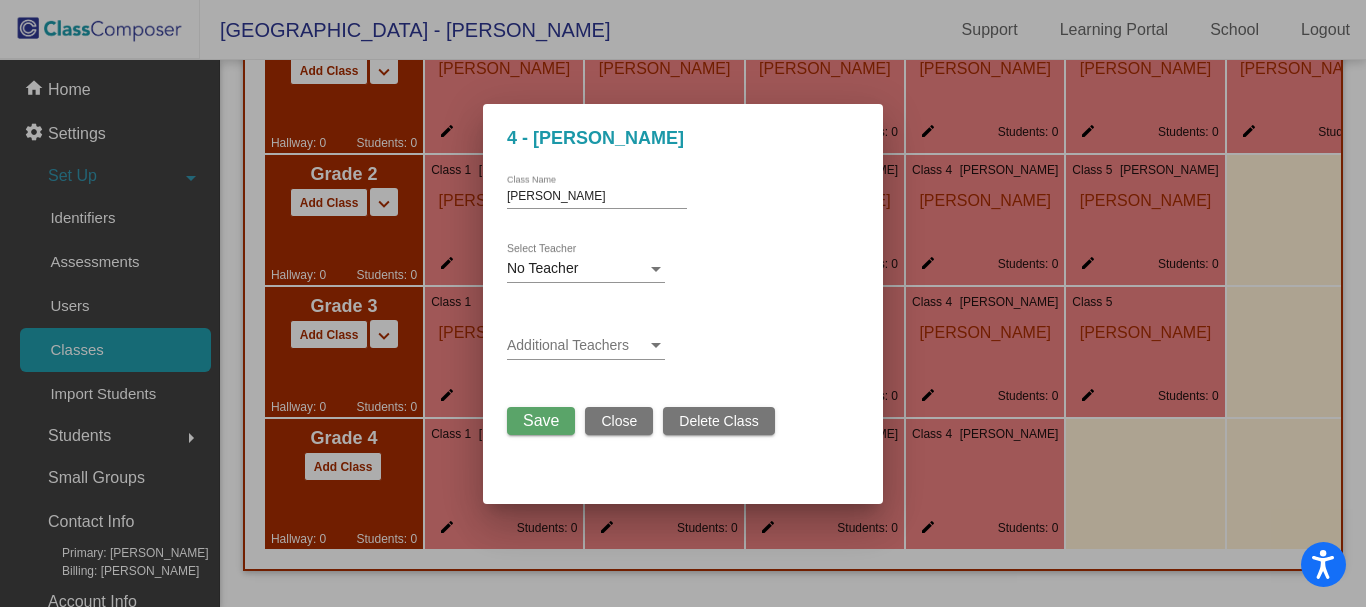 click on "Delete Class" at bounding box center [718, 421] 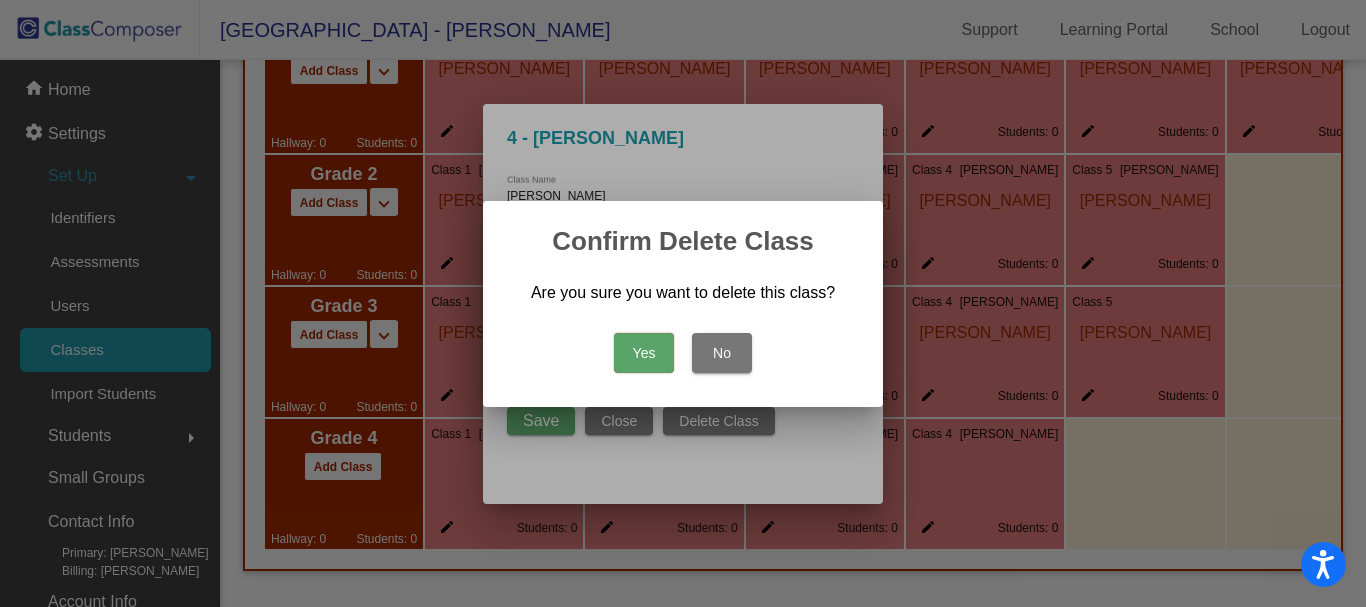 click on "Yes" at bounding box center (644, 353) 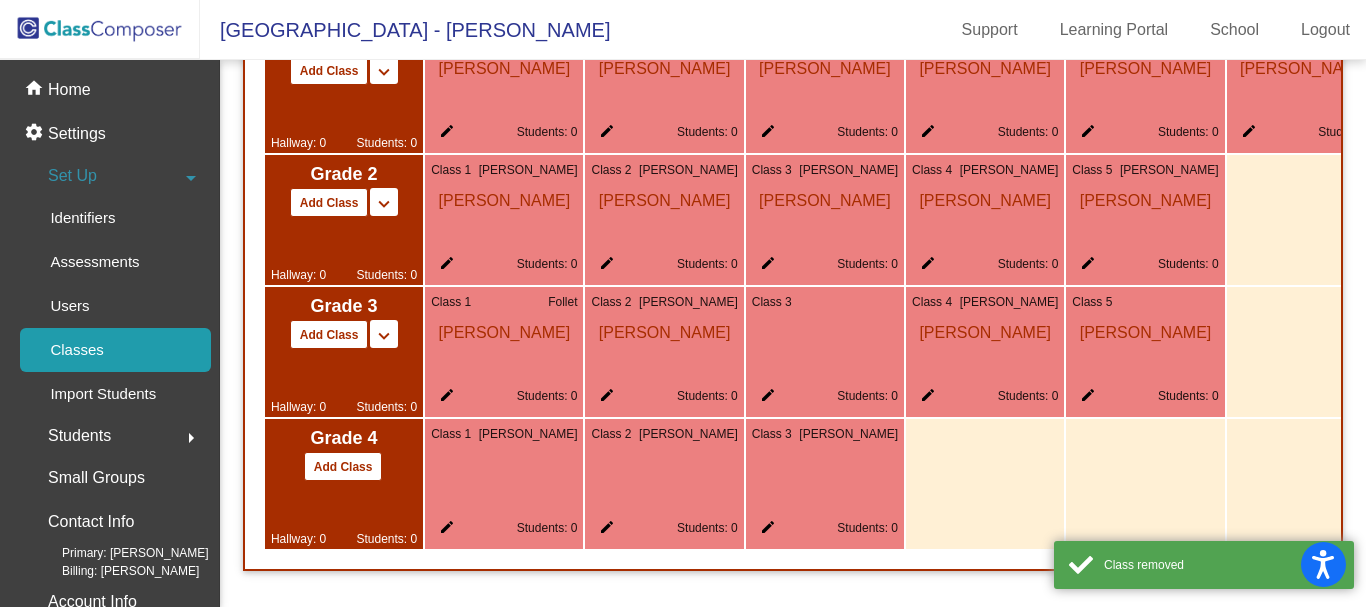 click on "edit" 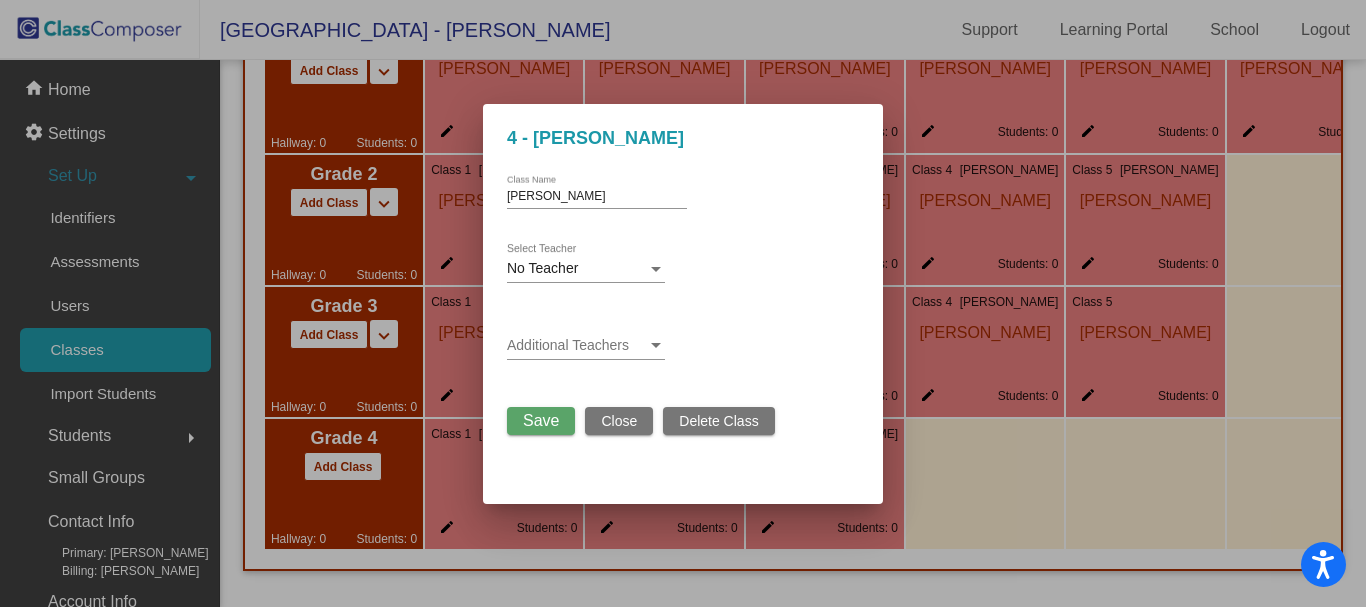 click on "Delete Class" at bounding box center [718, 421] 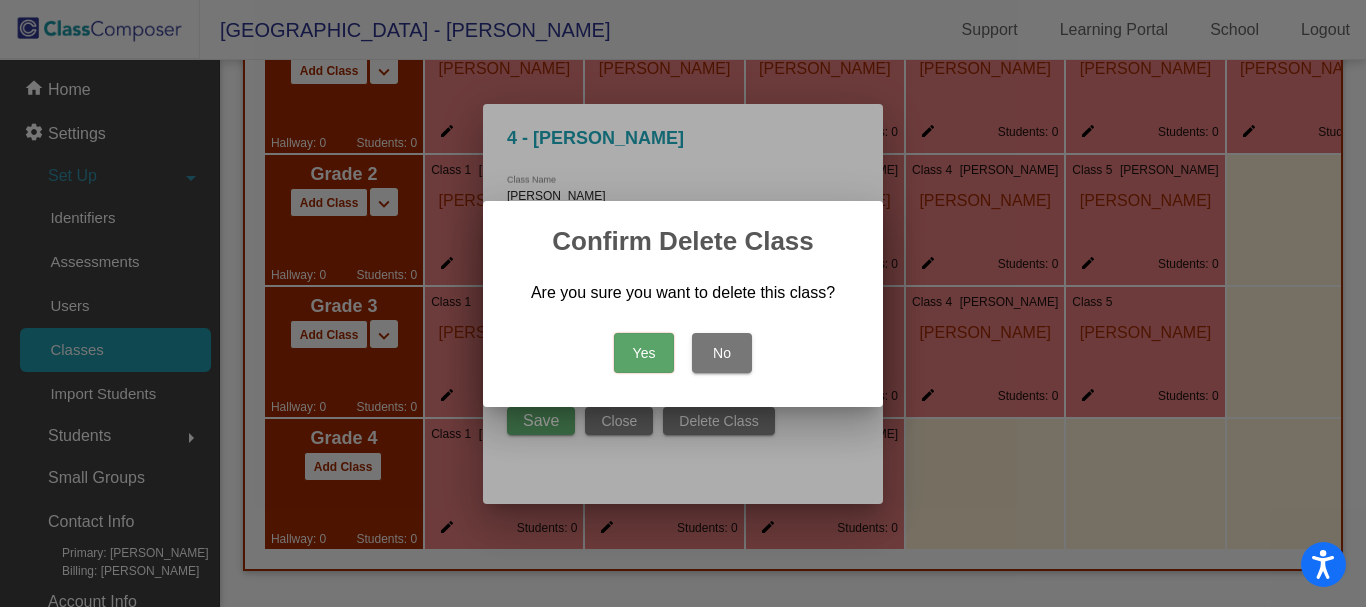click on "Yes" at bounding box center (644, 353) 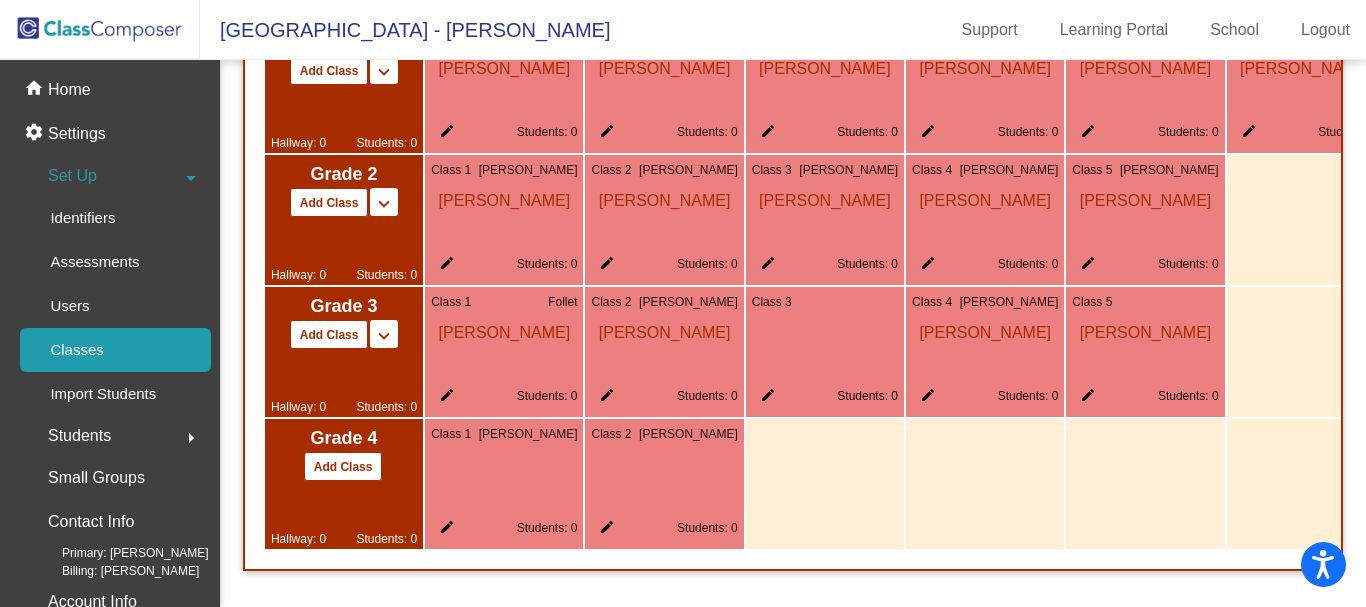 click on "edit" 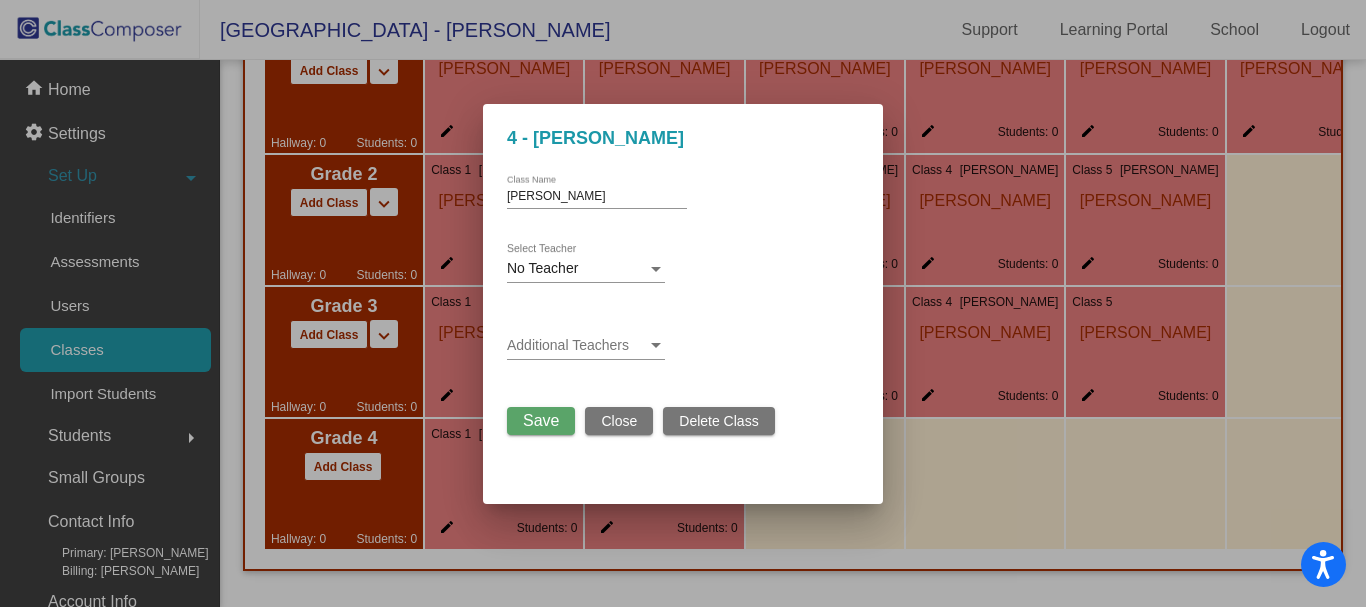 click on "Delete Class" at bounding box center (718, 421) 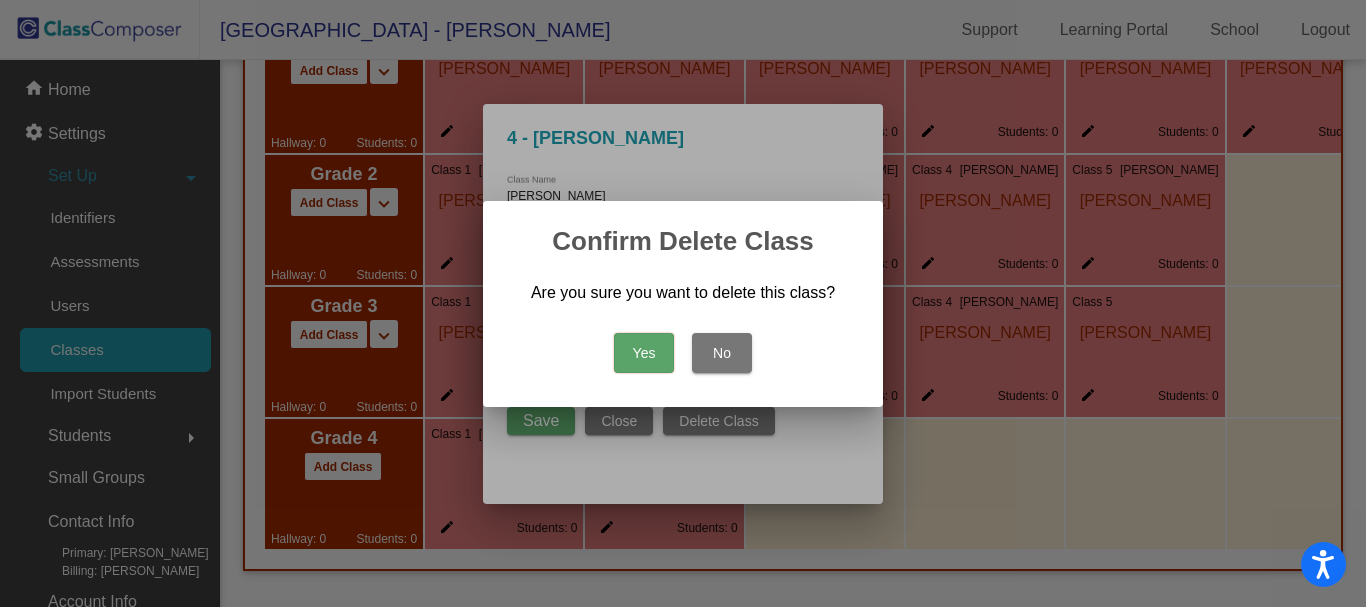 click on "Yes" at bounding box center [644, 353] 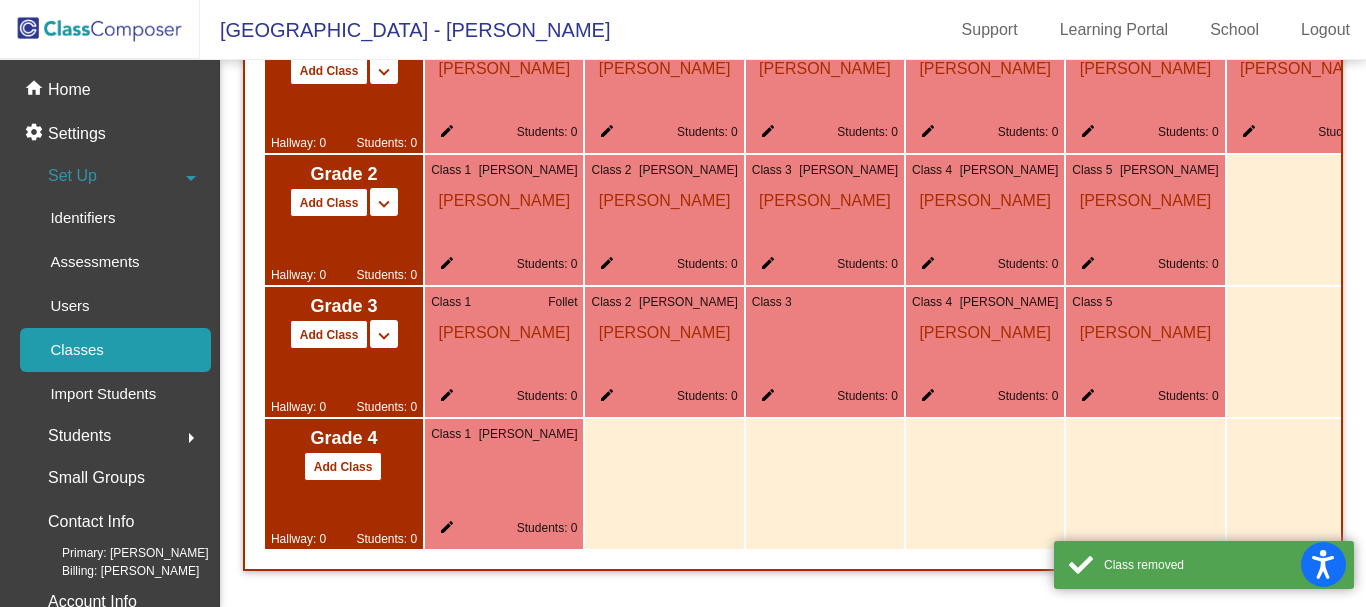 click on "edit" 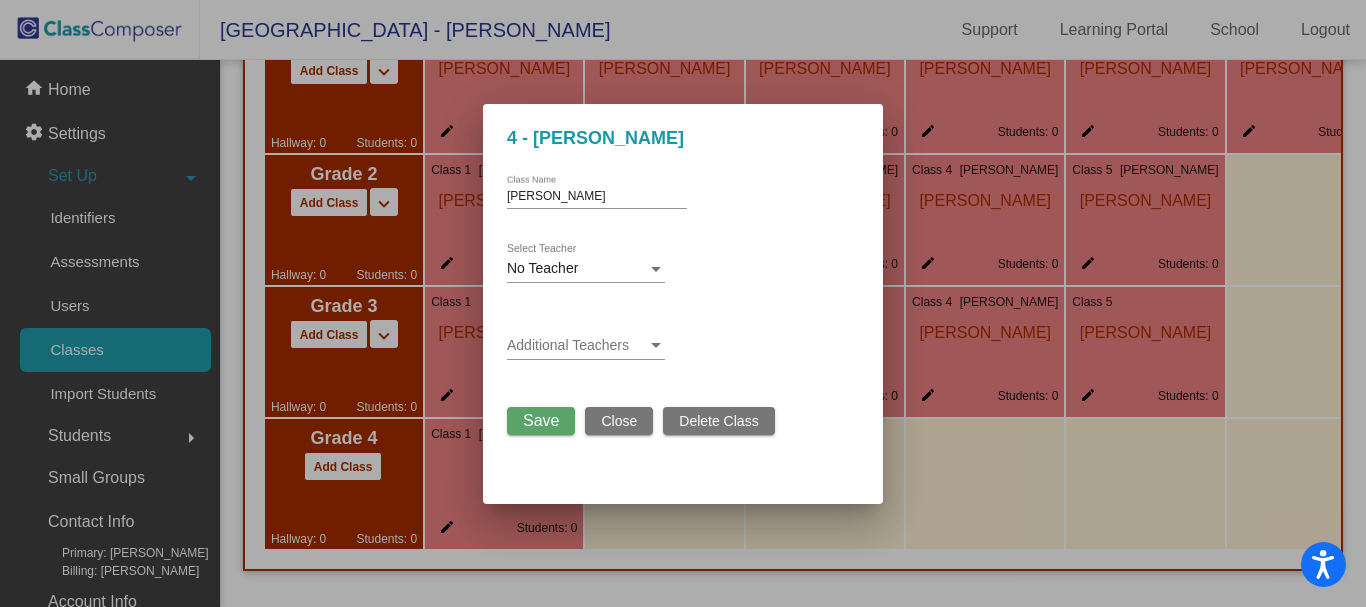 click on "Save Close Delete Class" at bounding box center (641, 416) 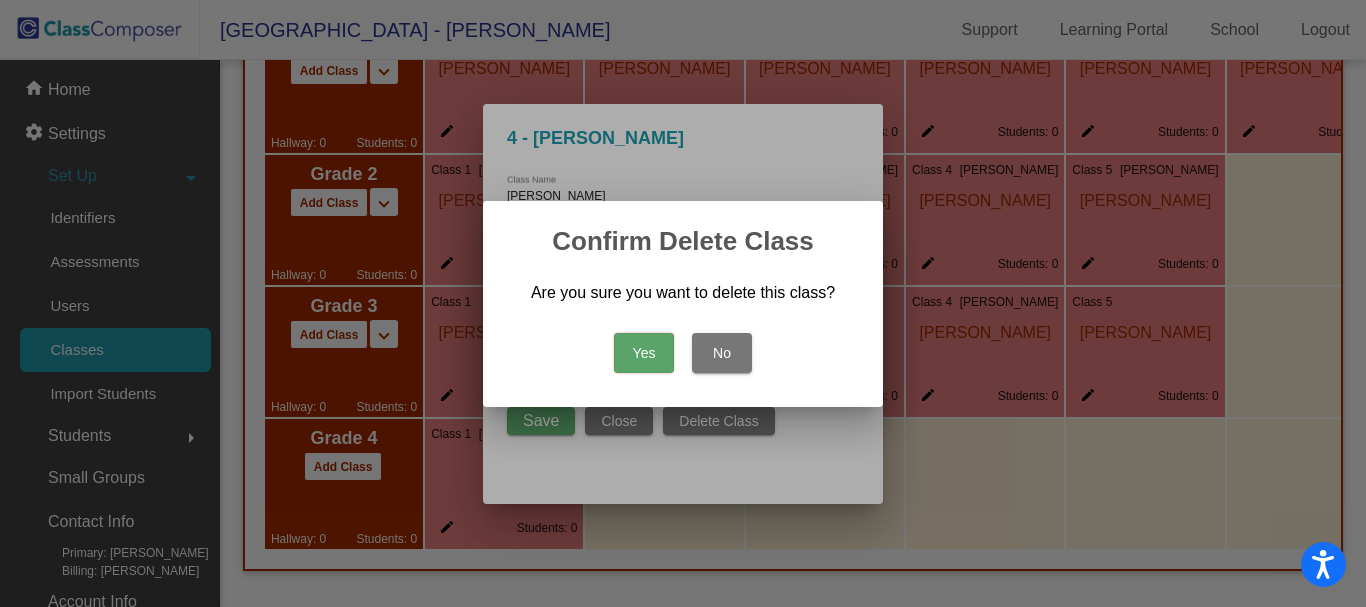 click on "Yes" at bounding box center (644, 353) 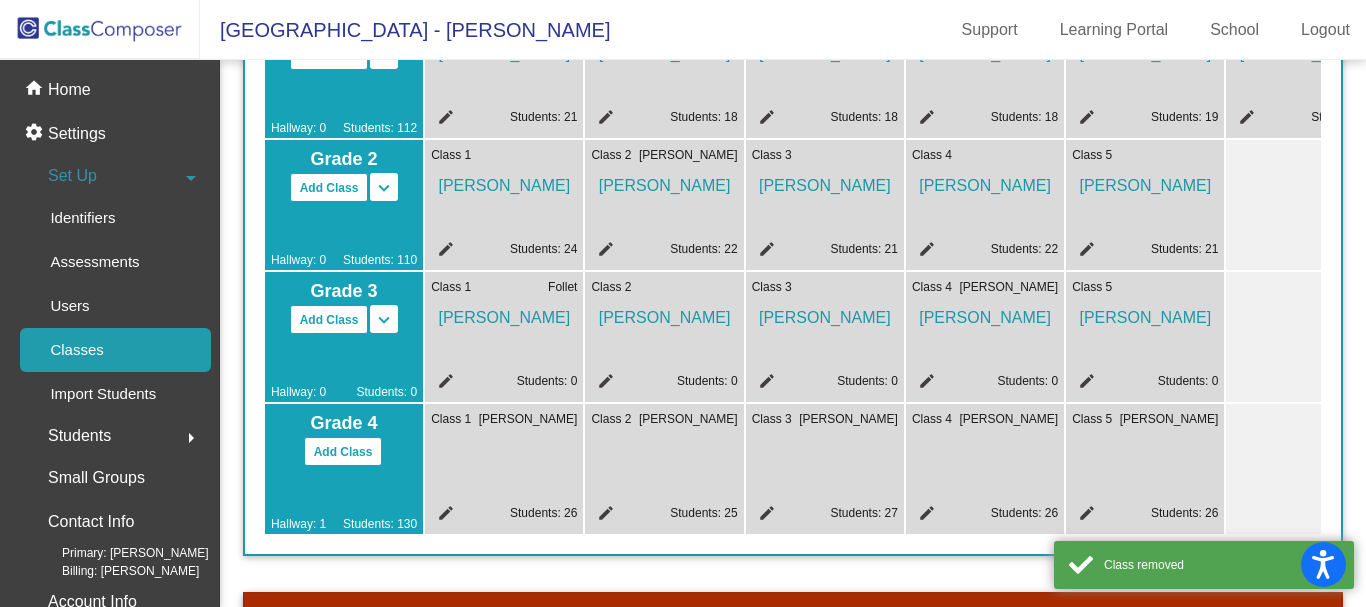 scroll, scrollTop: 470, scrollLeft: 0, axis: vertical 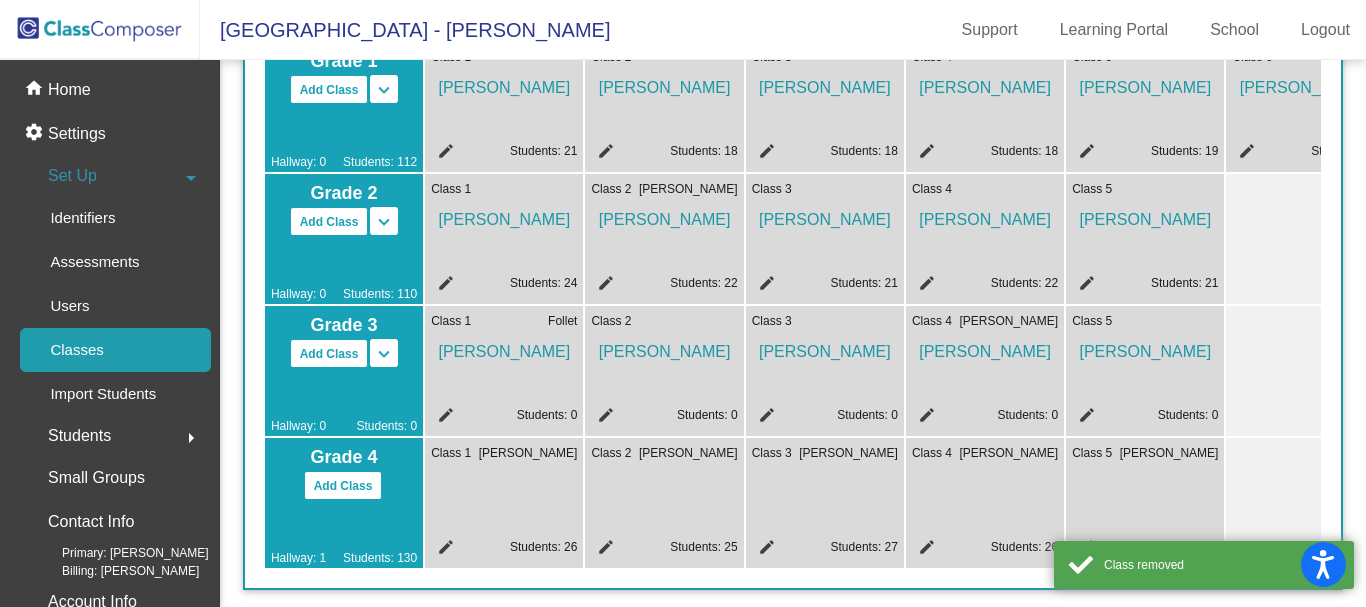 click 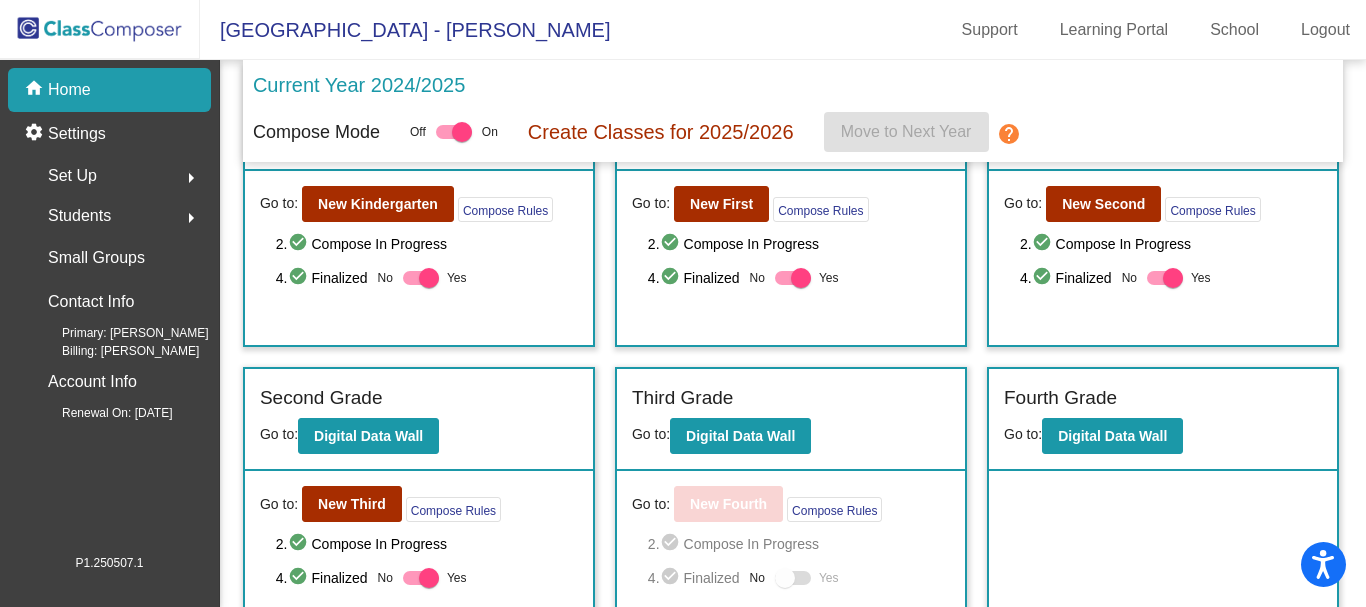 scroll, scrollTop: 148, scrollLeft: 0, axis: vertical 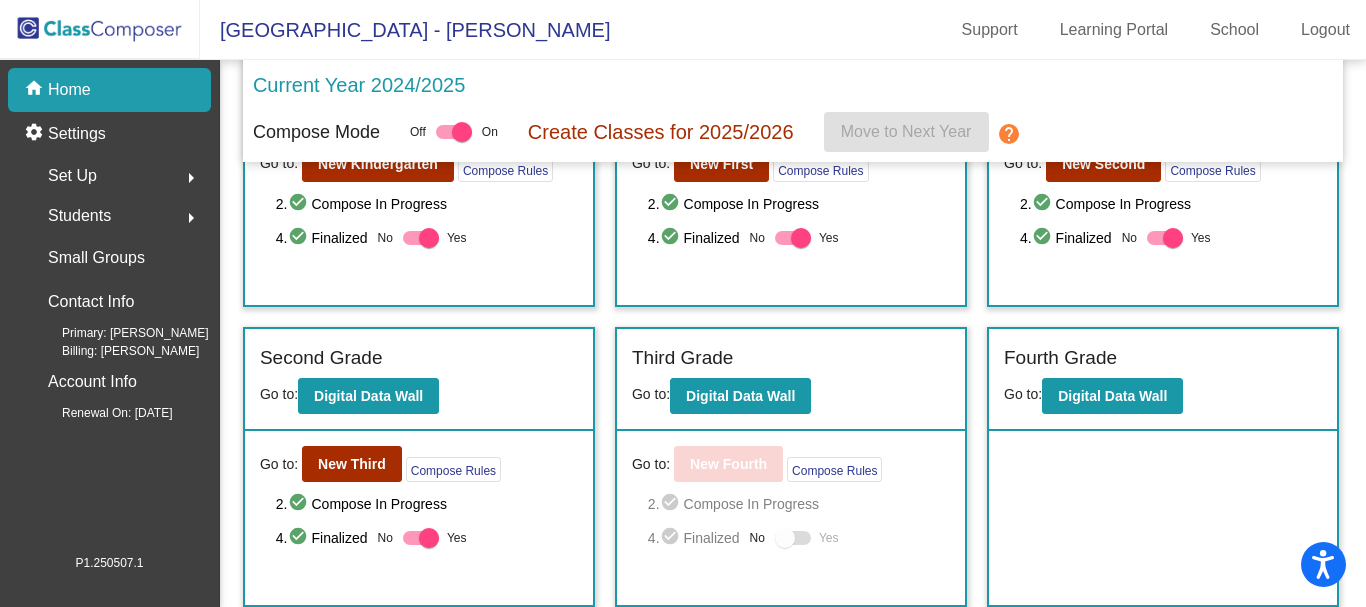 click on "Set Up" 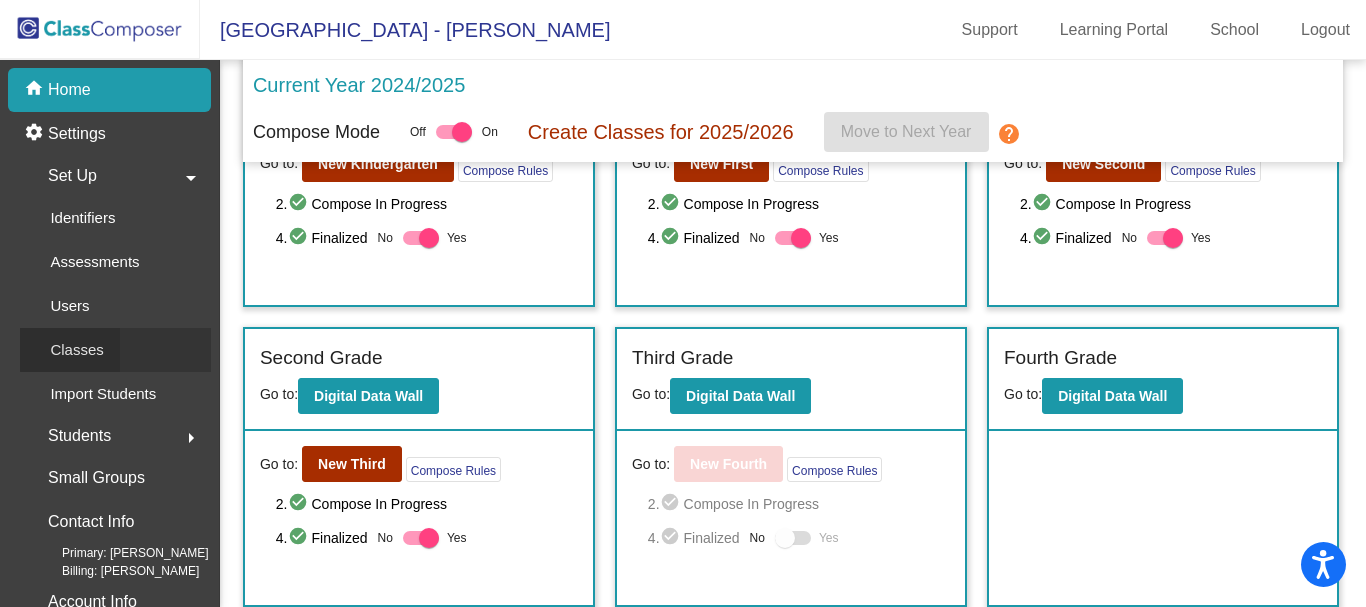 click on "Classes" 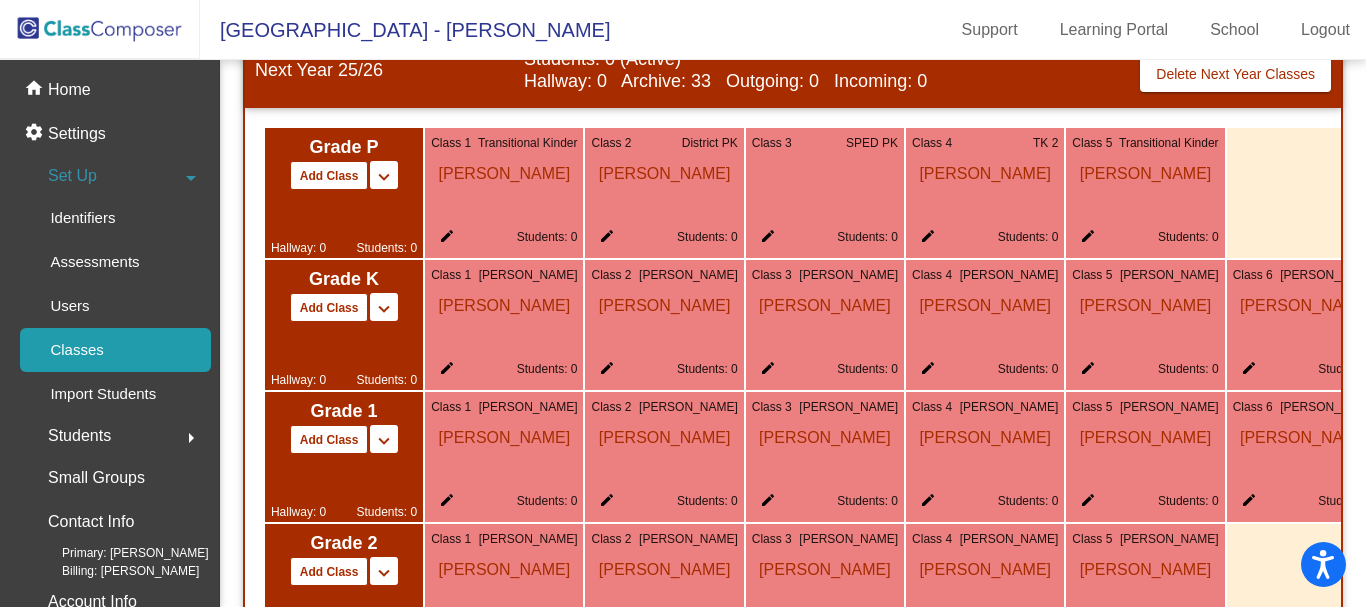 scroll, scrollTop: 1448, scrollLeft: 0, axis: vertical 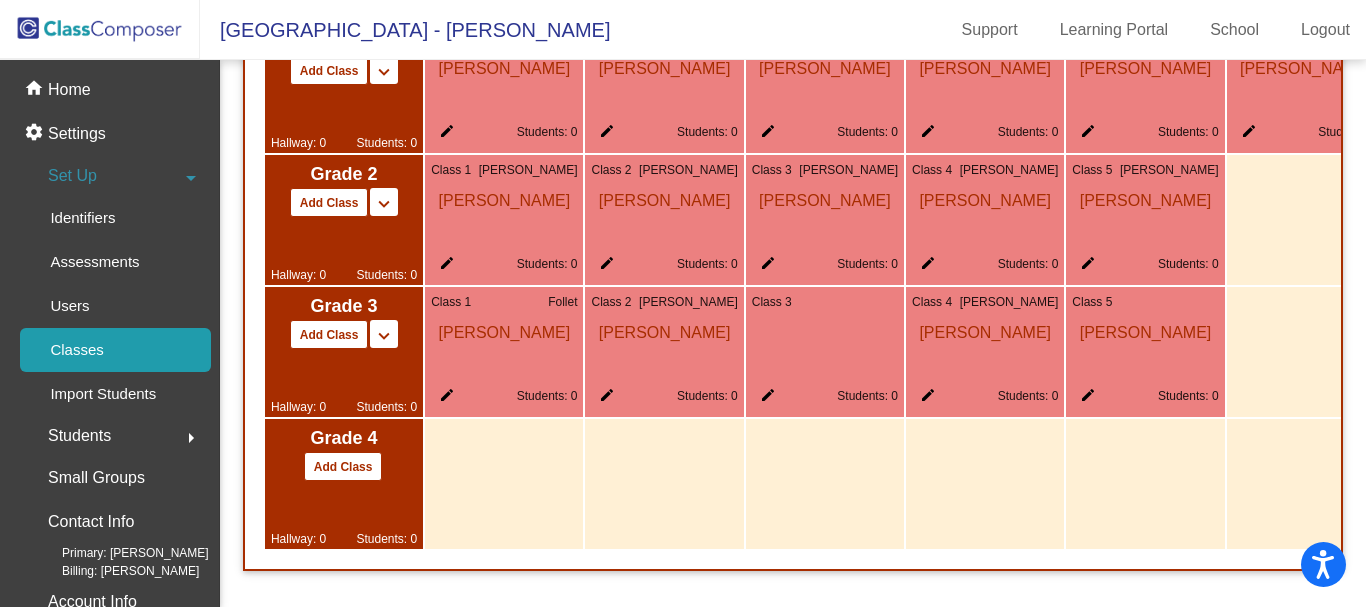 click on "Hallway: 0   Students: 0" 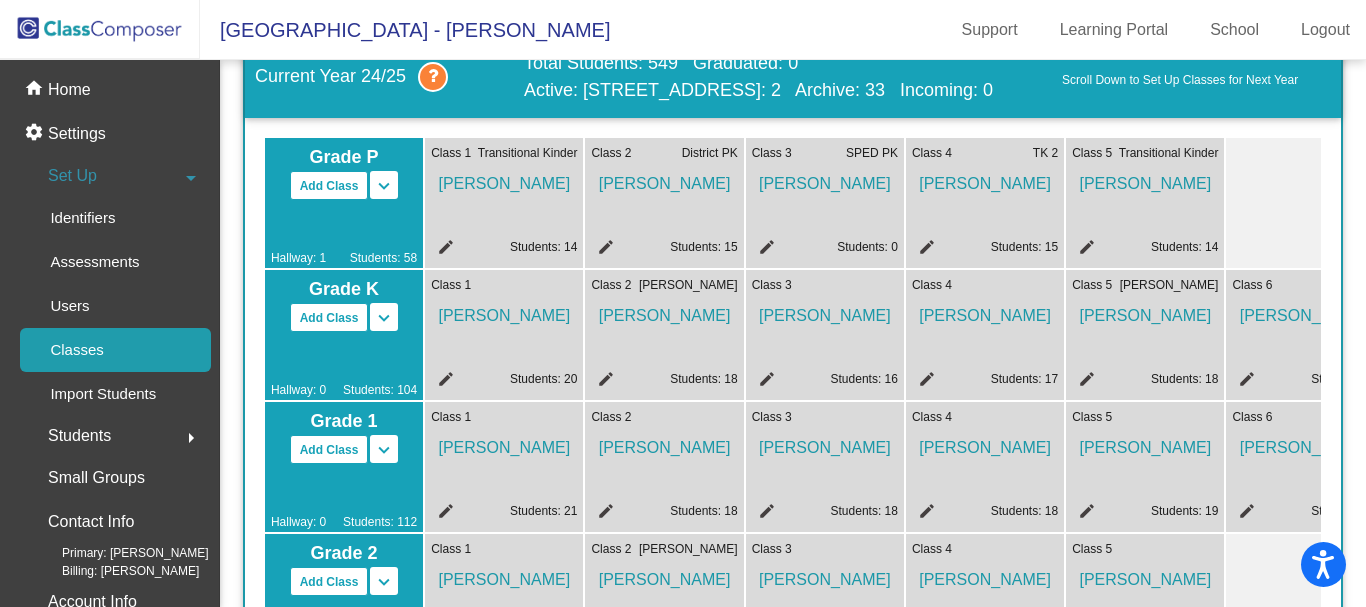 scroll, scrollTop: 0, scrollLeft: 0, axis: both 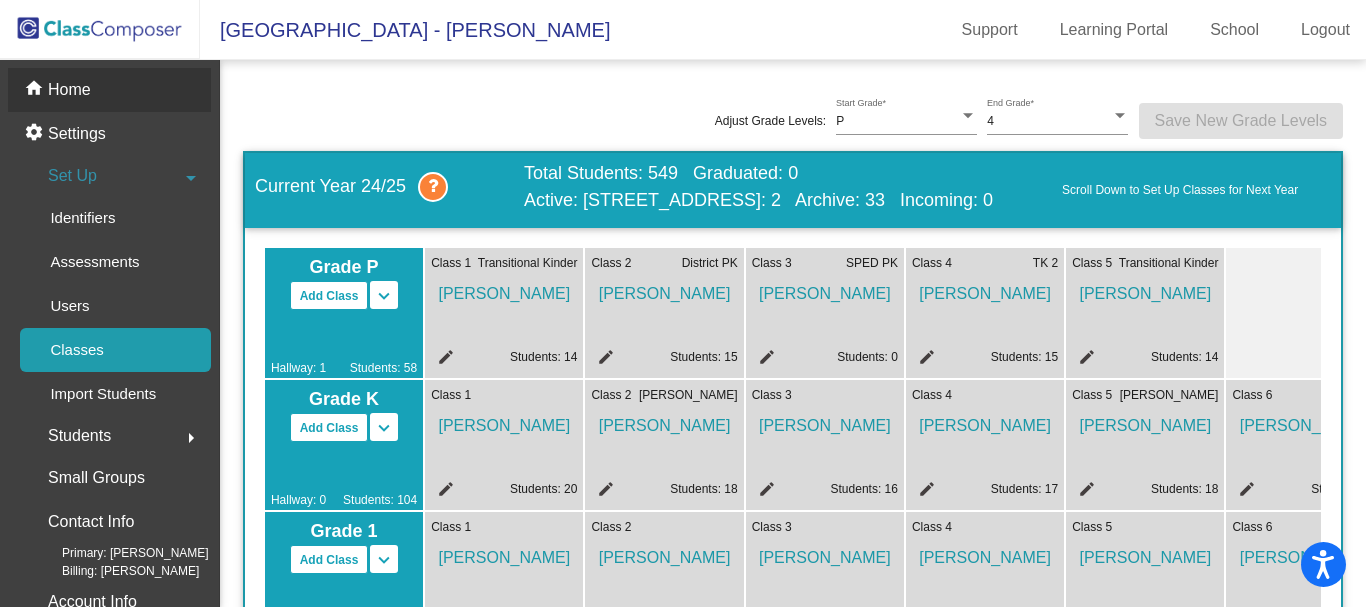 click on "home Home" 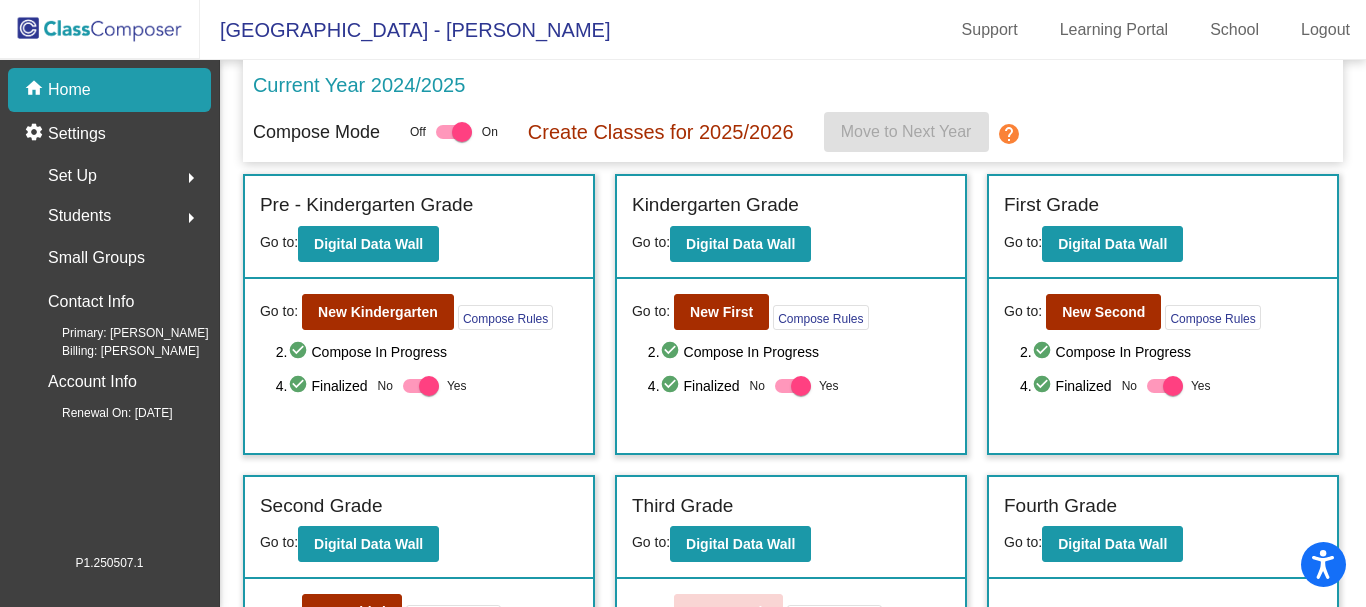 click on "help" 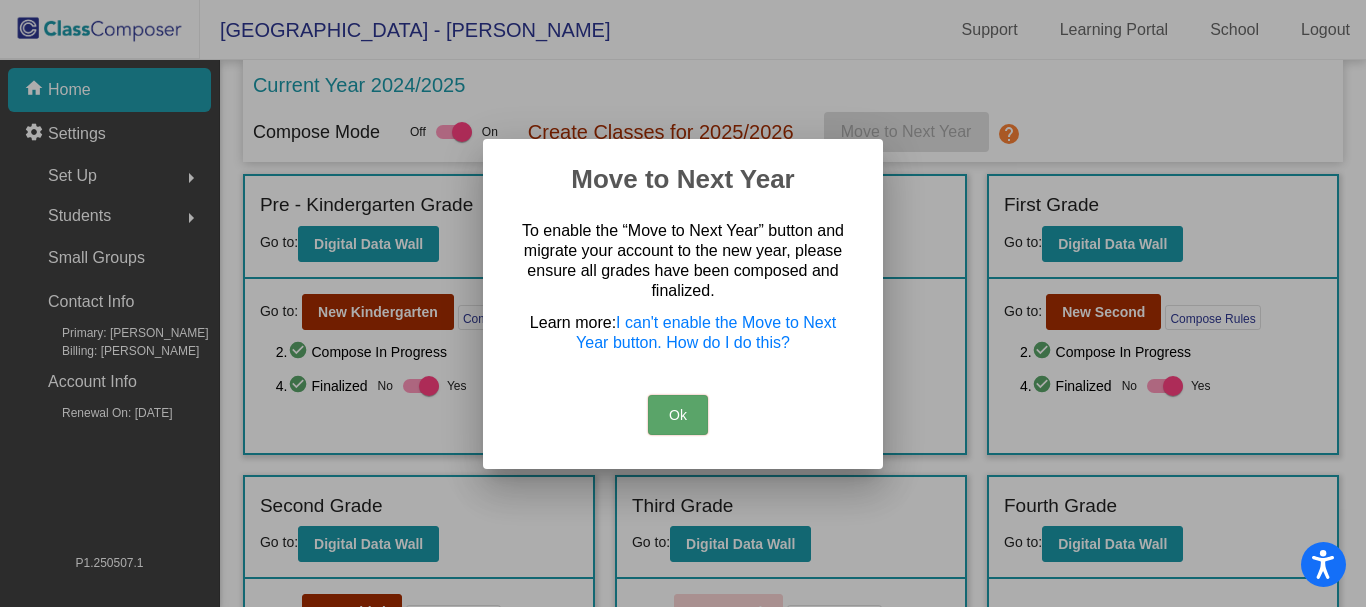click on "Ok" at bounding box center (678, 415) 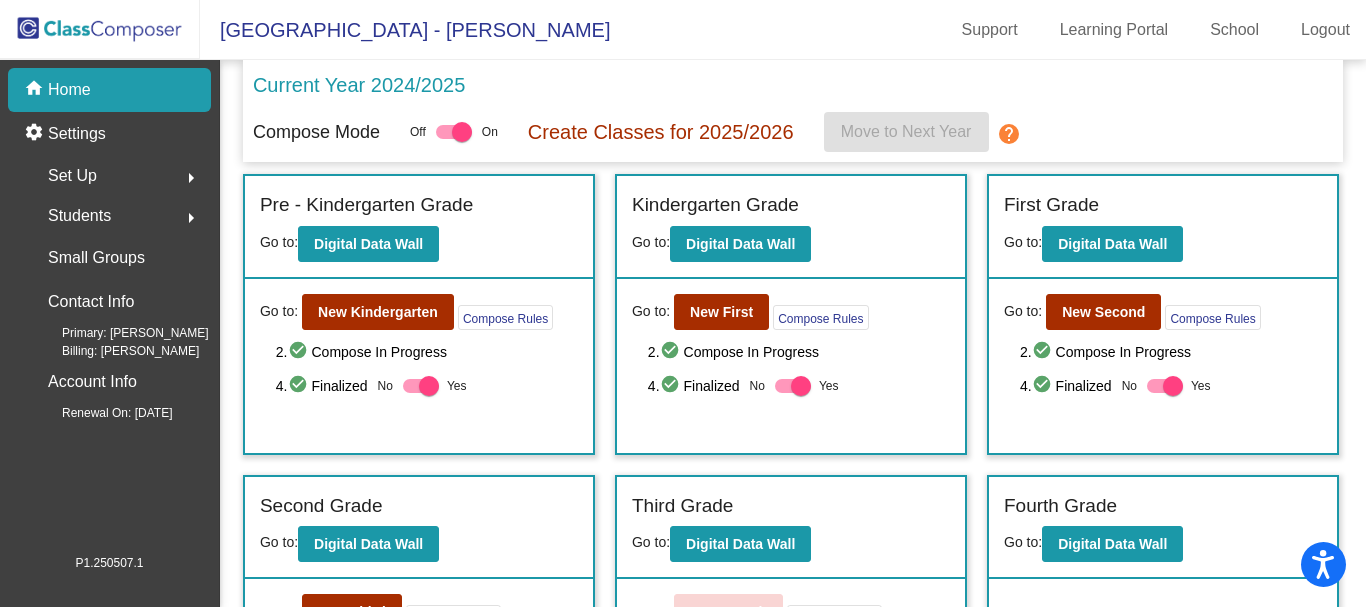 scroll, scrollTop: 148, scrollLeft: 0, axis: vertical 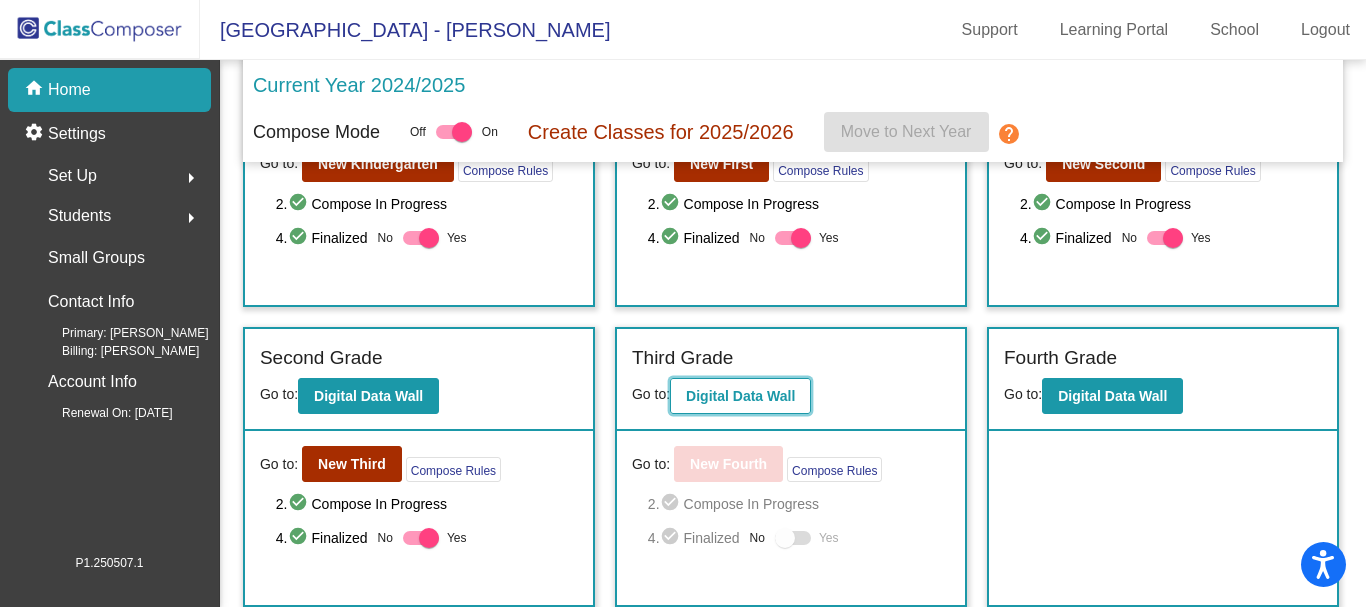 click on "Digital Data Wall" 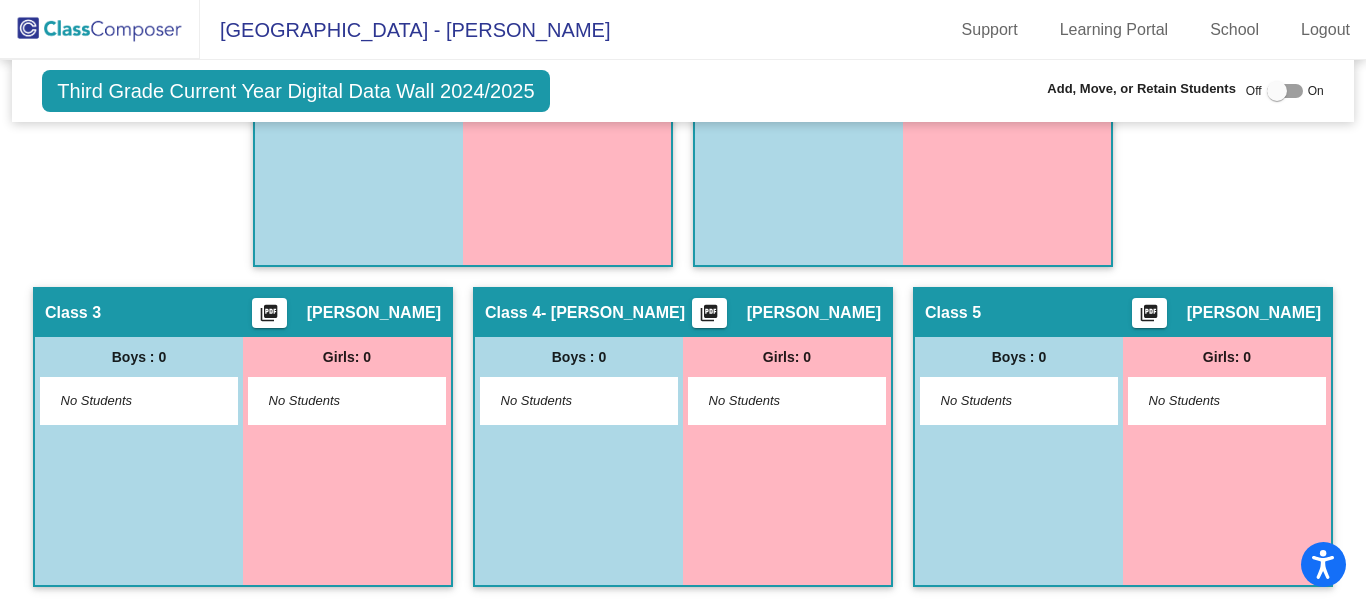 scroll, scrollTop: 0, scrollLeft: 0, axis: both 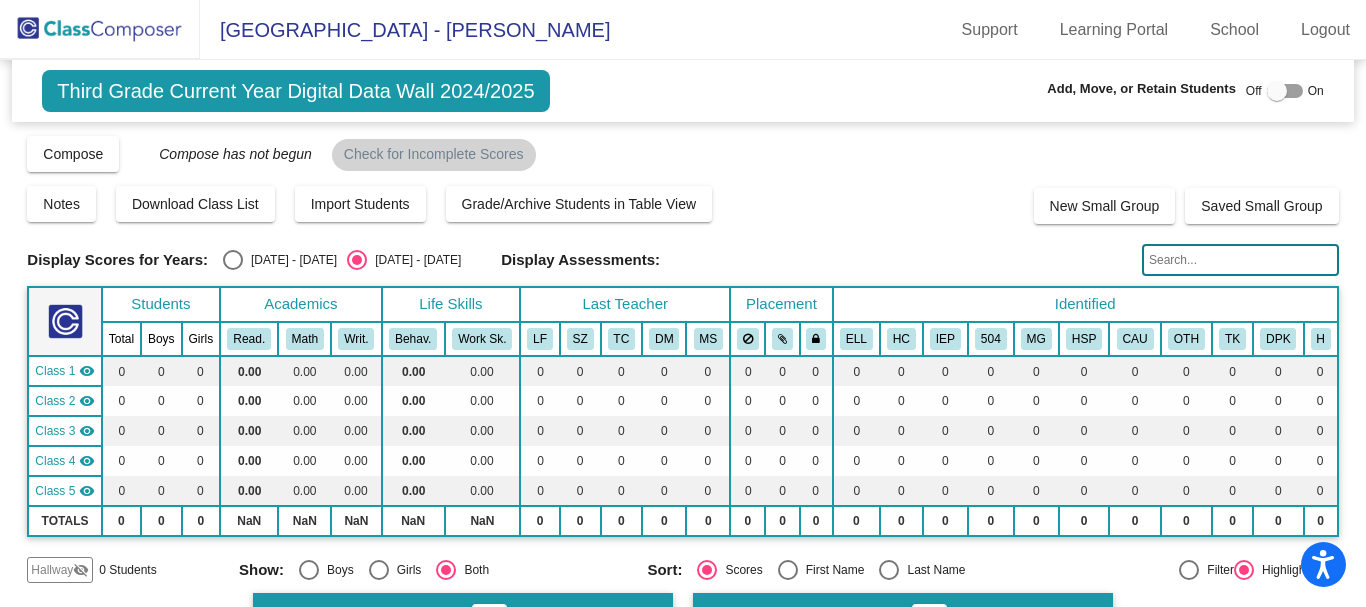 click 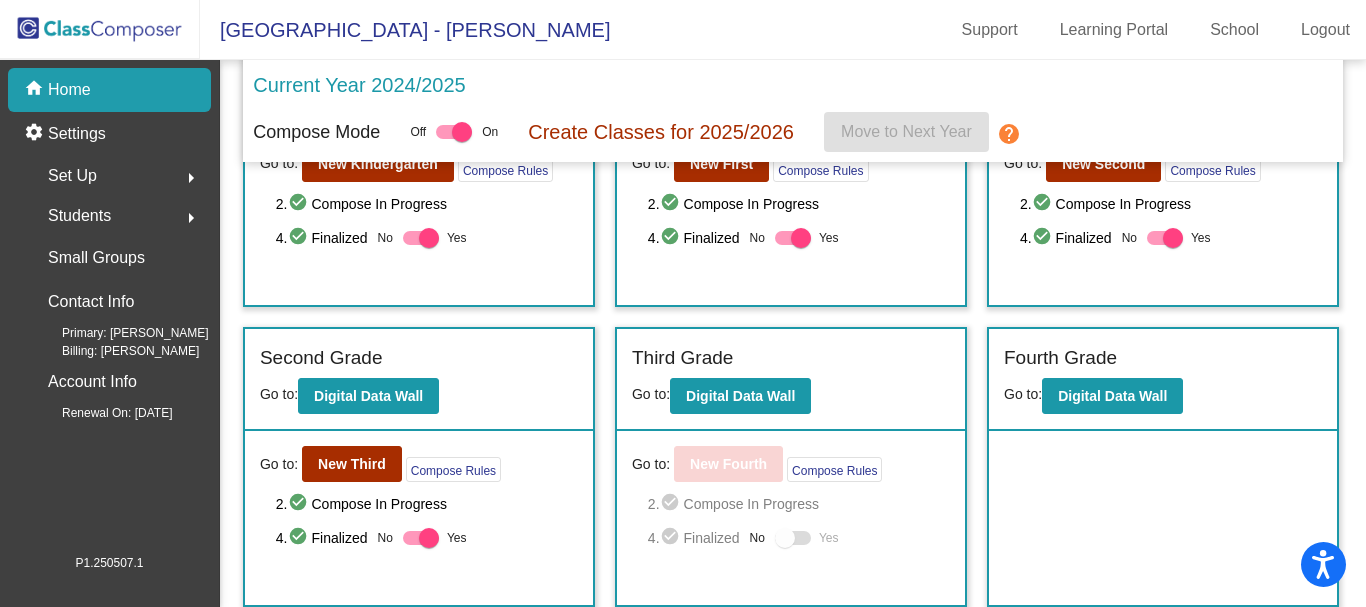 scroll, scrollTop: 148, scrollLeft: 0, axis: vertical 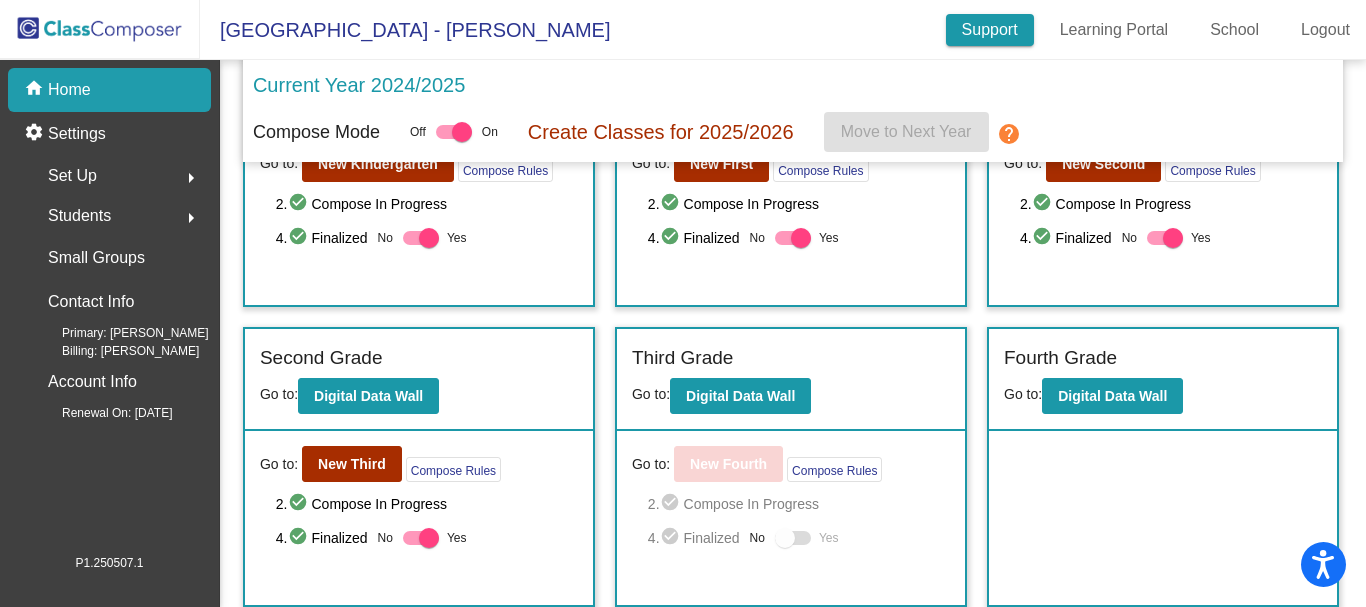 click on "Support" 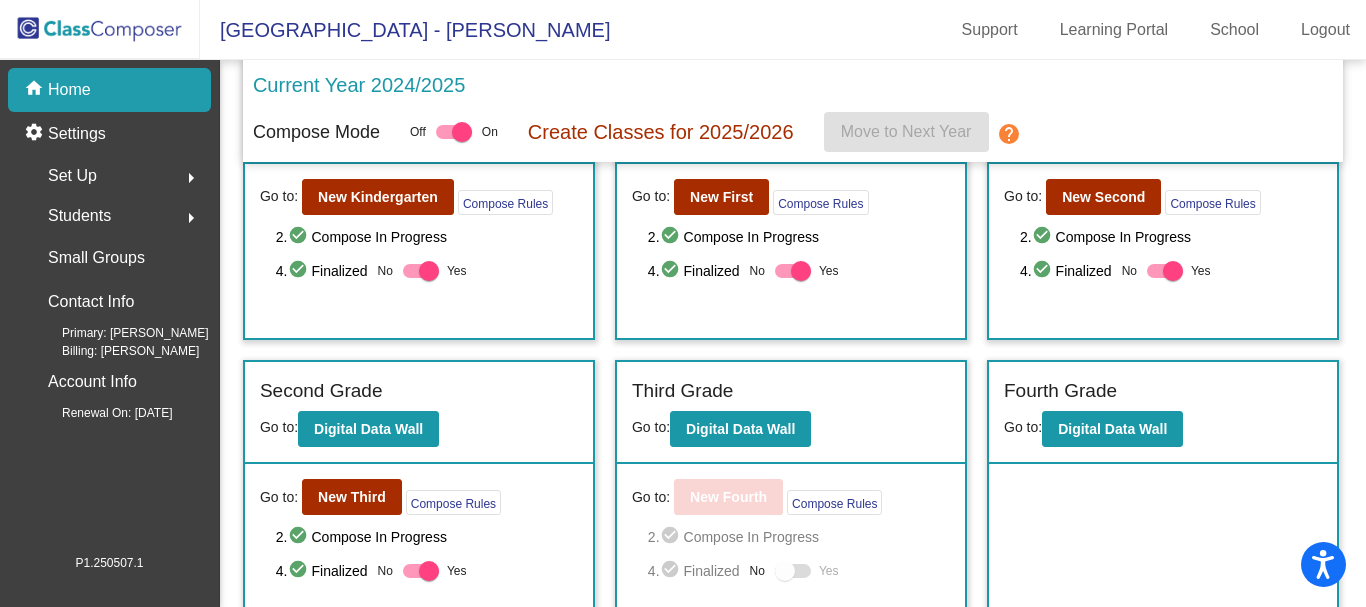 scroll, scrollTop: 0, scrollLeft: 0, axis: both 